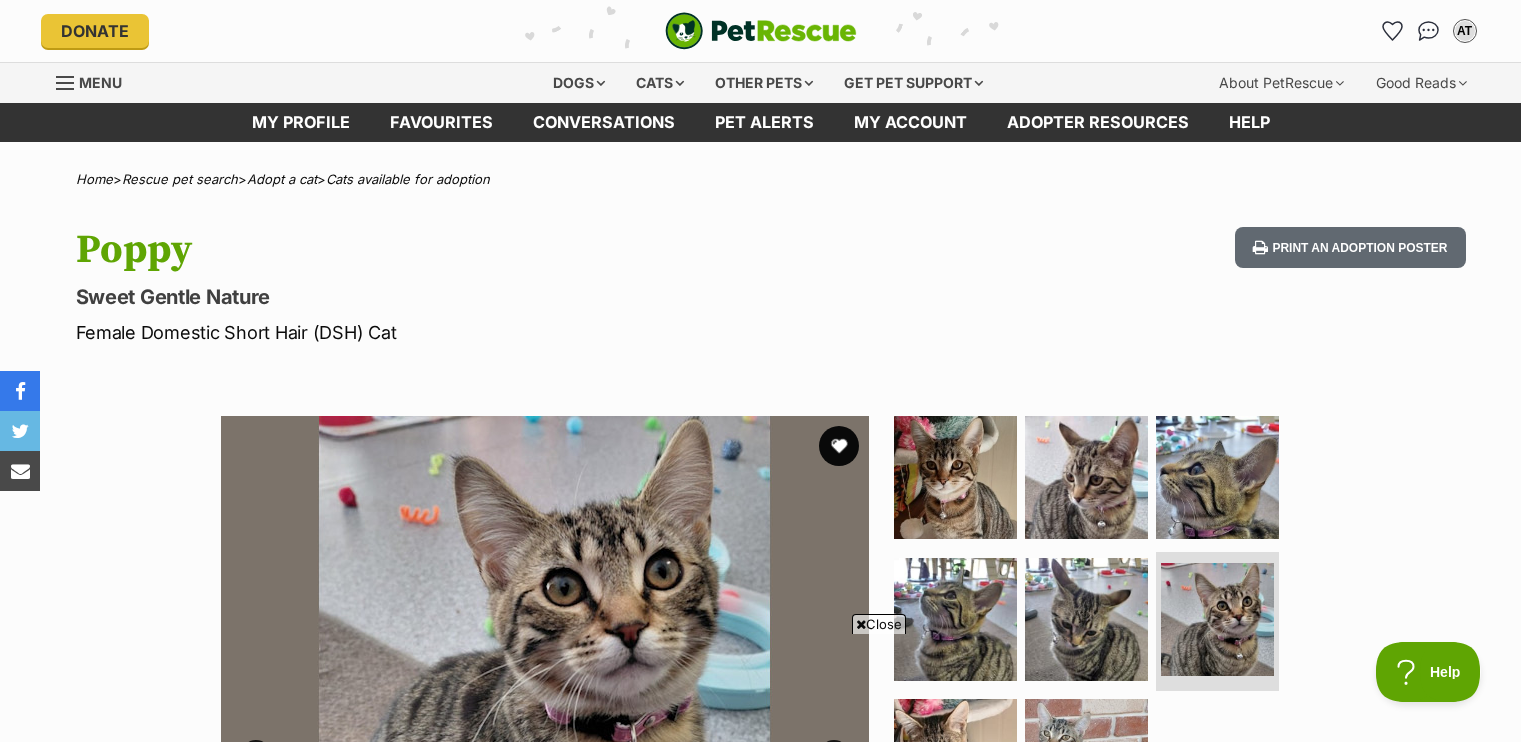 scroll, scrollTop: 1900, scrollLeft: 0, axis: vertical 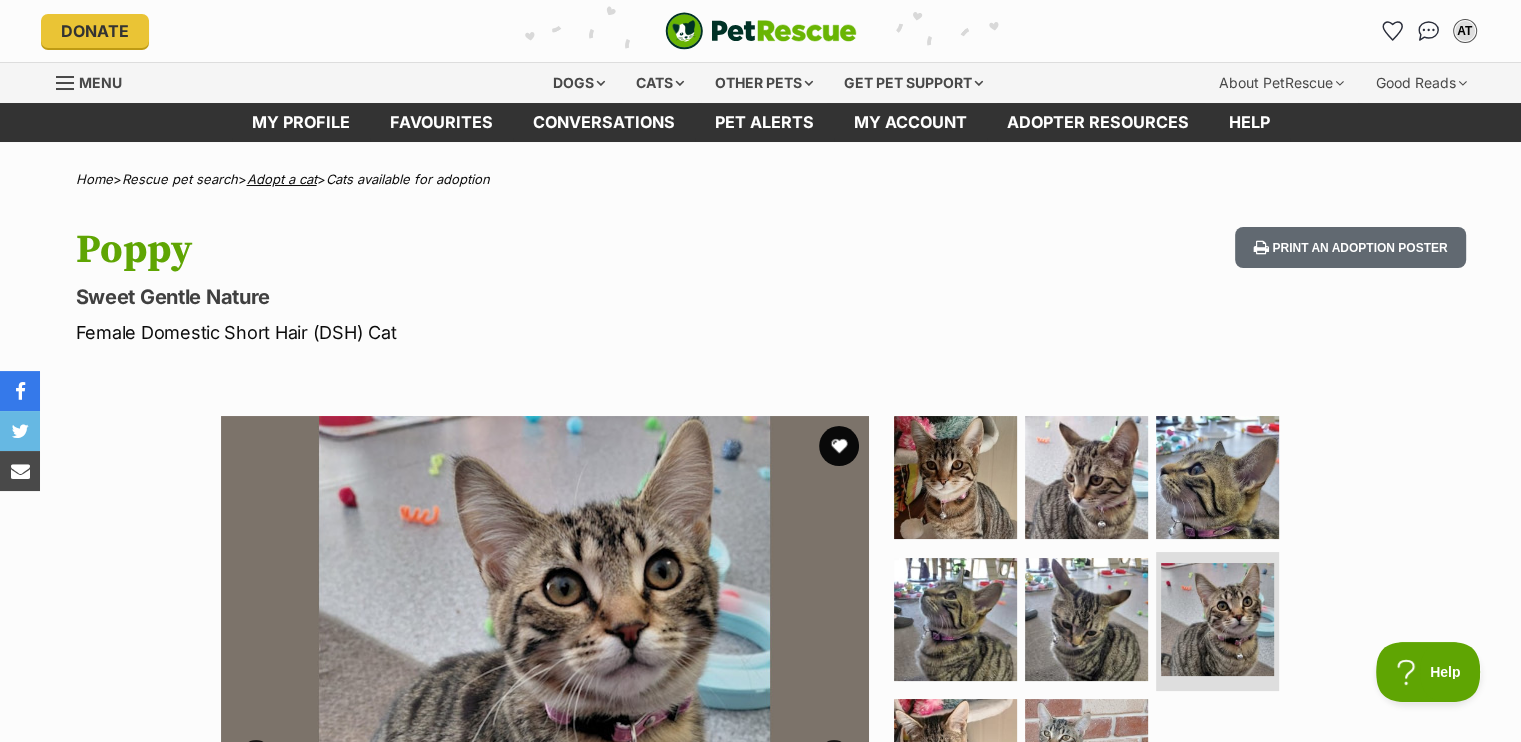 click on "Adopt a cat" at bounding box center [282, 179] 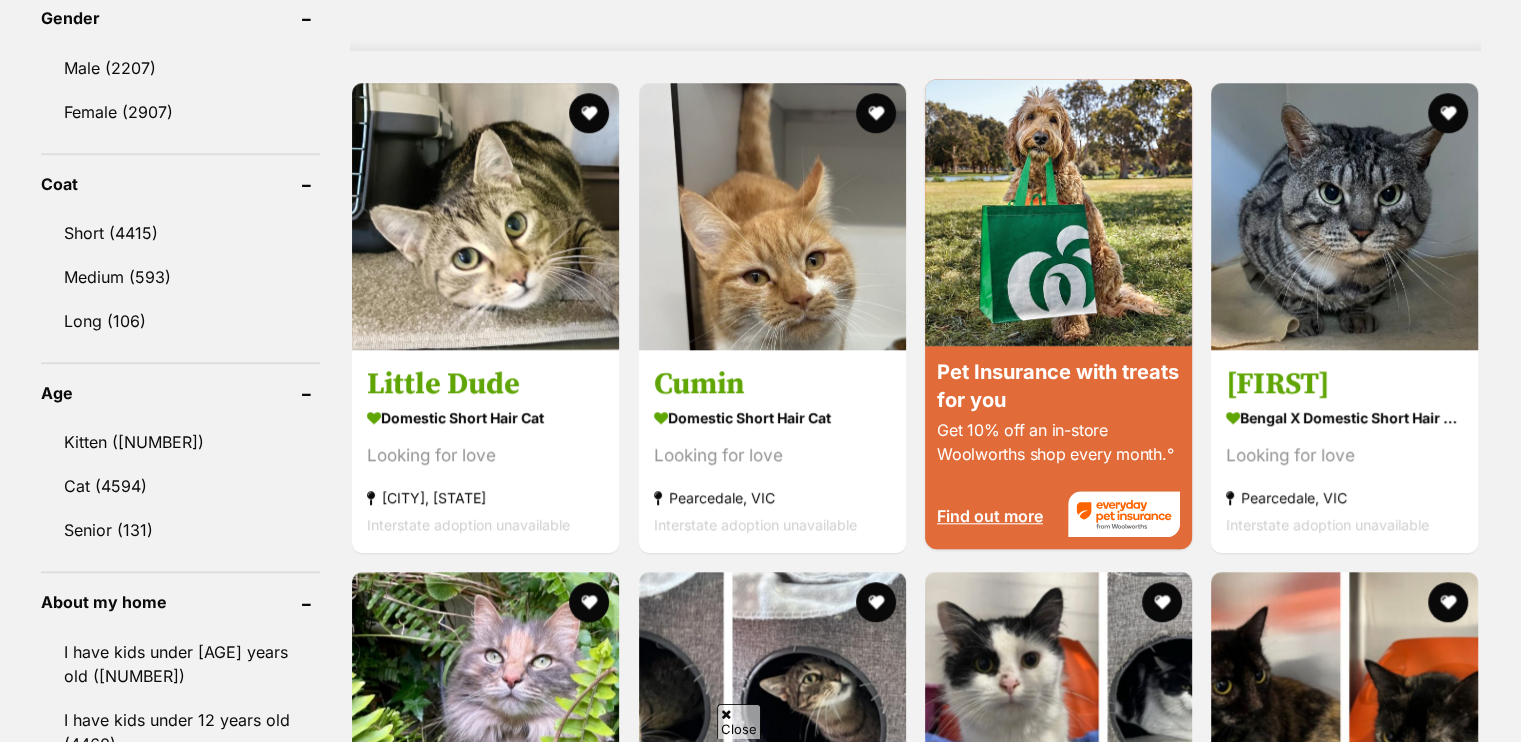 scroll, scrollTop: 1900, scrollLeft: 0, axis: vertical 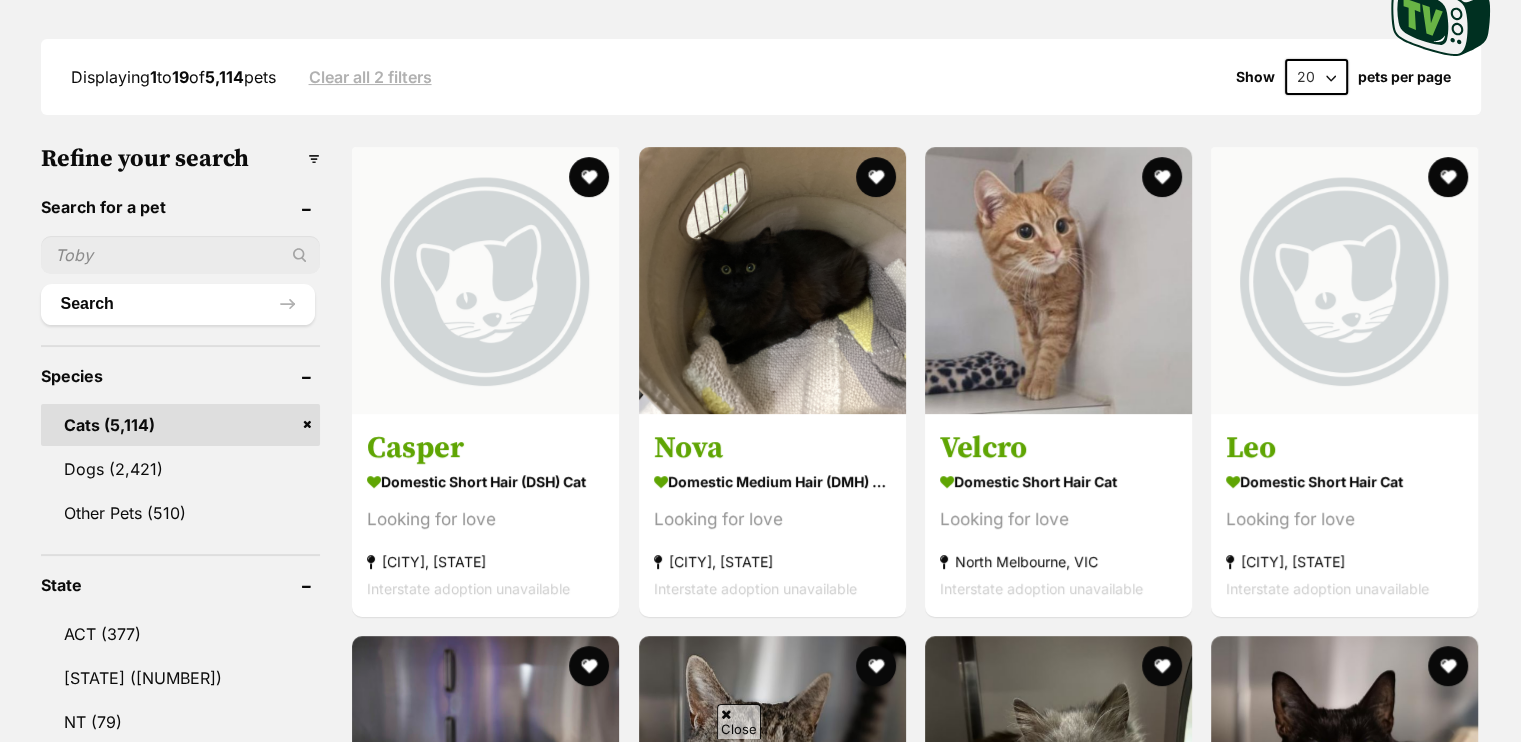 click at bounding box center (181, 255) 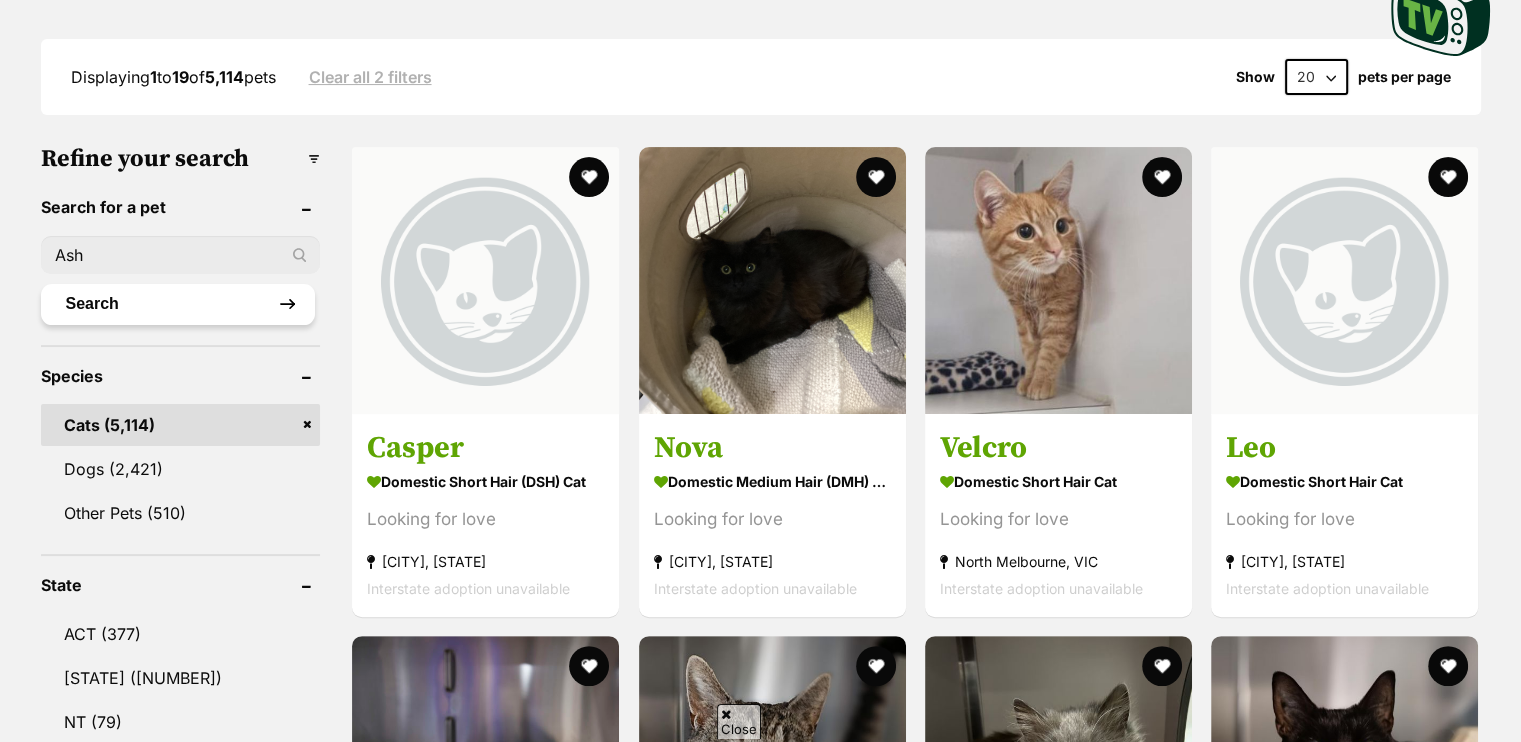 type on "Ash" 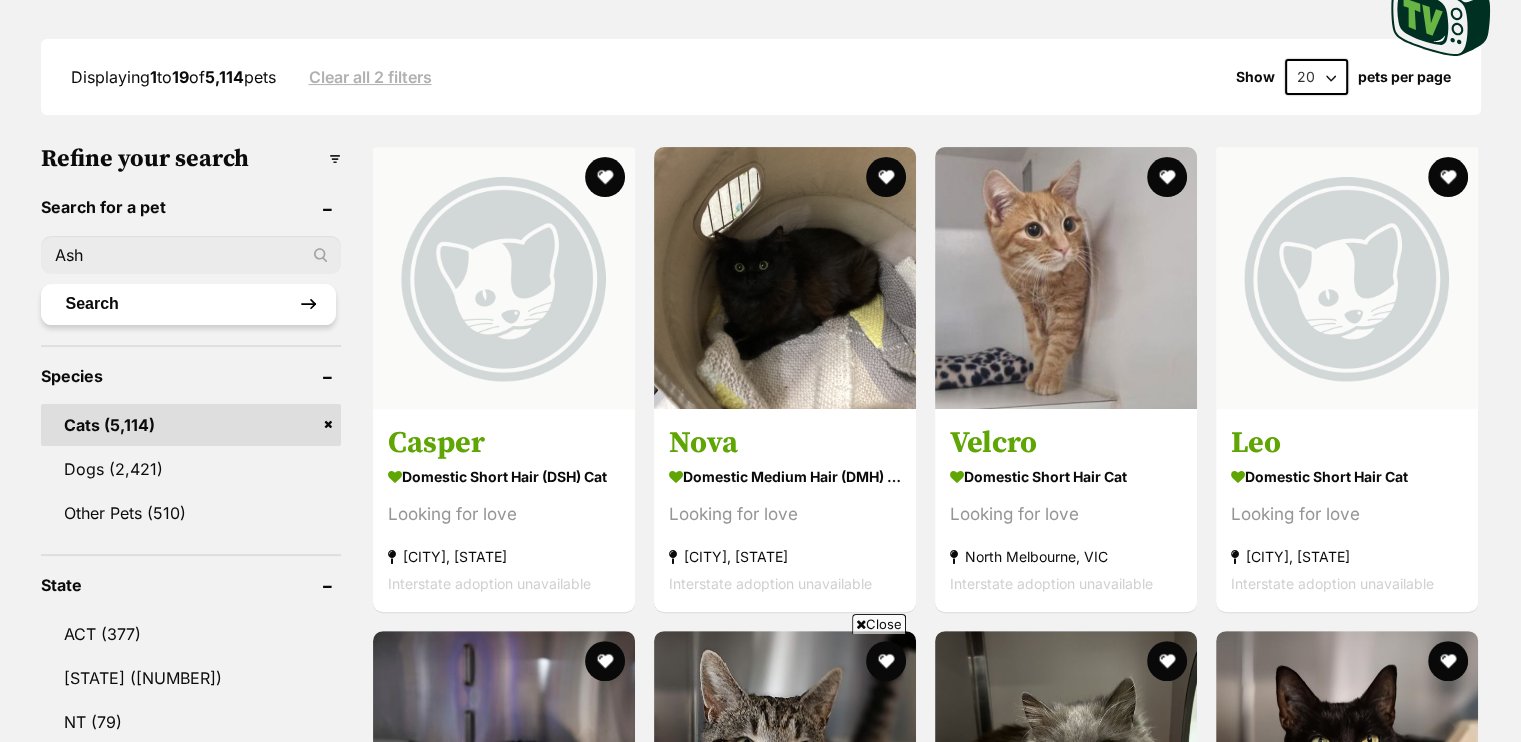 scroll, scrollTop: 0, scrollLeft: 0, axis: both 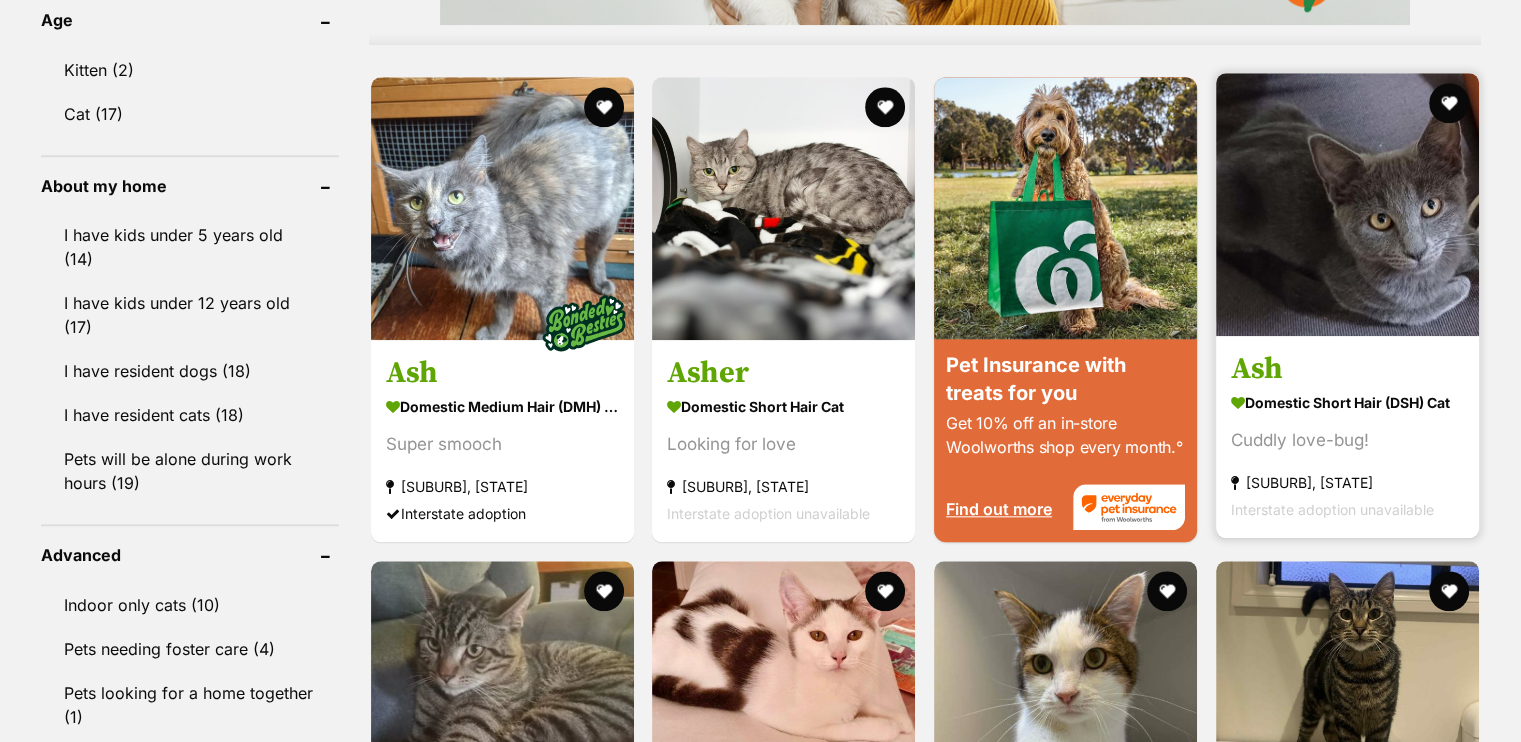 click at bounding box center (1347, 204) 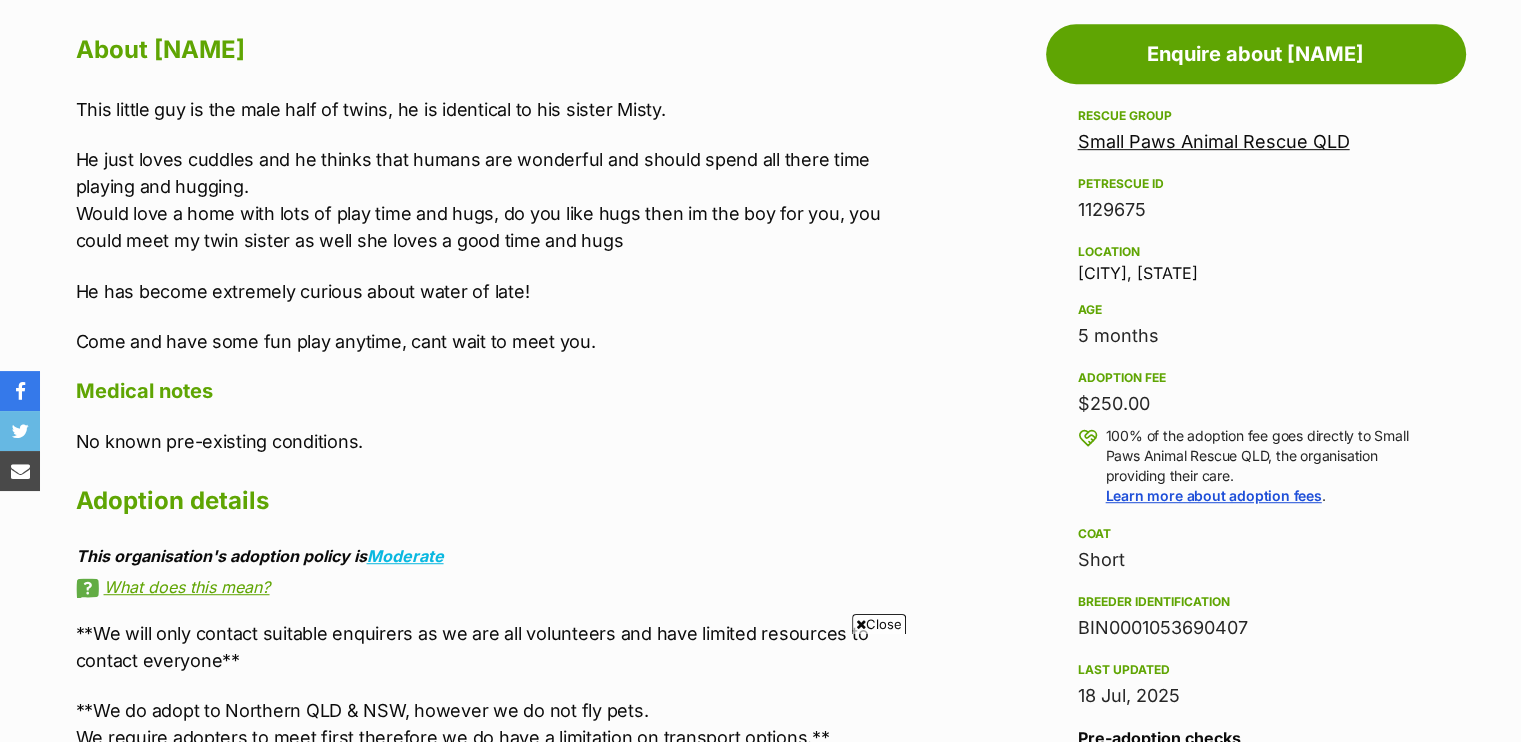 scroll, scrollTop: 0, scrollLeft: 0, axis: both 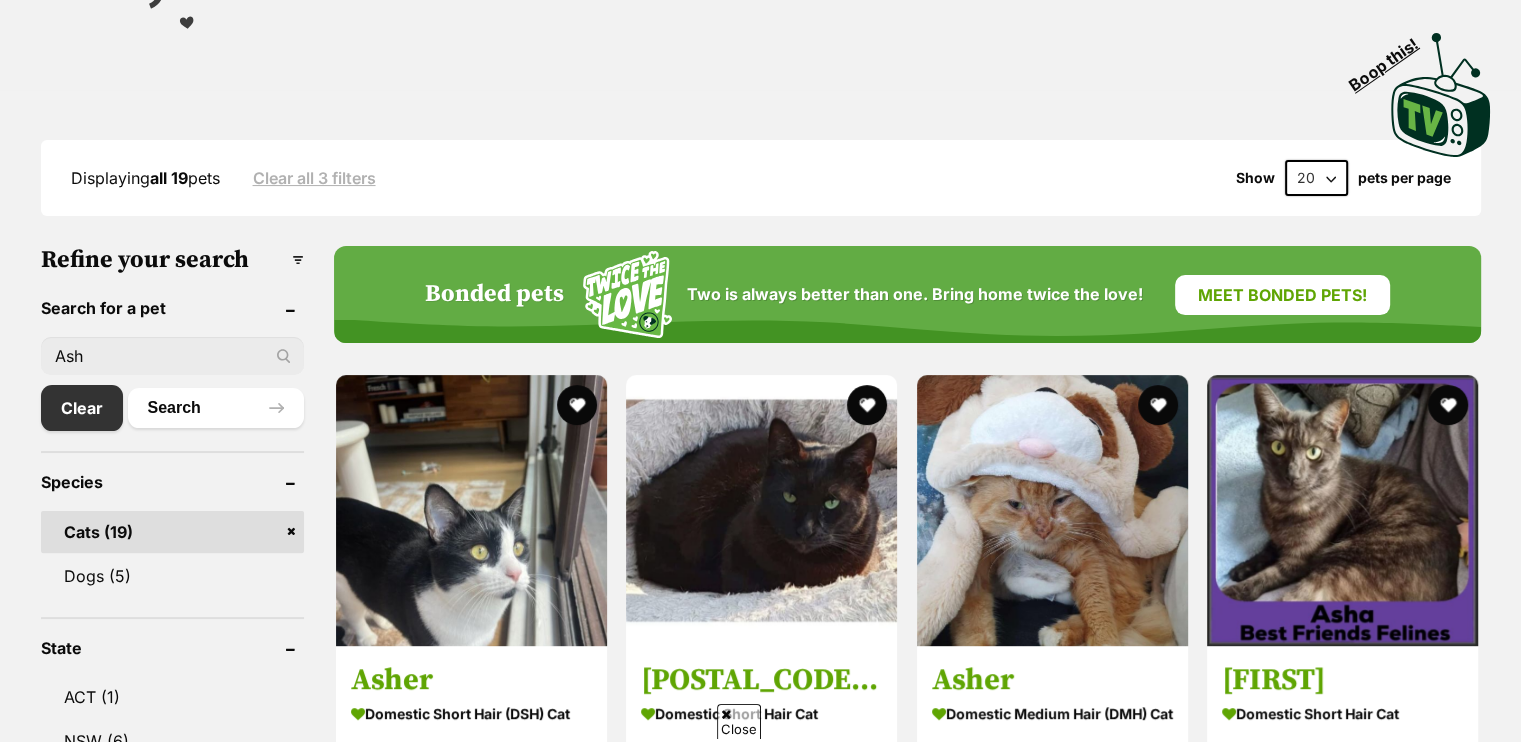 click on "Ash" at bounding box center (173, 356) 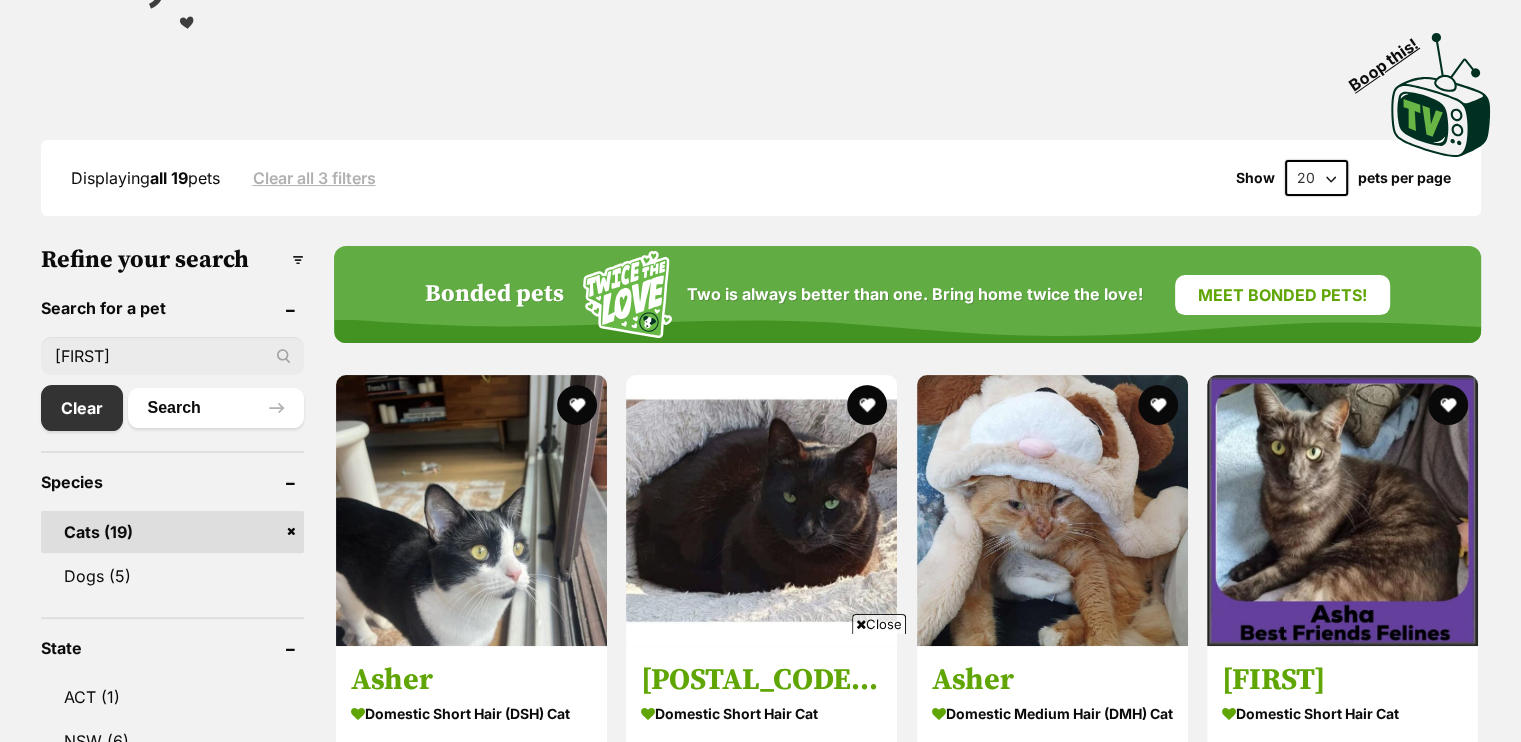 scroll, scrollTop: 0, scrollLeft: 0, axis: both 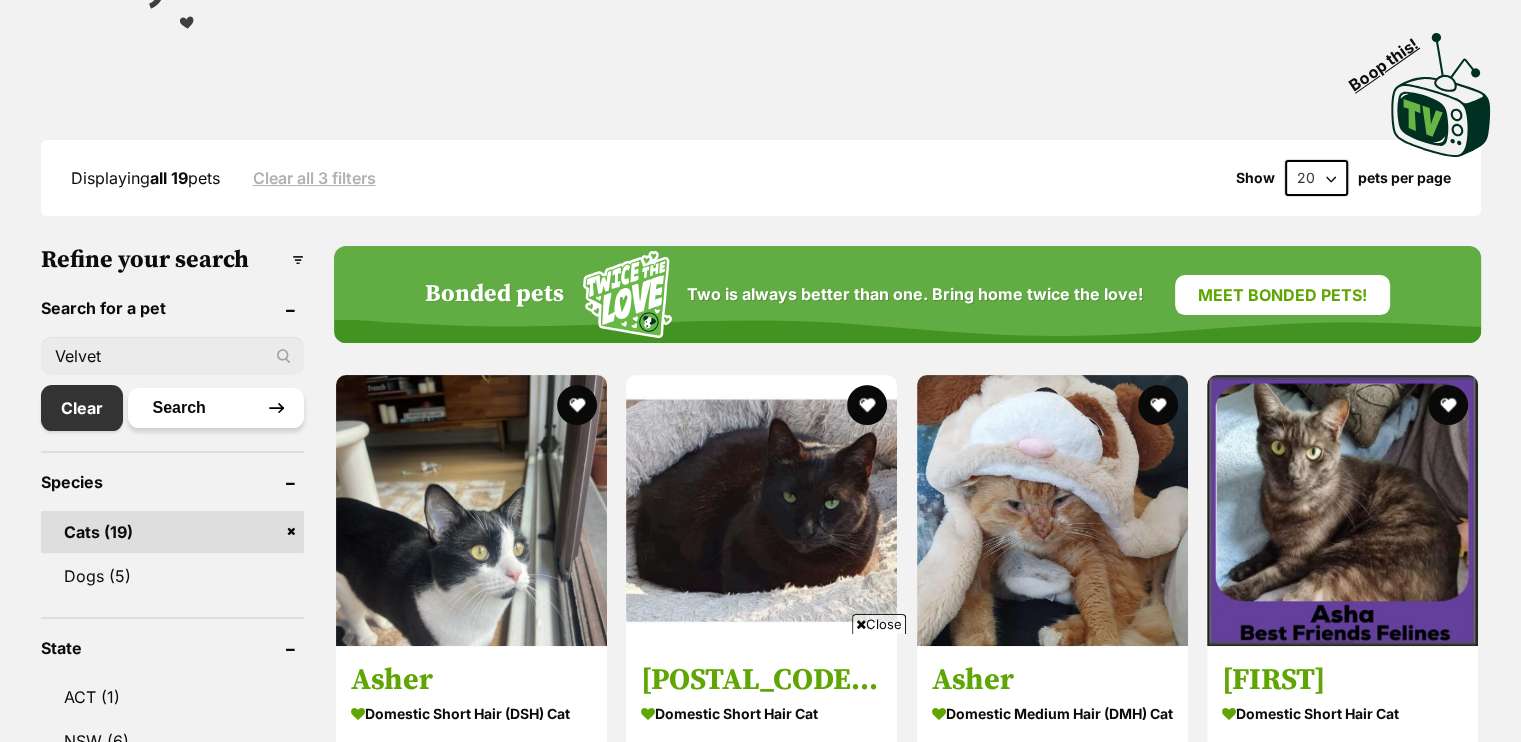 type on "Velvet" 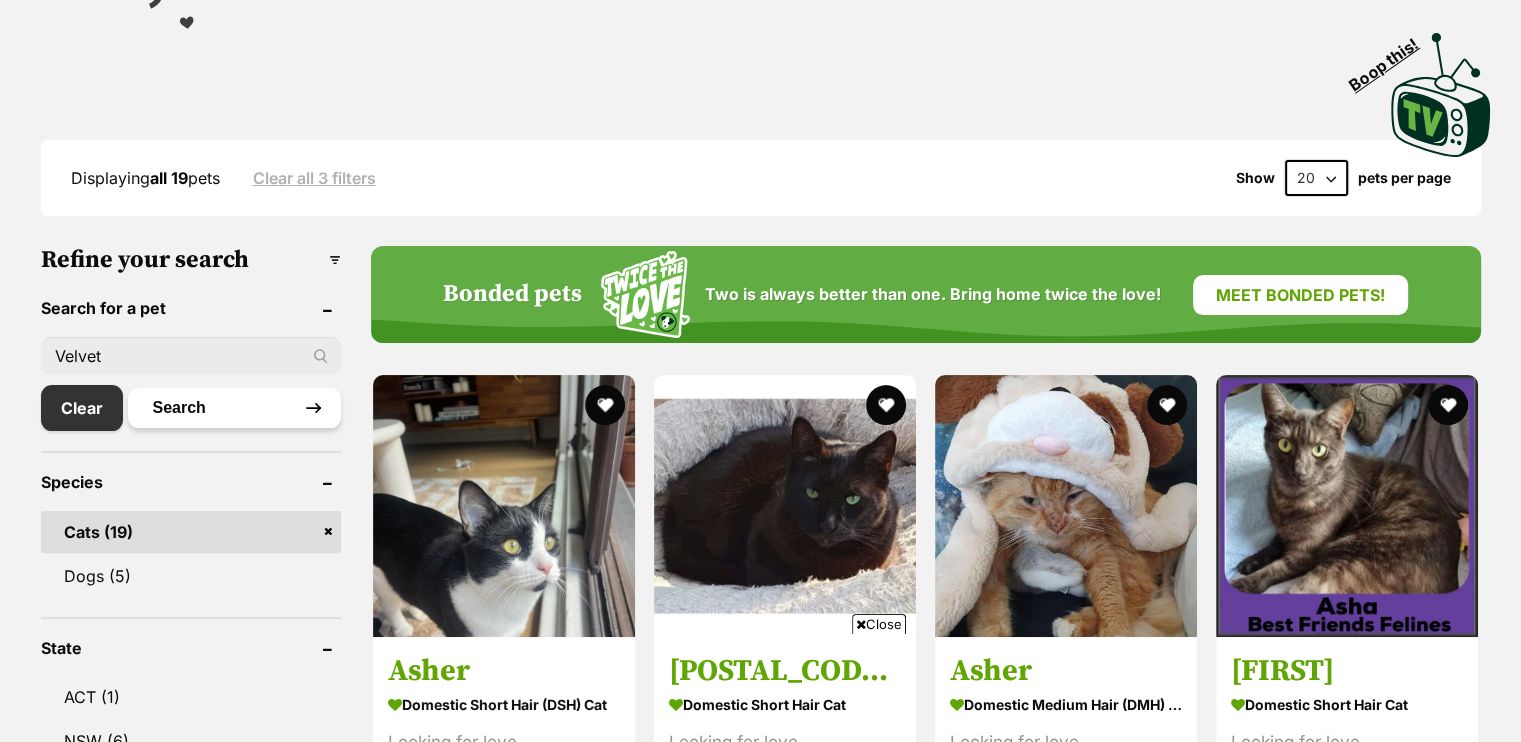 scroll, scrollTop: 0, scrollLeft: 0, axis: both 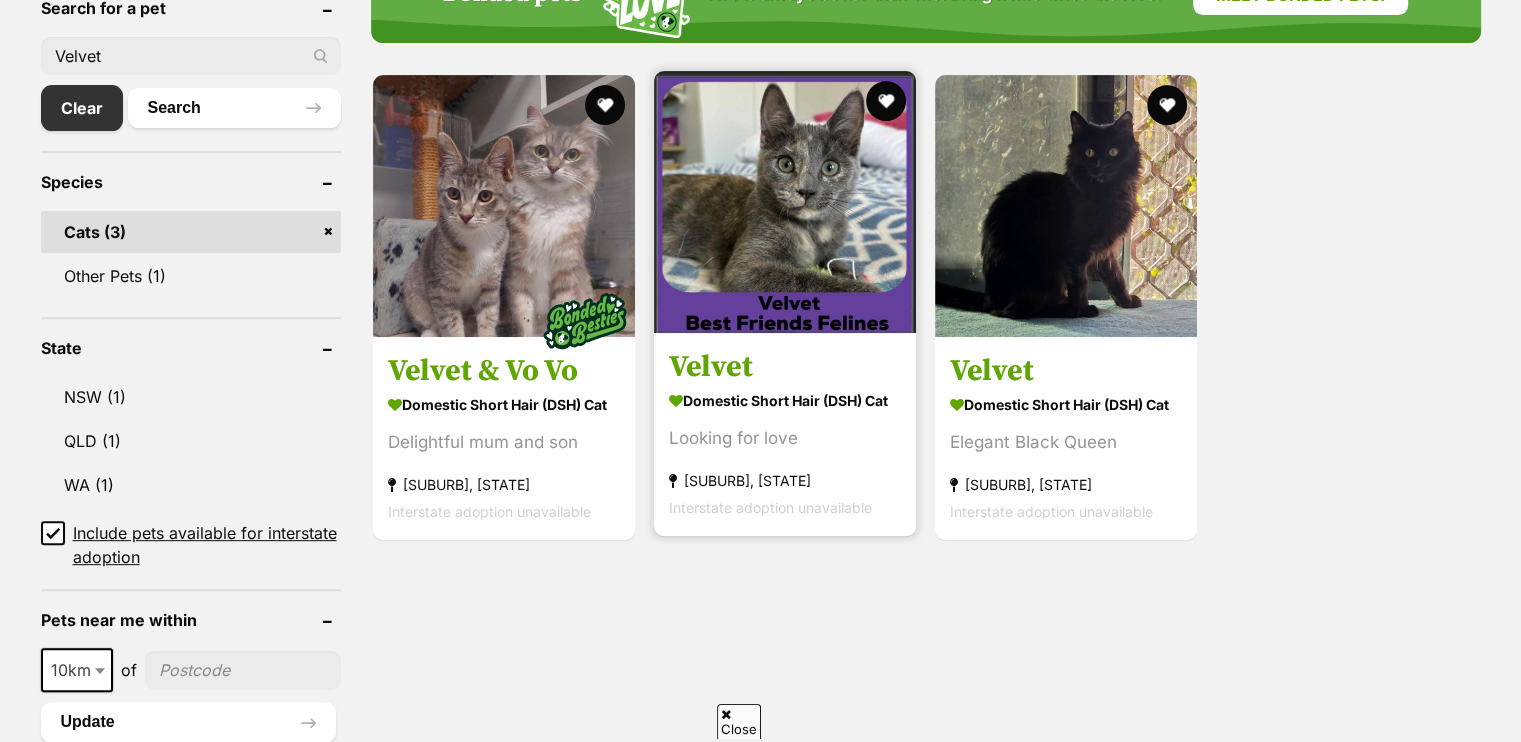 click at bounding box center (785, 202) 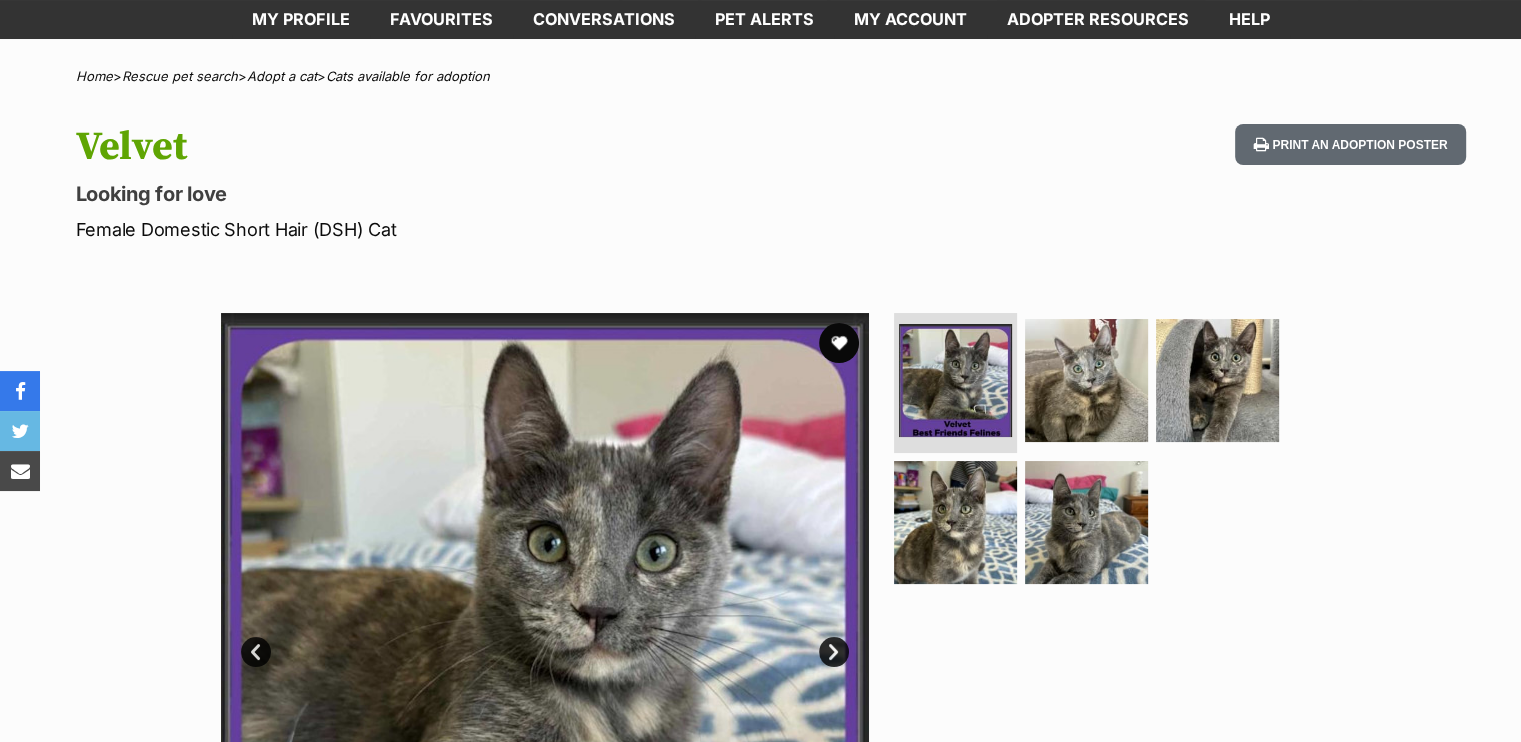 scroll, scrollTop: 0, scrollLeft: 0, axis: both 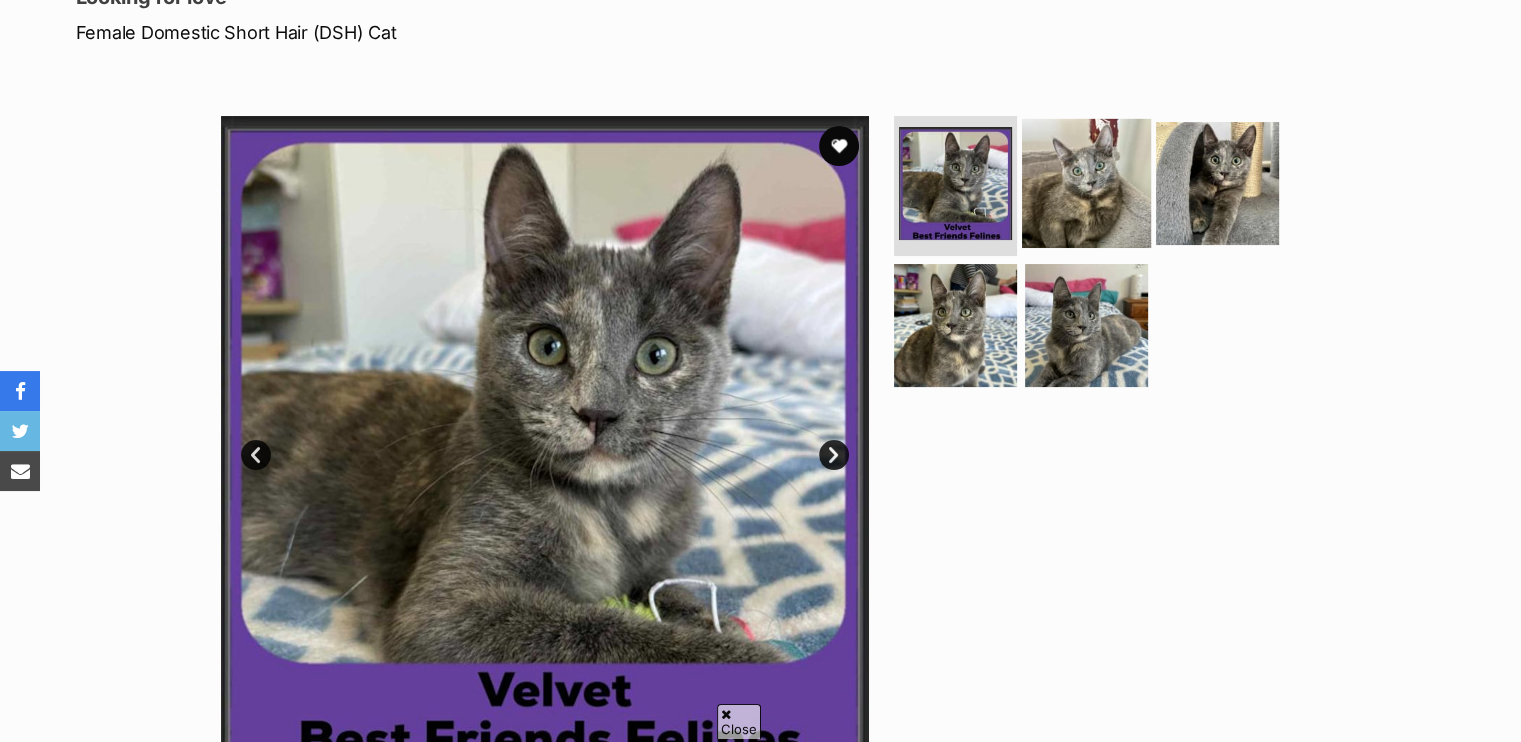 click at bounding box center (1086, 183) 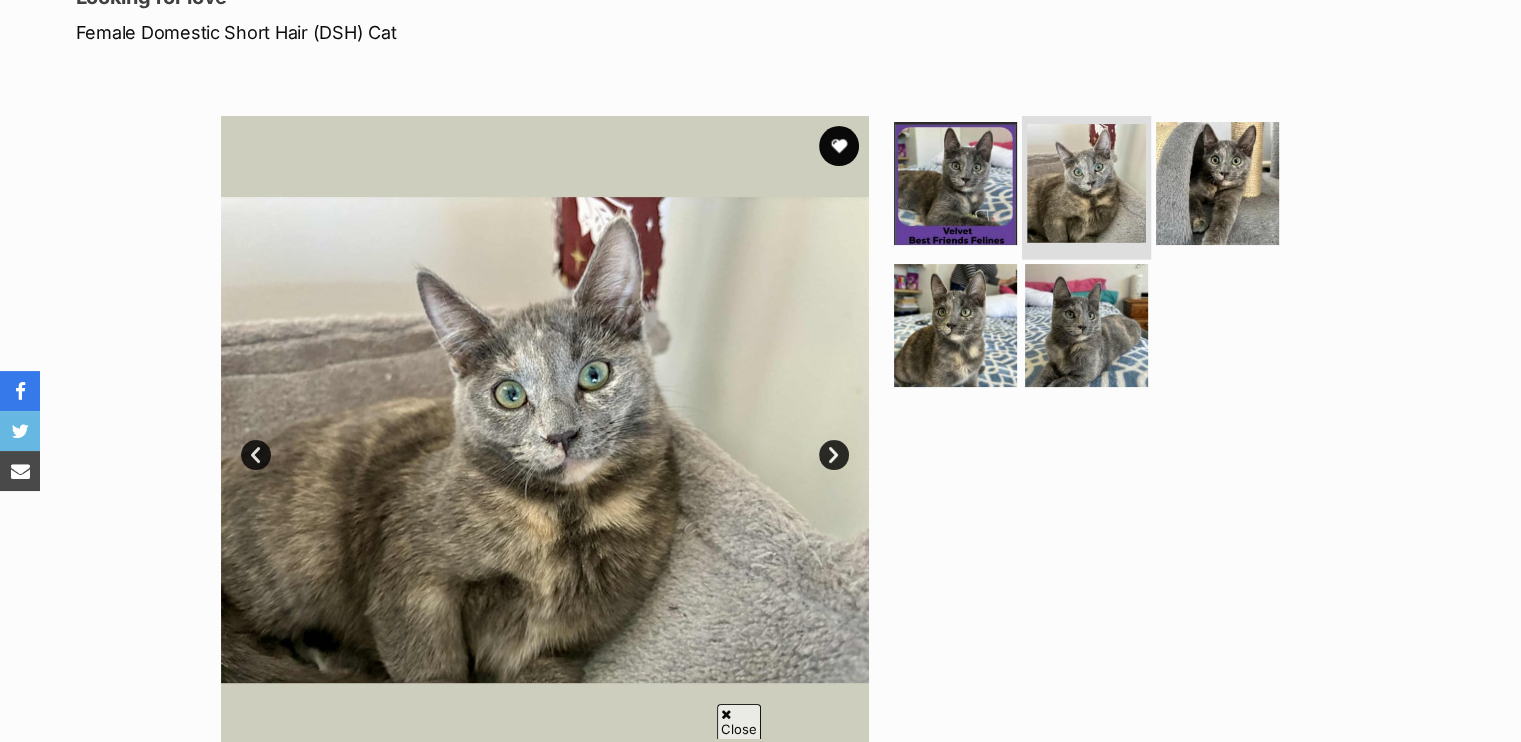scroll, scrollTop: 400, scrollLeft: 0, axis: vertical 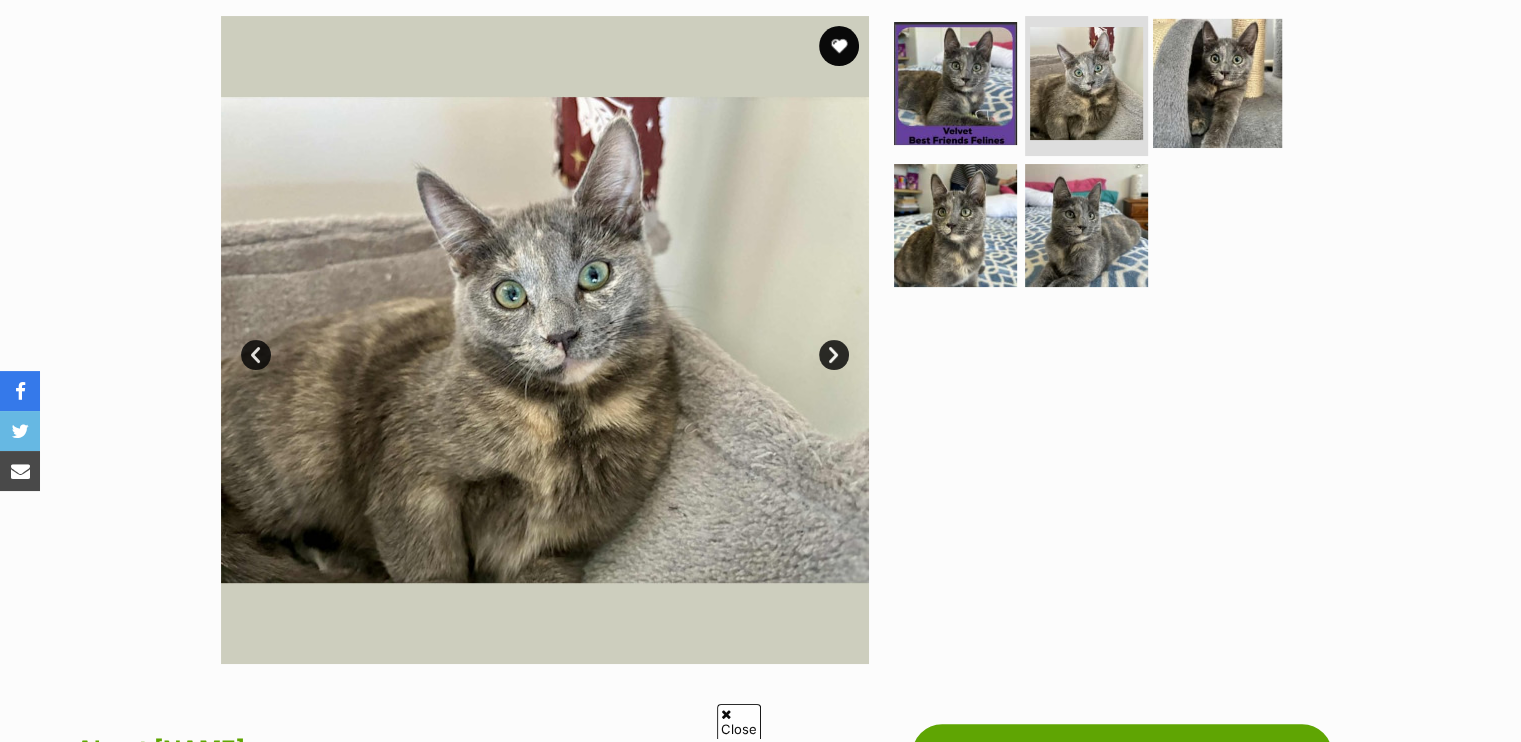 click at bounding box center (1217, 83) 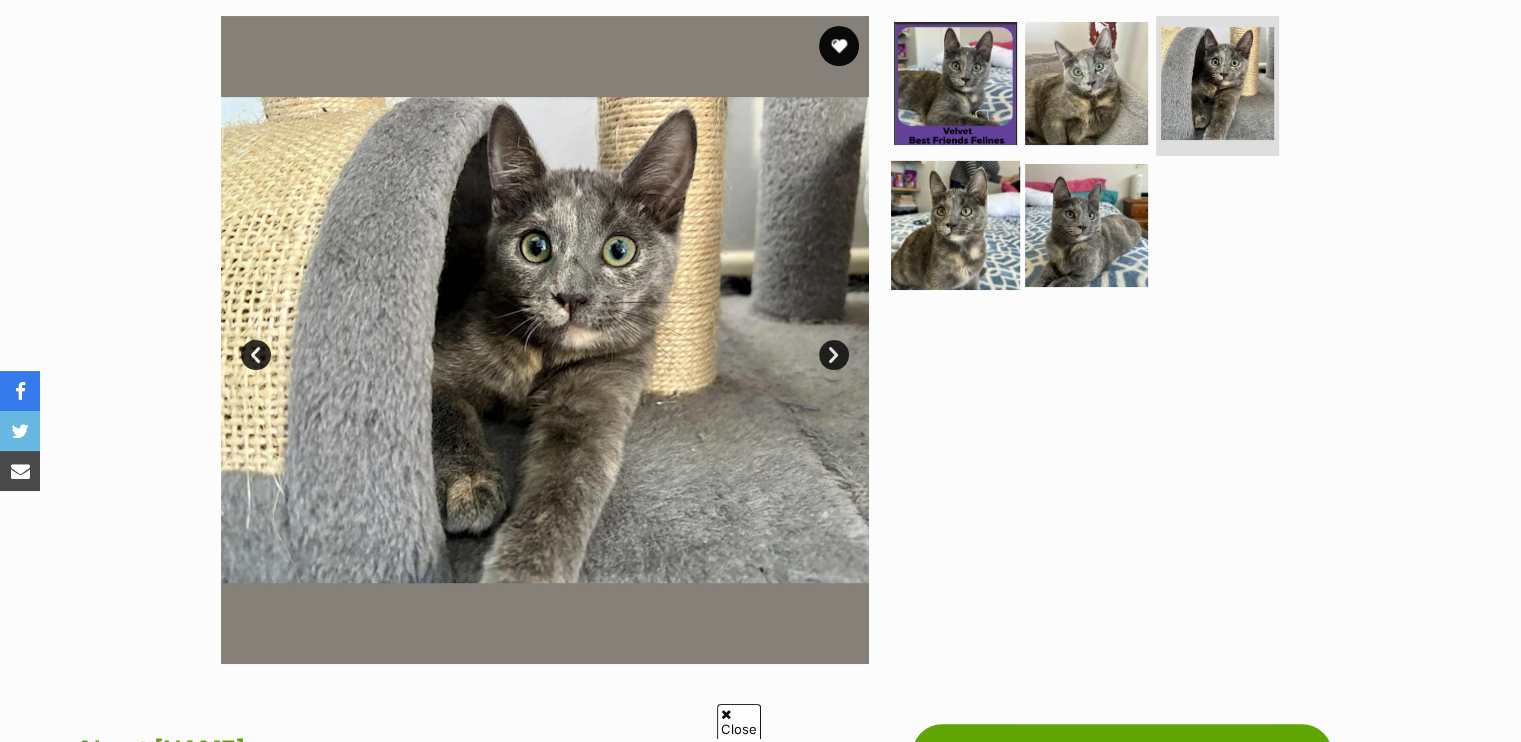 scroll, scrollTop: 0, scrollLeft: 0, axis: both 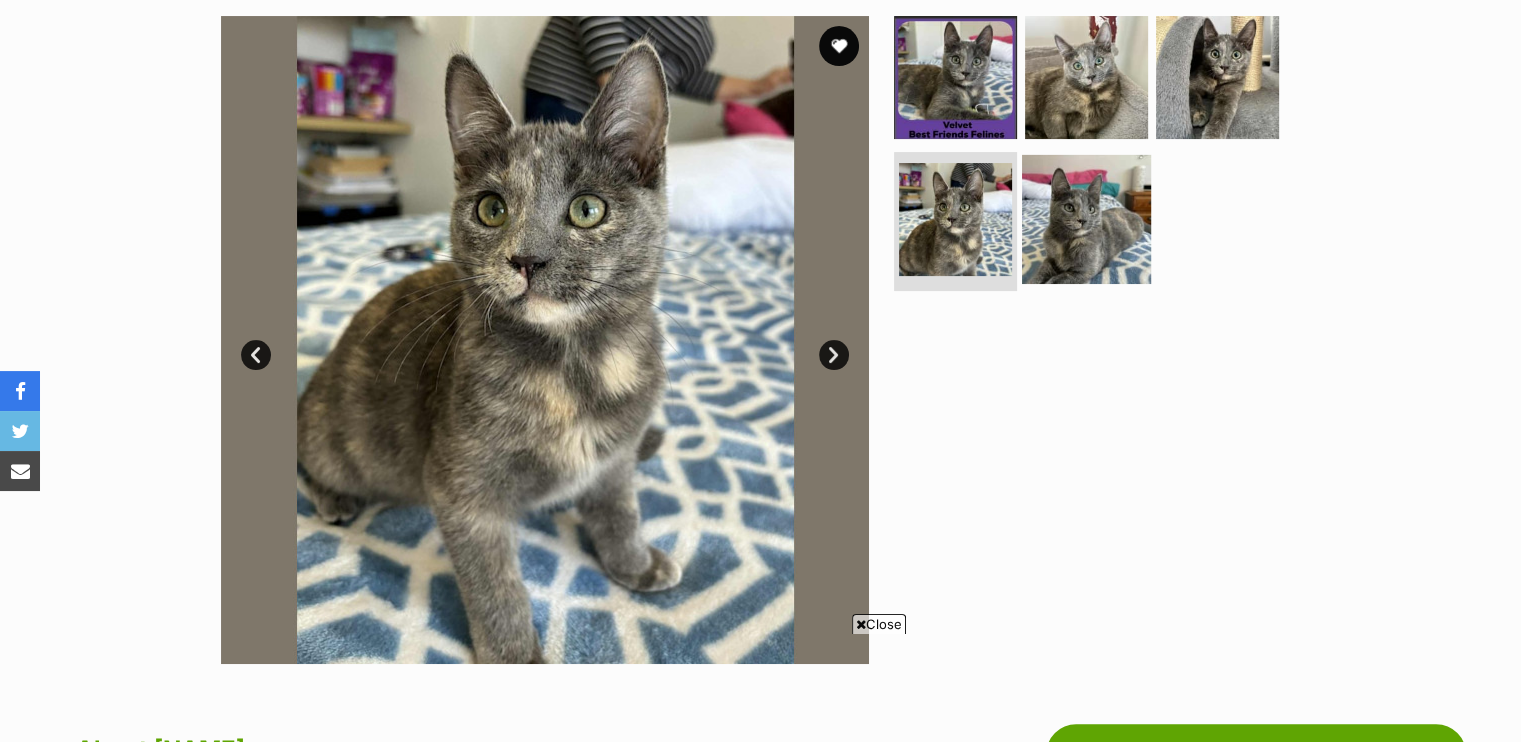 click at bounding box center [1086, 218] 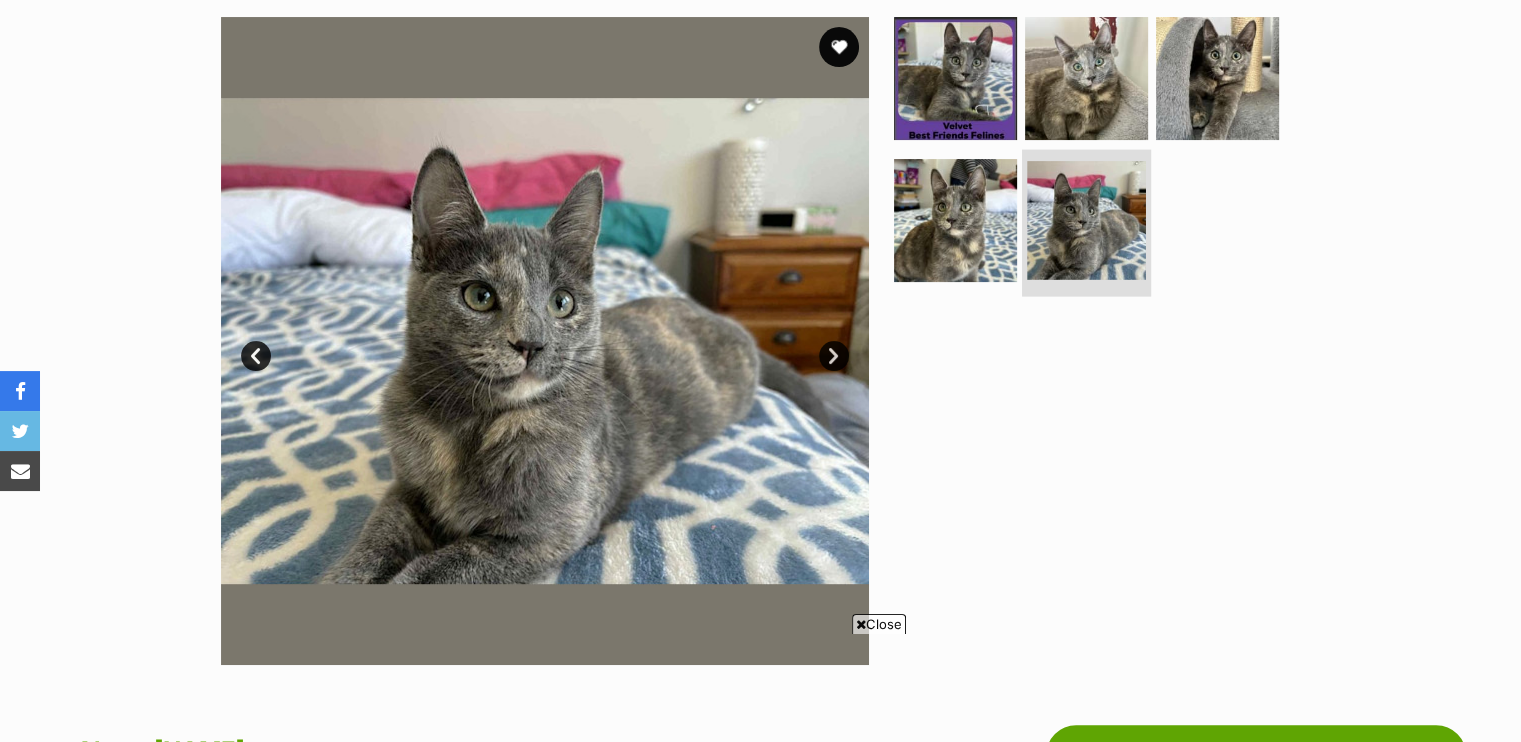scroll, scrollTop: 0, scrollLeft: 0, axis: both 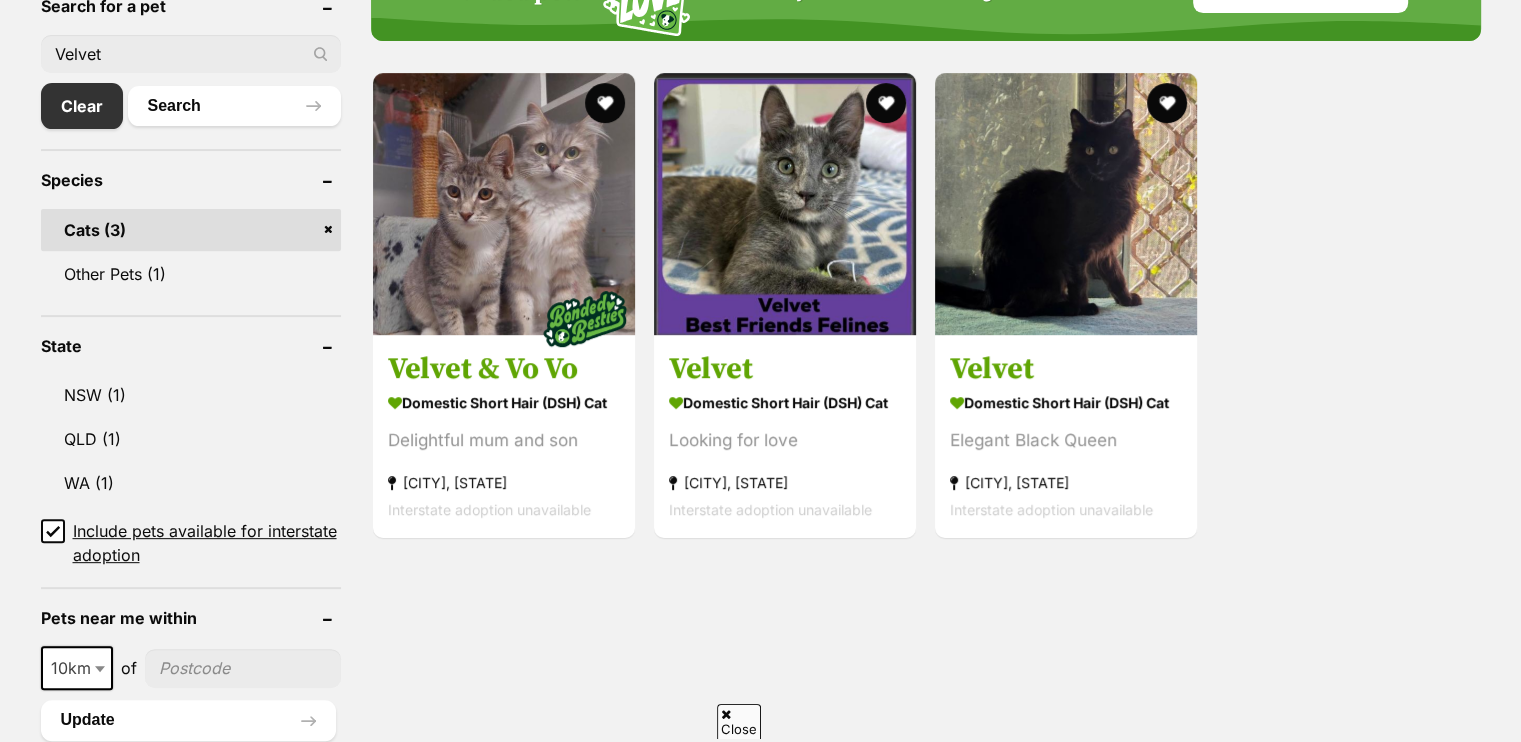 click on "Velvet" at bounding box center [191, 54] 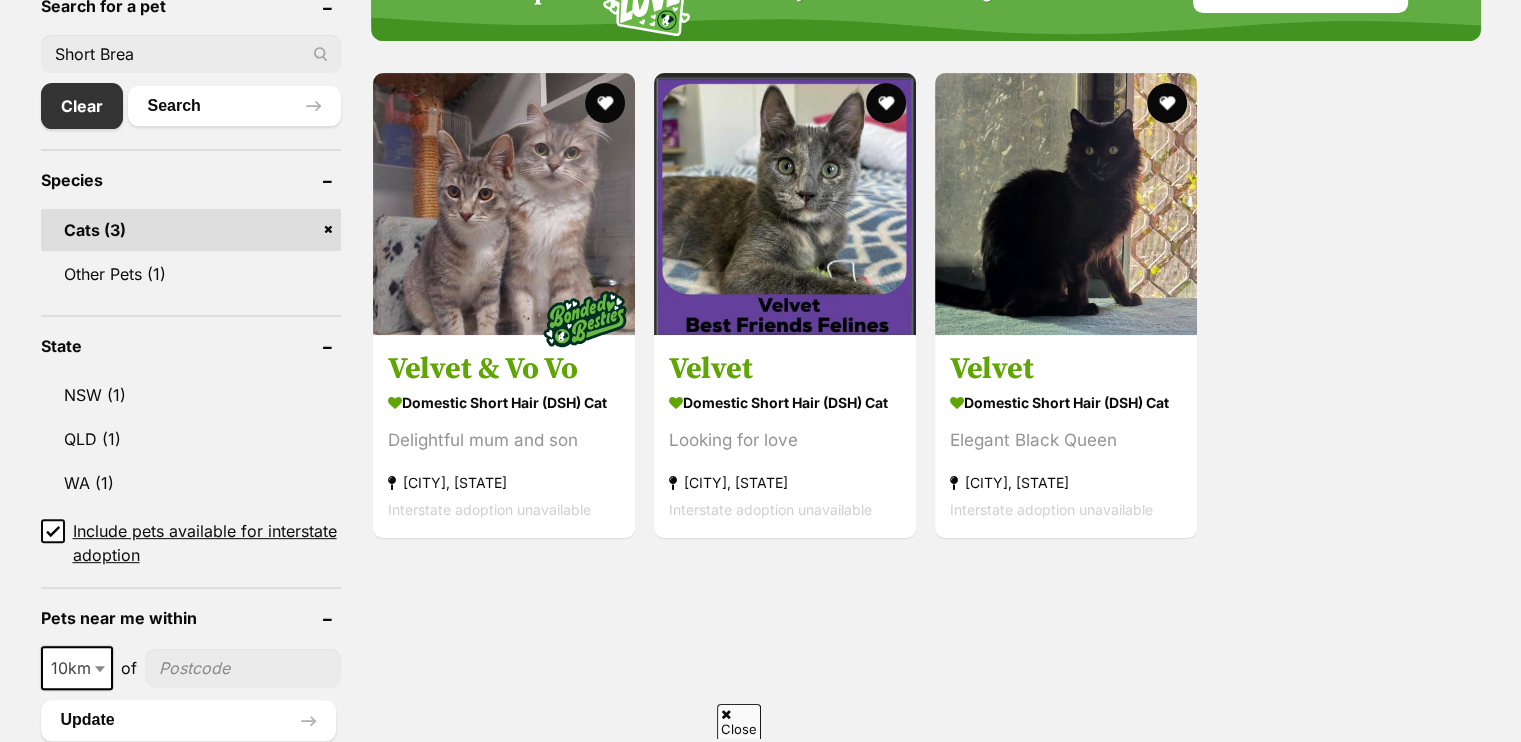 scroll, scrollTop: 0, scrollLeft: 0, axis: both 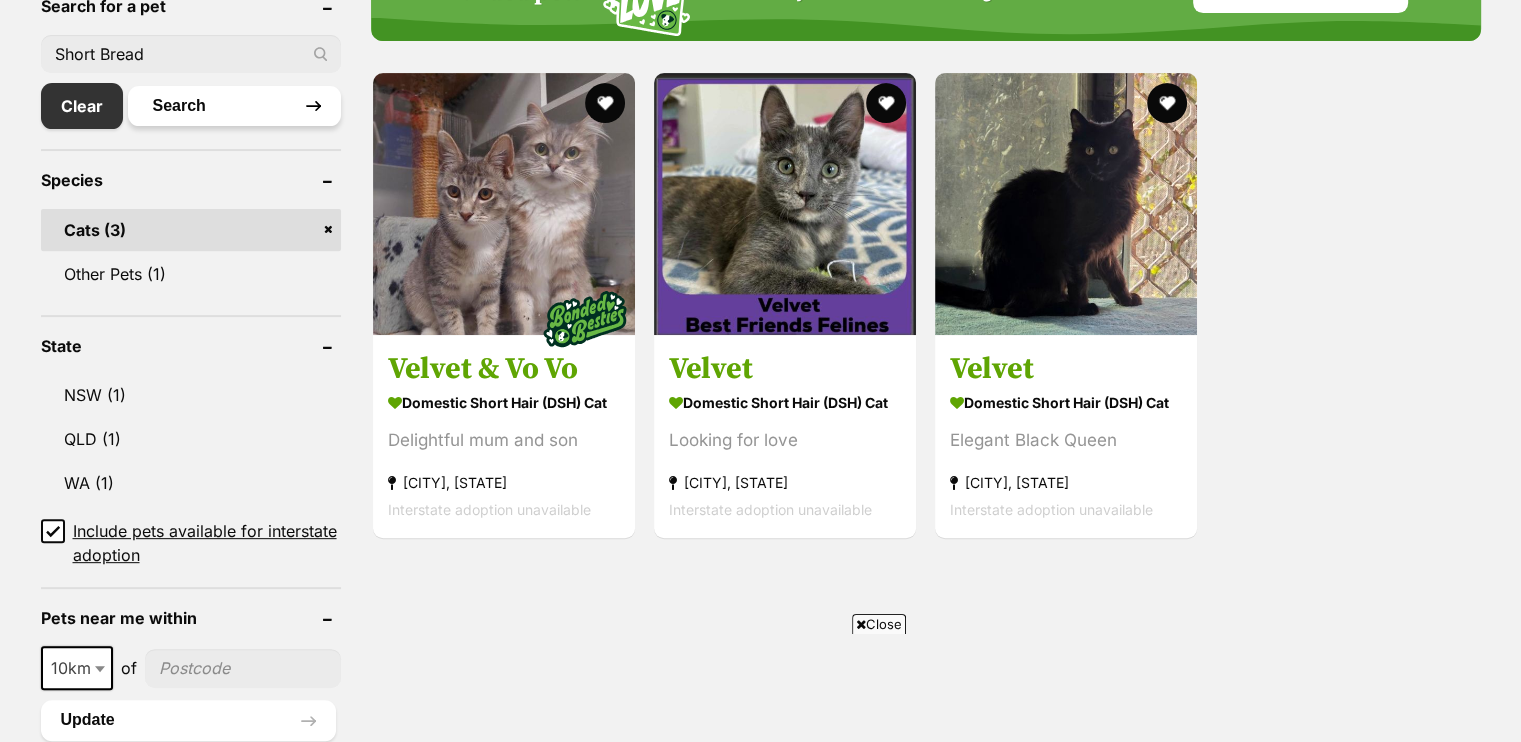 type on "Short Bread" 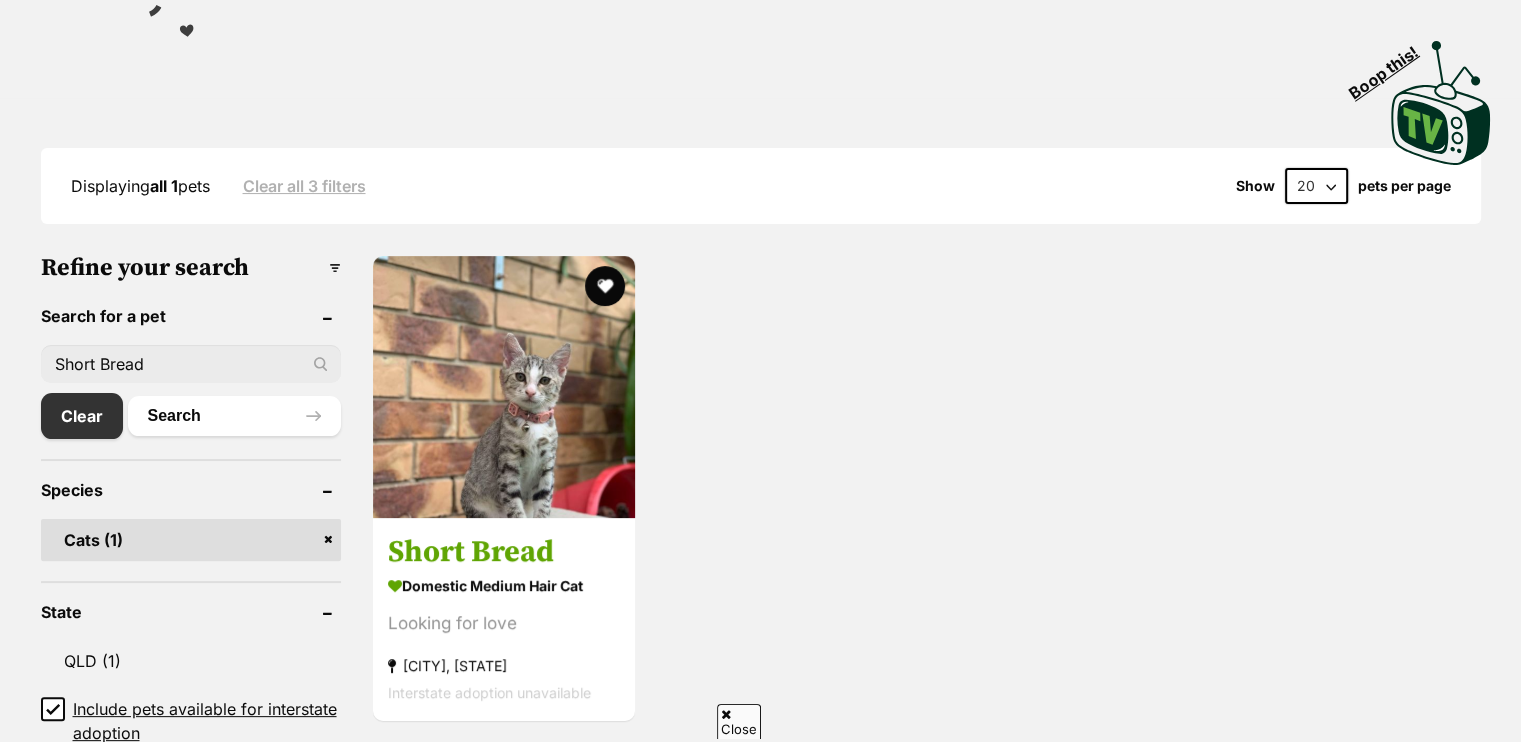 scroll, scrollTop: 500, scrollLeft: 0, axis: vertical 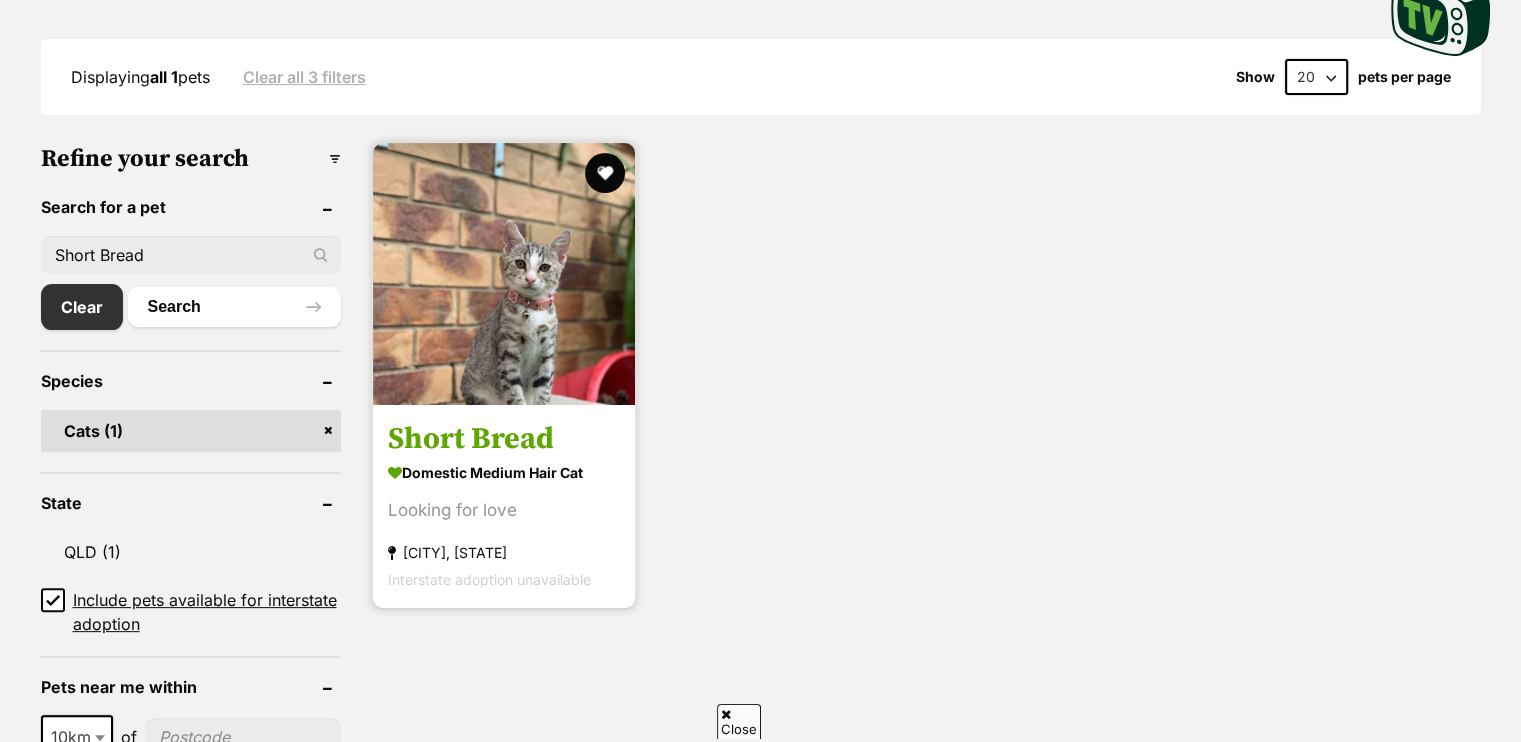click at bounding box center [504, 274] 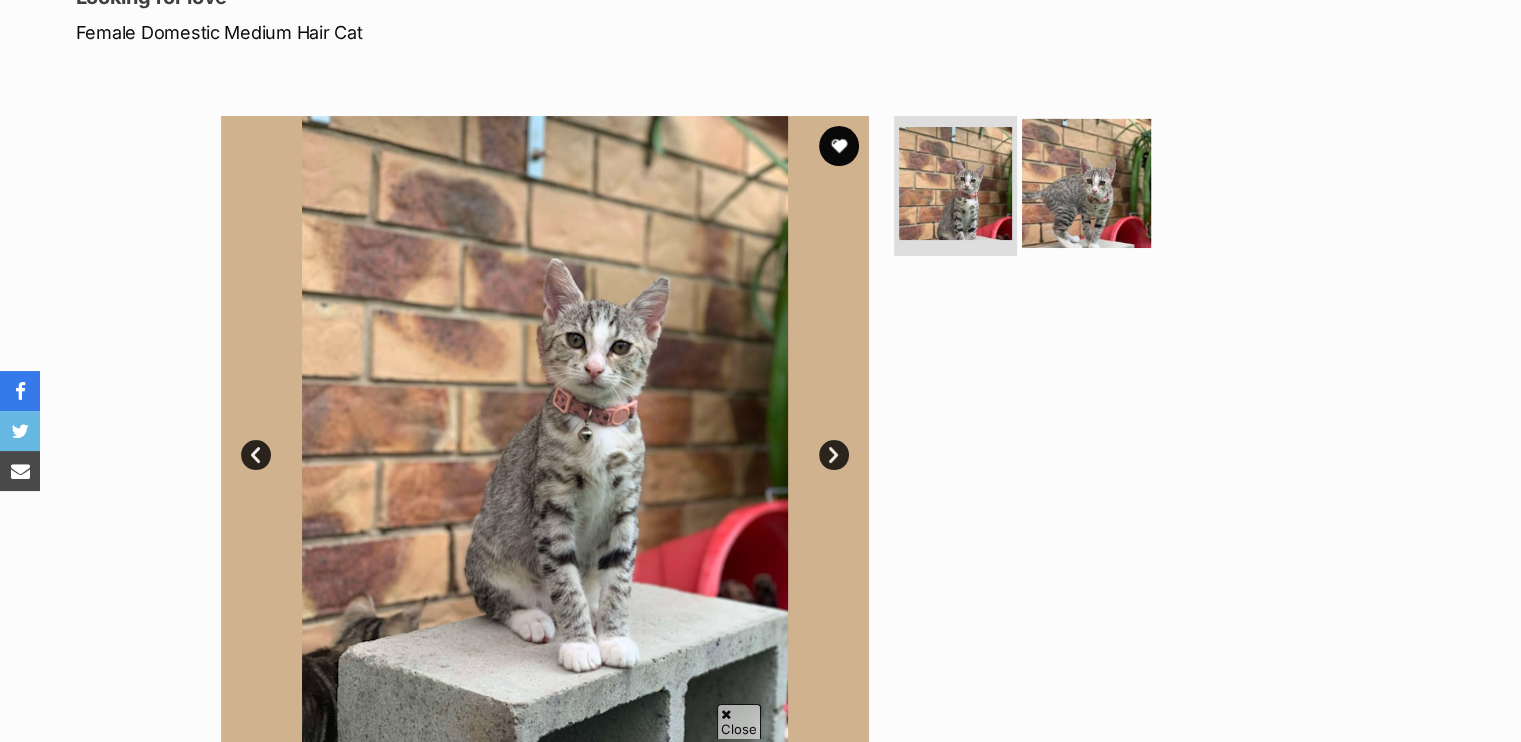 click at bounding box center [1086, 183] 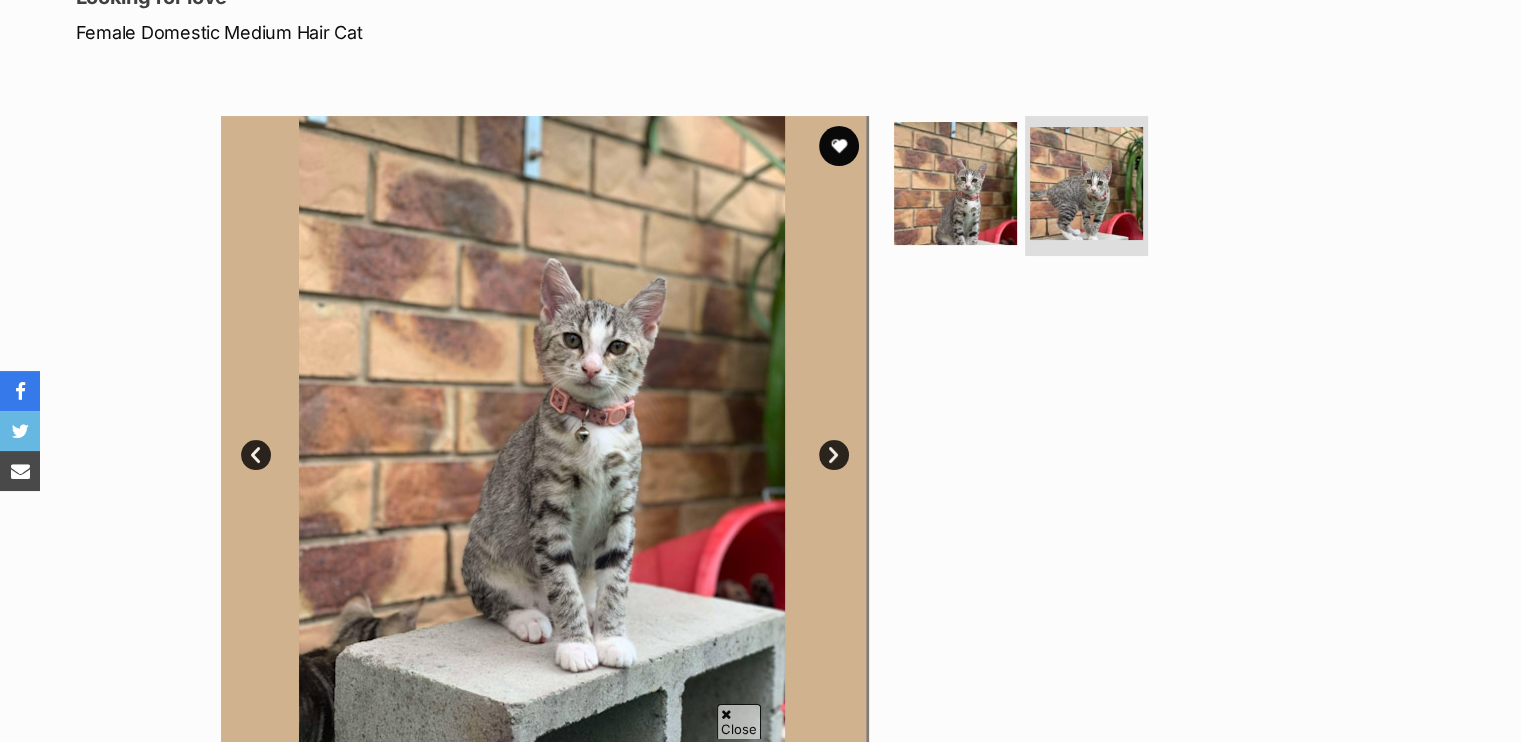 scroll, scrollTop: 299, scrollLeft: 0, axis: vertical 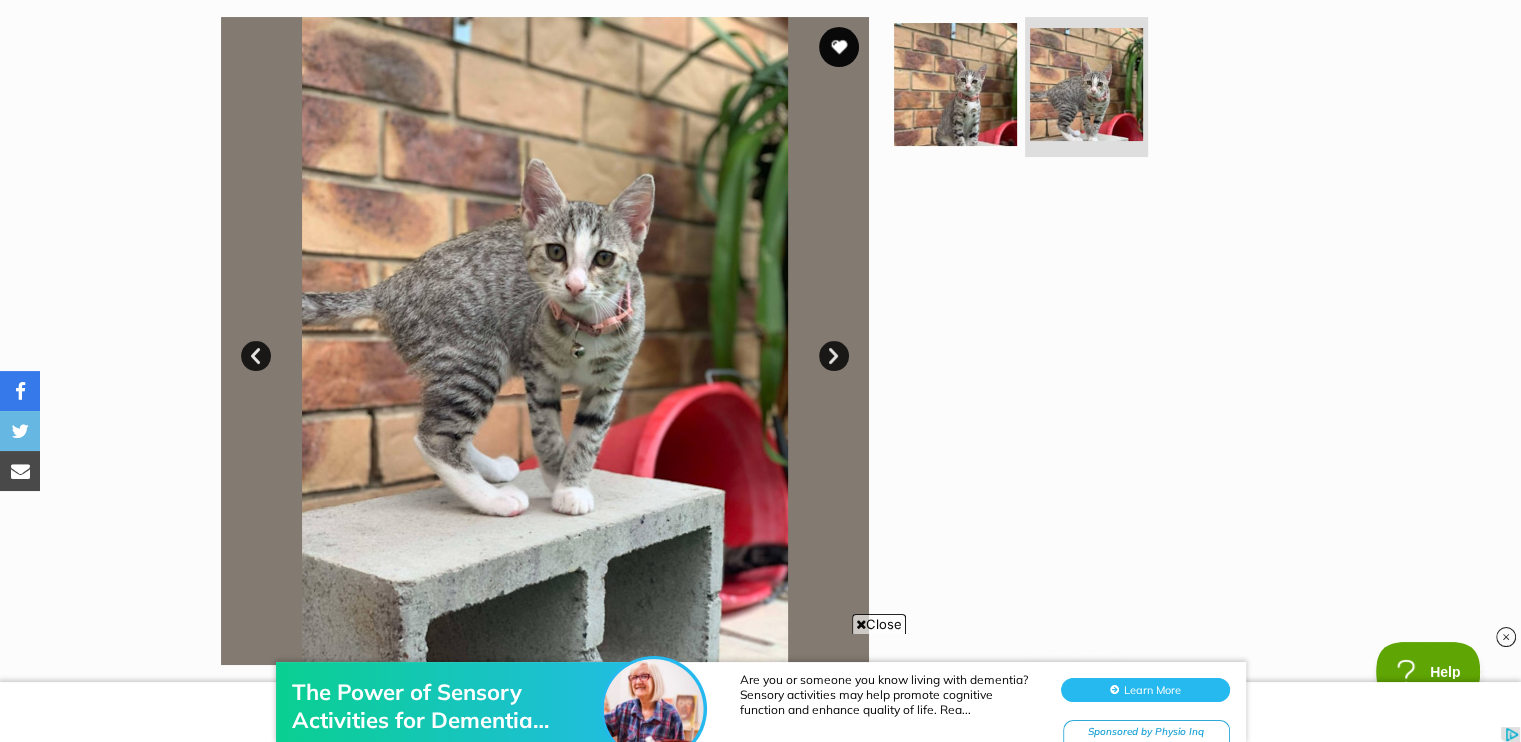 click on "Next" at bounding box center (834, 356) 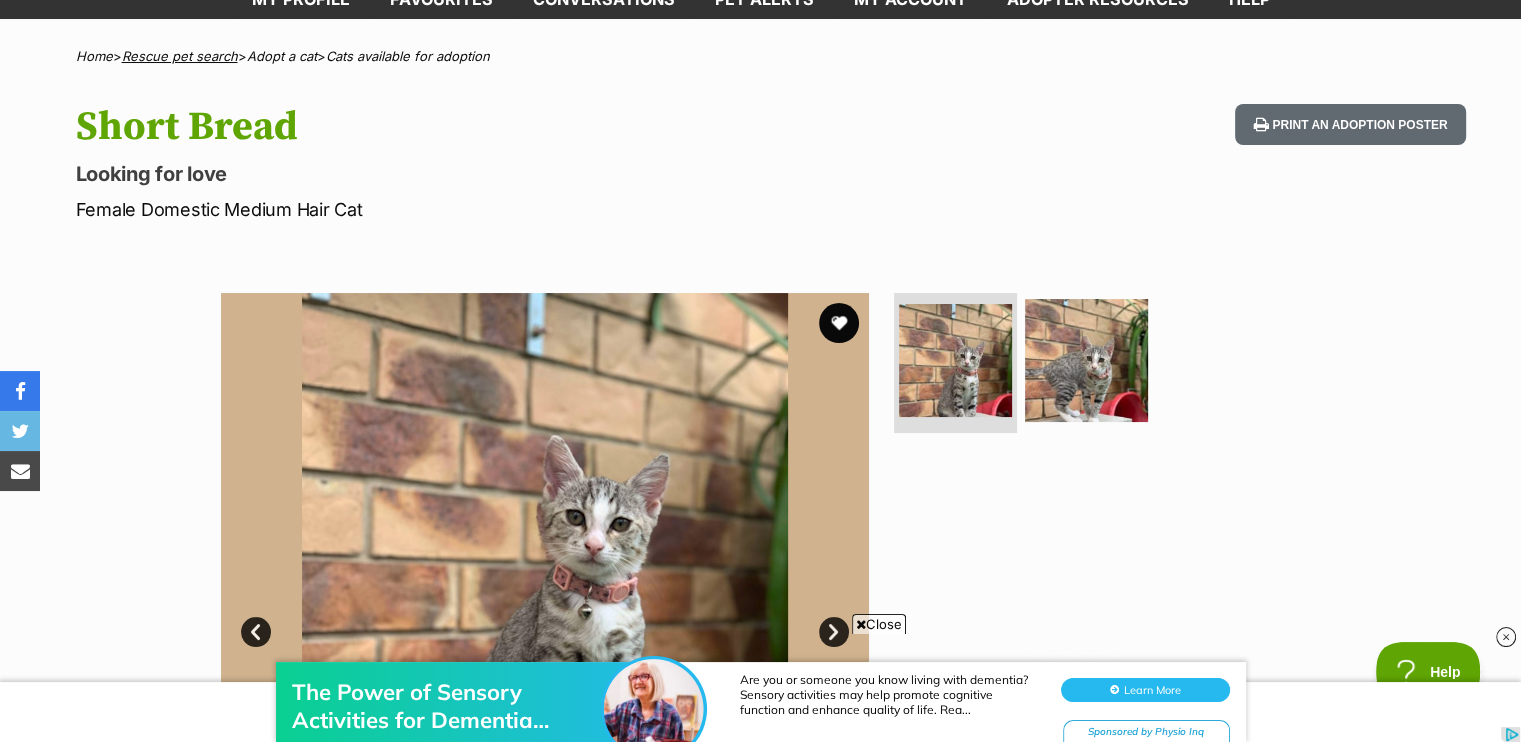 scroll, scrollTop: 0, scrollLeft: 0, axis: both 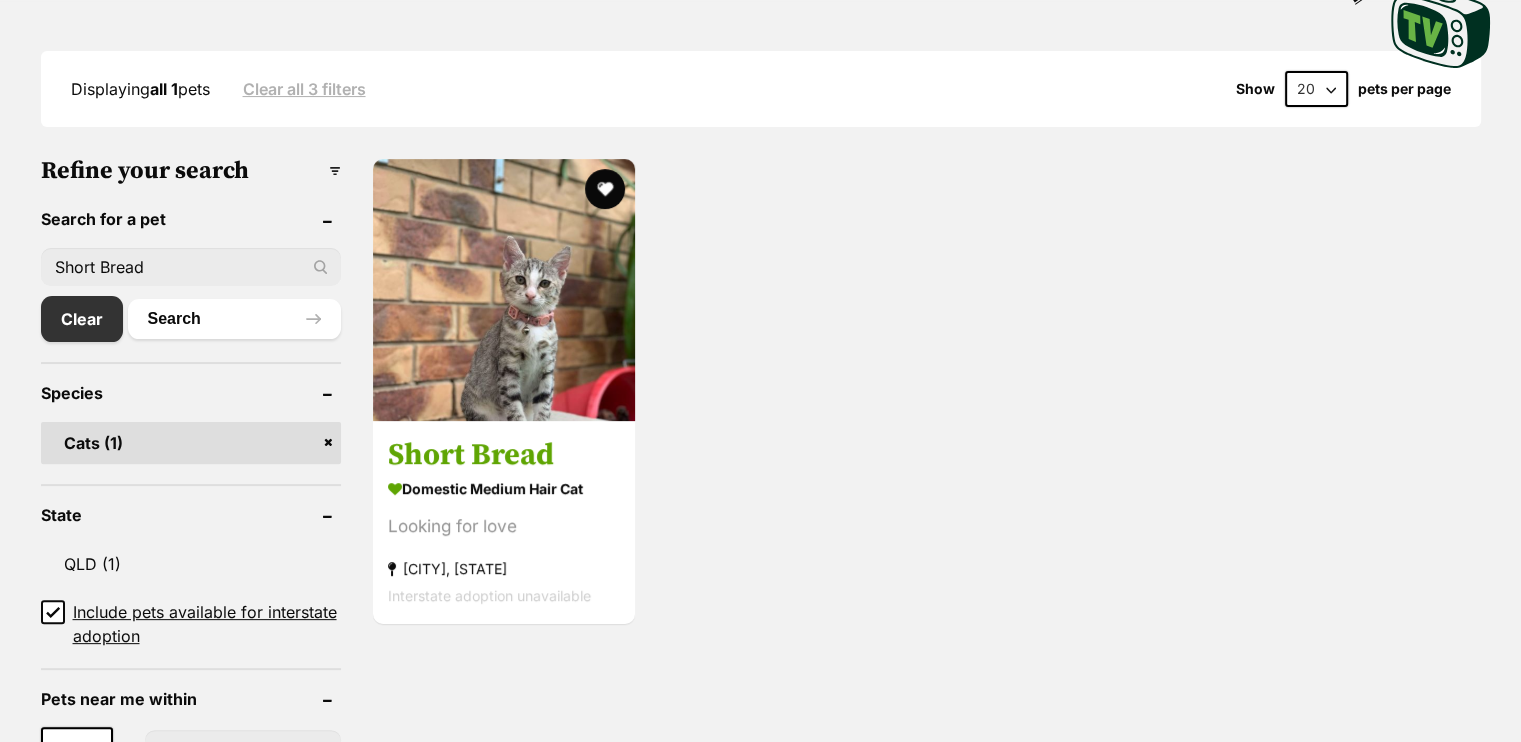 click on "Displaying all 1 pets
Clear all 3 filters
Show 20 40 60 pets per page
Visit PetRescue TV (external site)
Boop this!
Refine your search
Search for a pet
Short Bread
Clear
Search
Species
Cats (1)
State
QLD (1)
Include pets available for interstate adoption
Pets near me within
10km
25km
50km
100km
250km
10km
of
Update
Gender
Female (1)
Coat
Short (1)
Age
Kitten (1)
Cat (1)
About my home
I have kids under 5 years old (1)
I have kids under 12 years old (1)
I have resident dogs (1)
I have resident cats (1)
Pets will be alone during work hours (1)
Advanced
Indoor only cats (1)
Cancel and return to search results" at bounding box center [760, 1350] 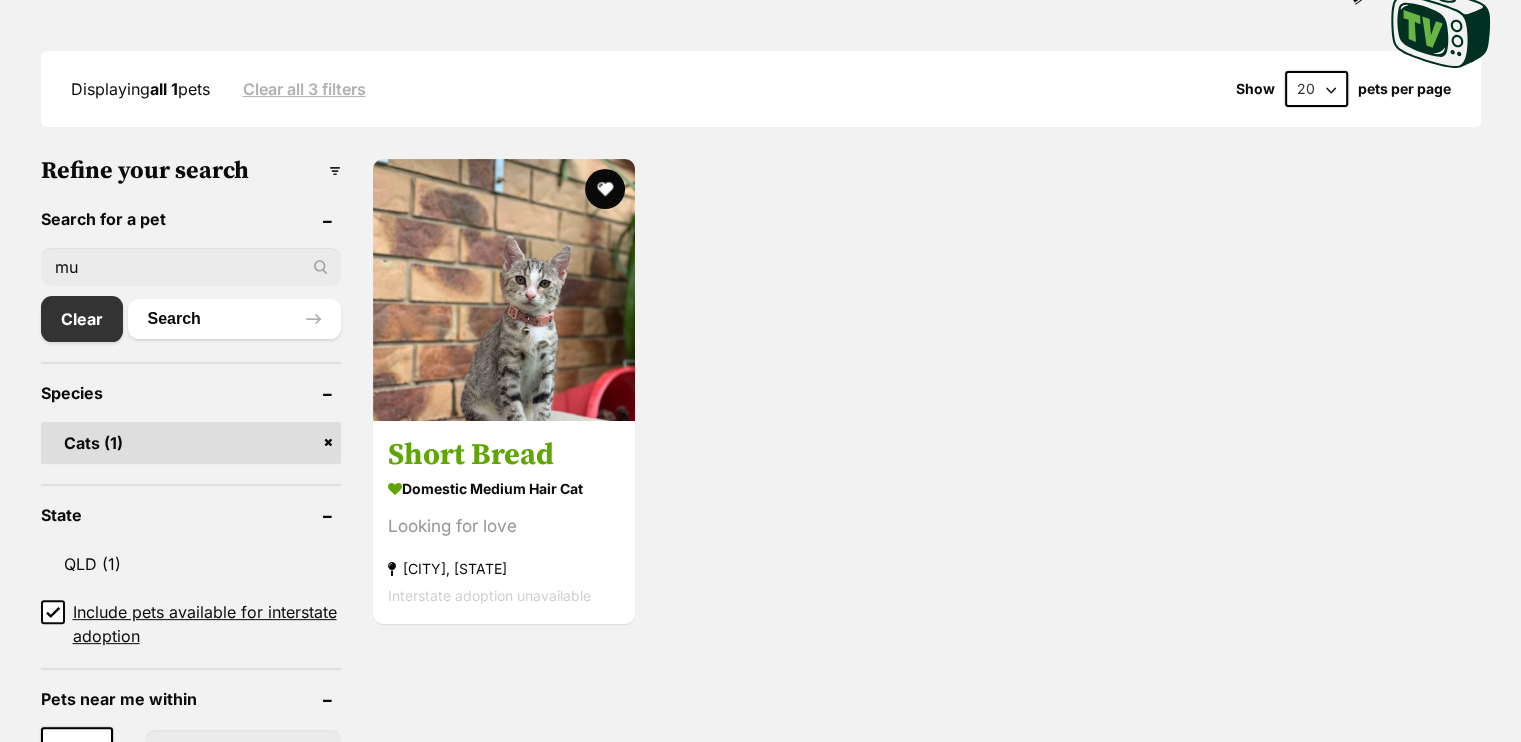 scroll, scrollTop: 0, scrollLeft: 0, axis: both 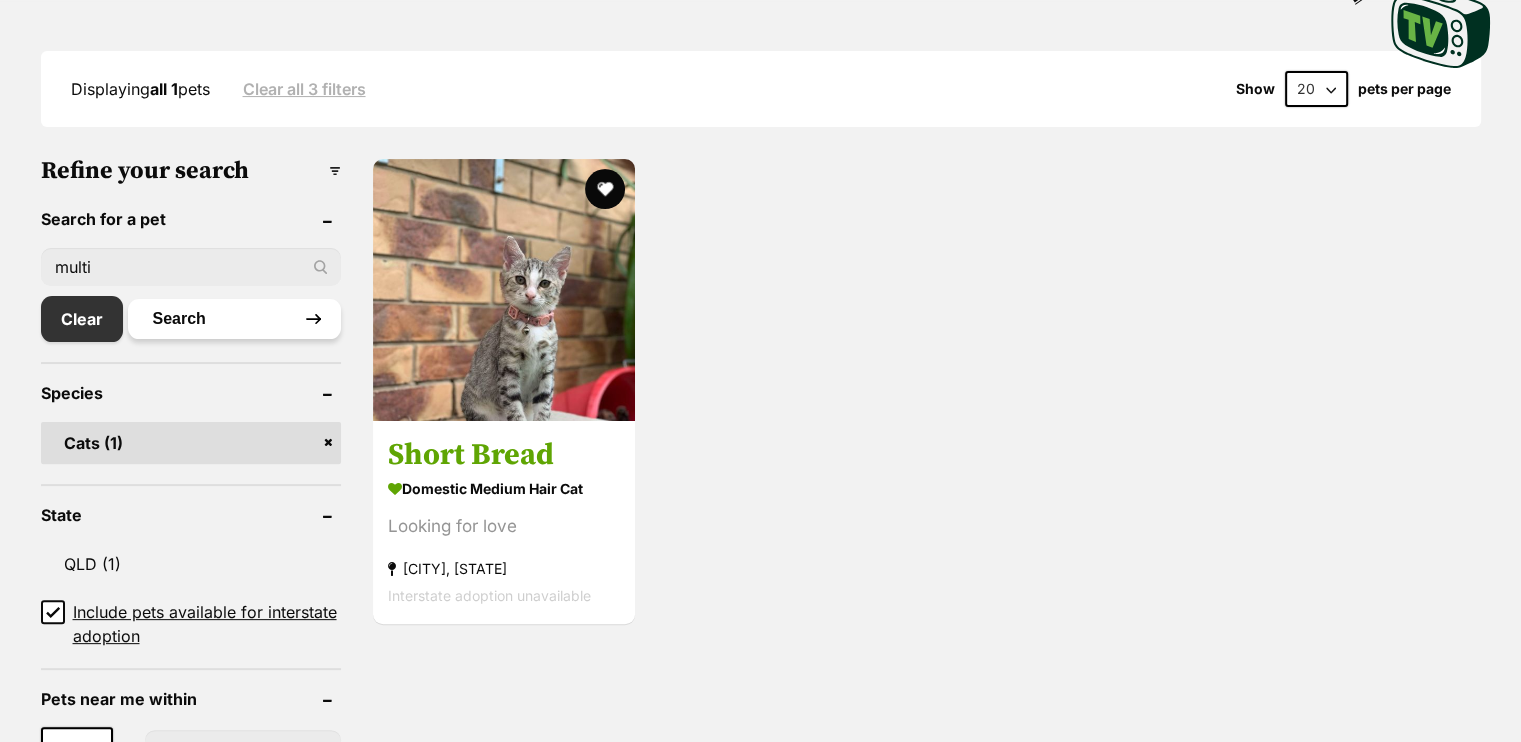 type on "multi" 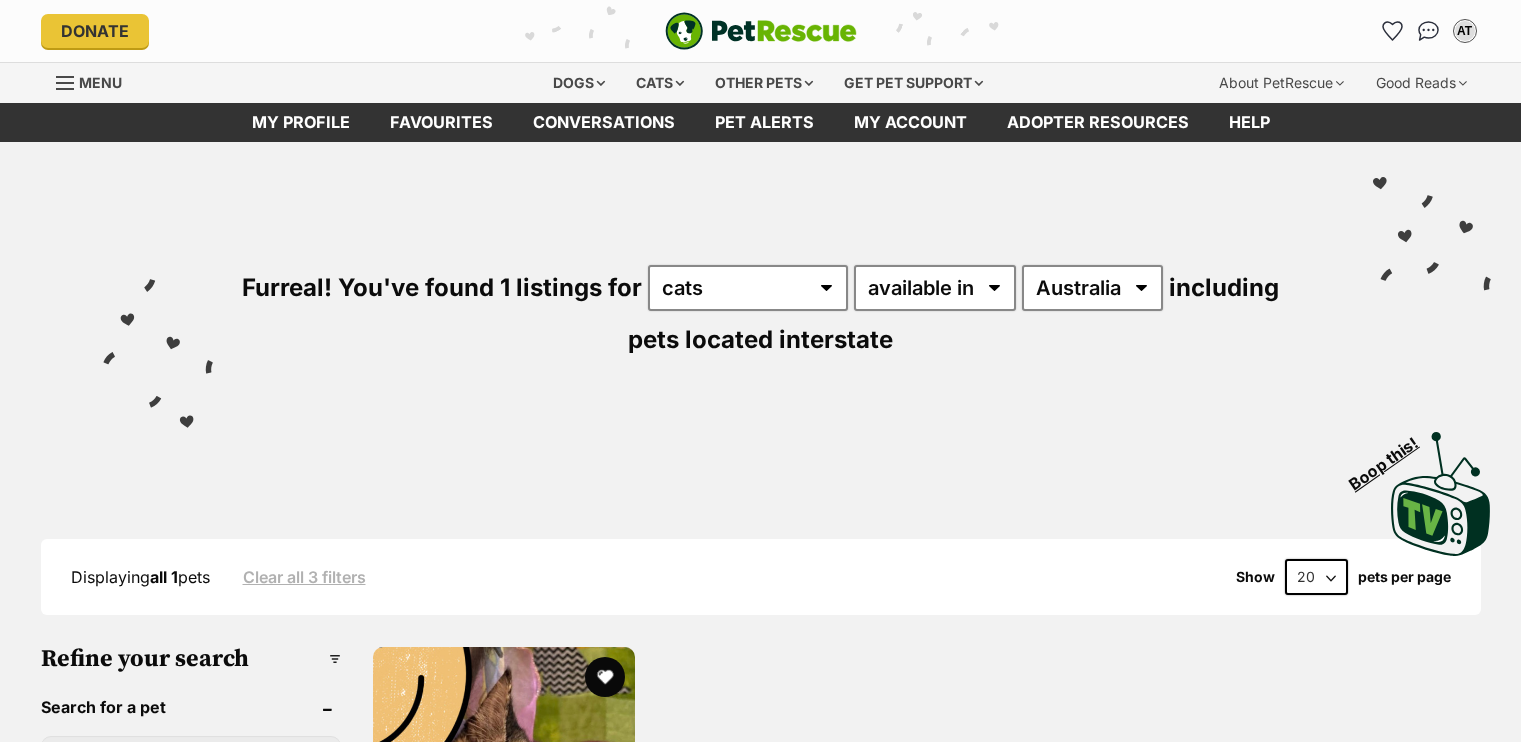 scroll, scrollTop: 0, scrollLeft: 0, axis: both 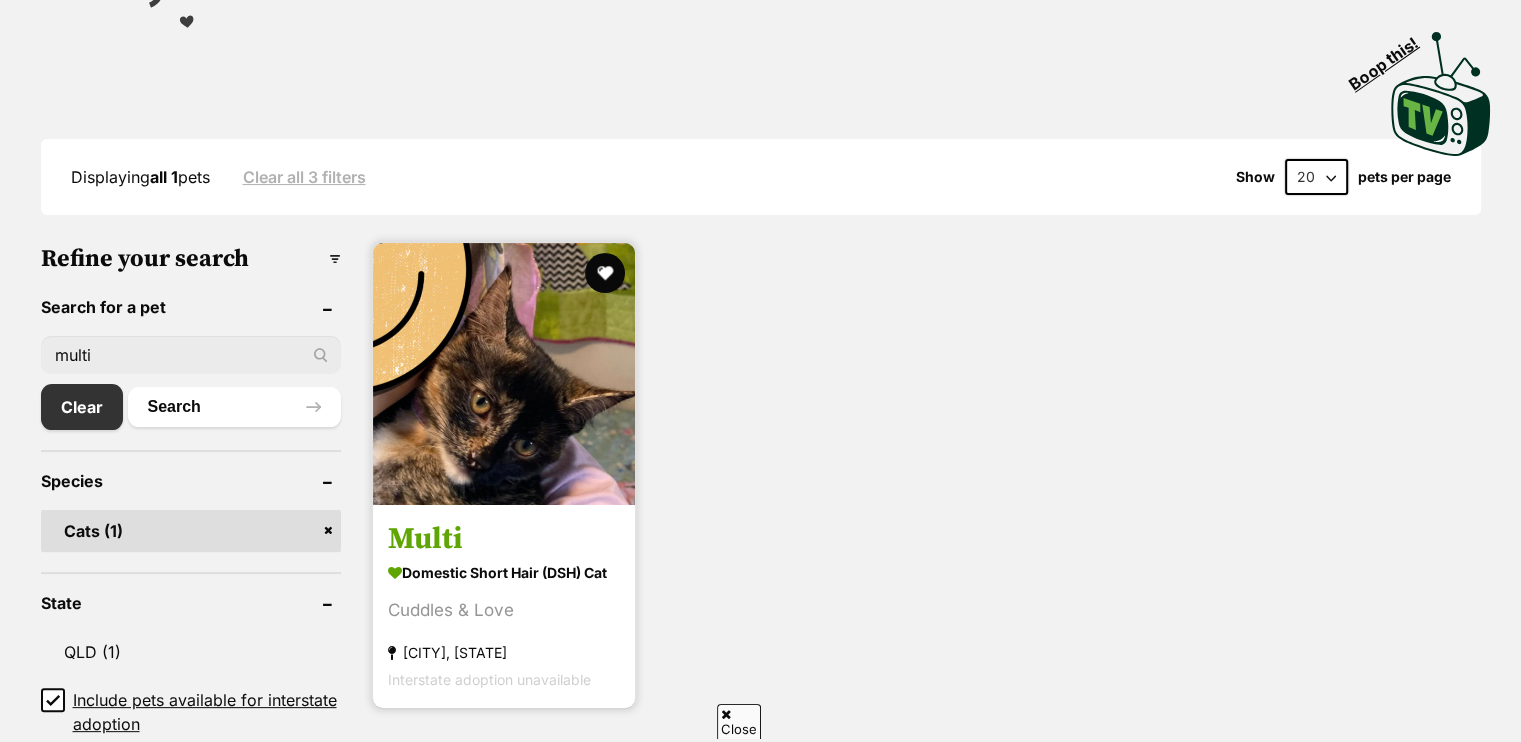 click at bounding box center (504, 374) 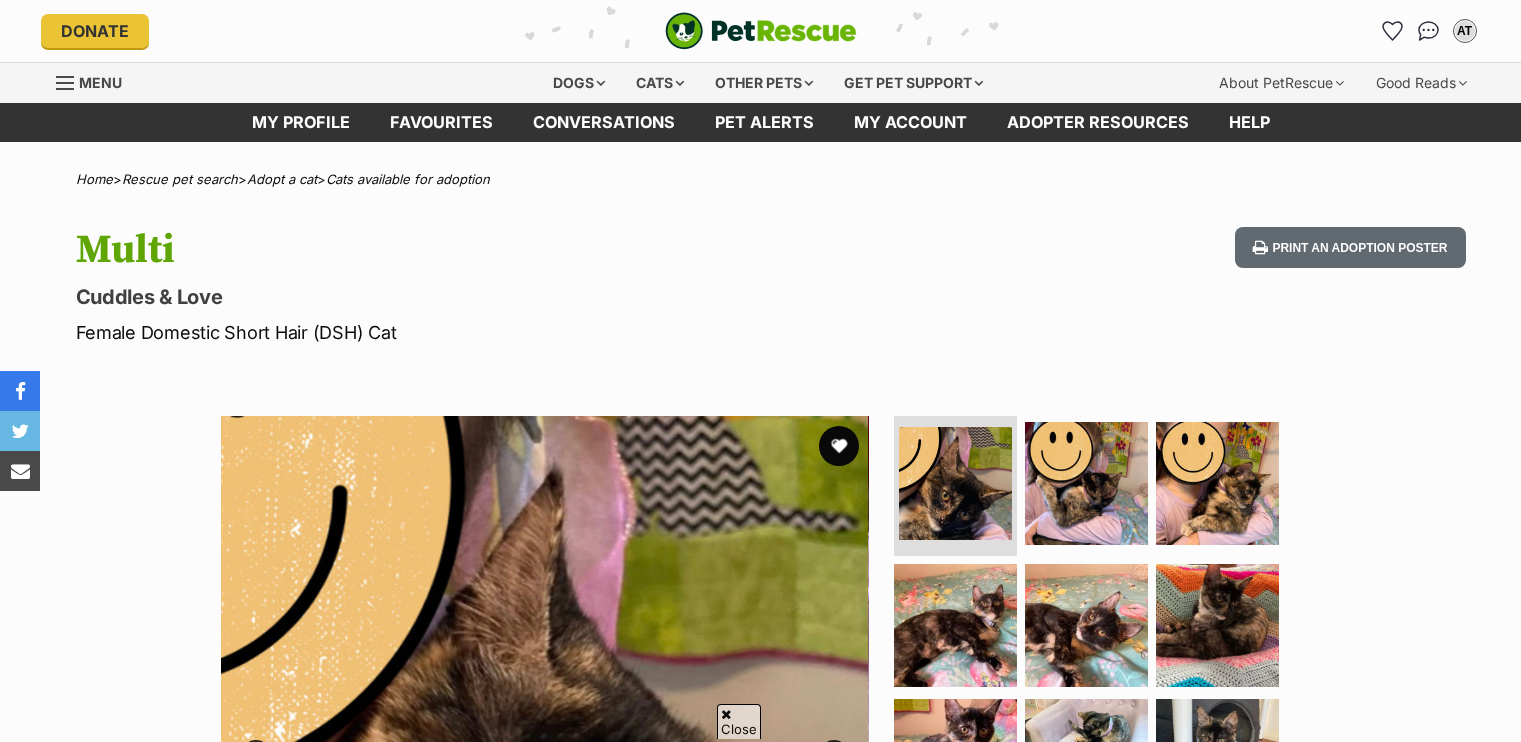 scroll, scrollTop: 300, scrollLeft: 0, axis: vertical 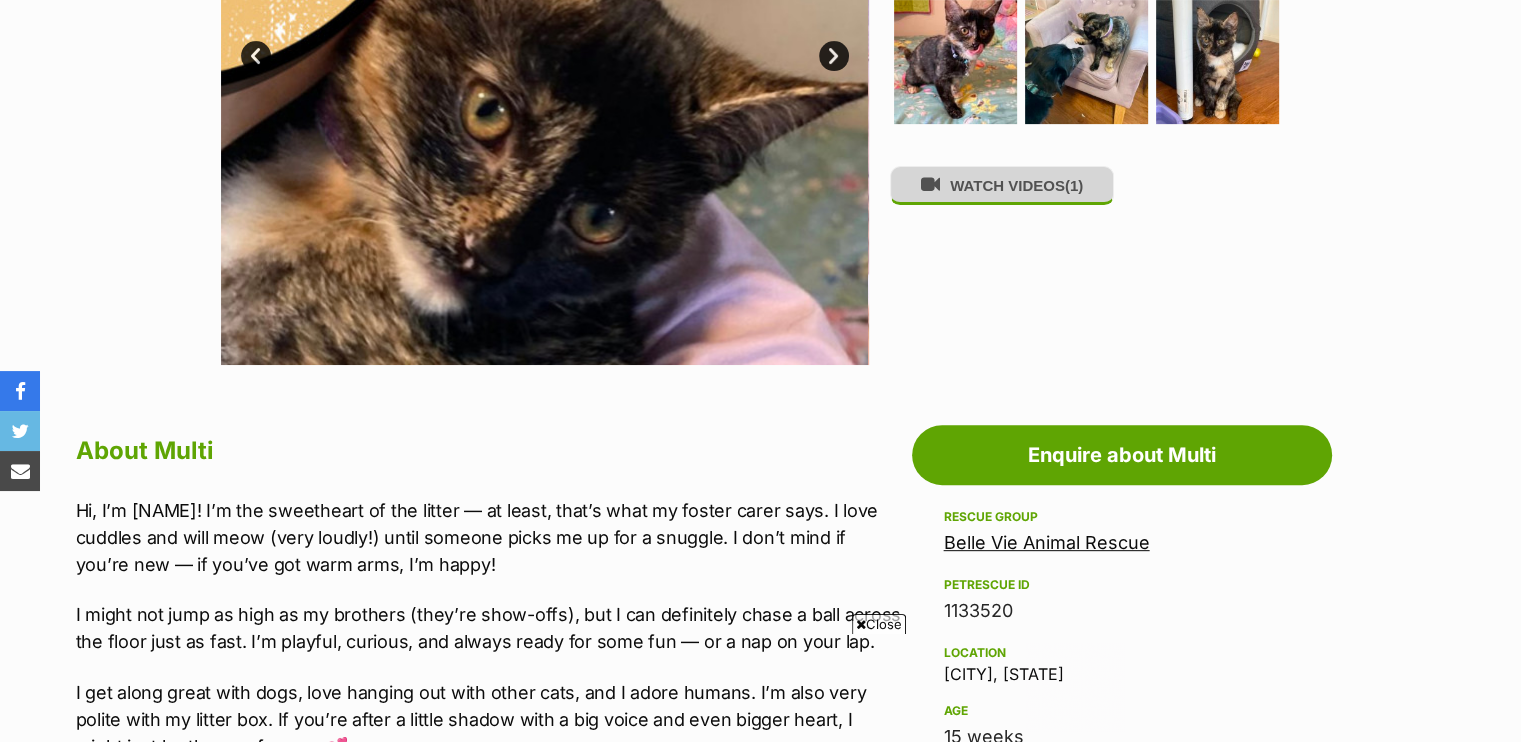 click on "WATCH VIDEOS
(1)" at bounding box center [1002, 185] 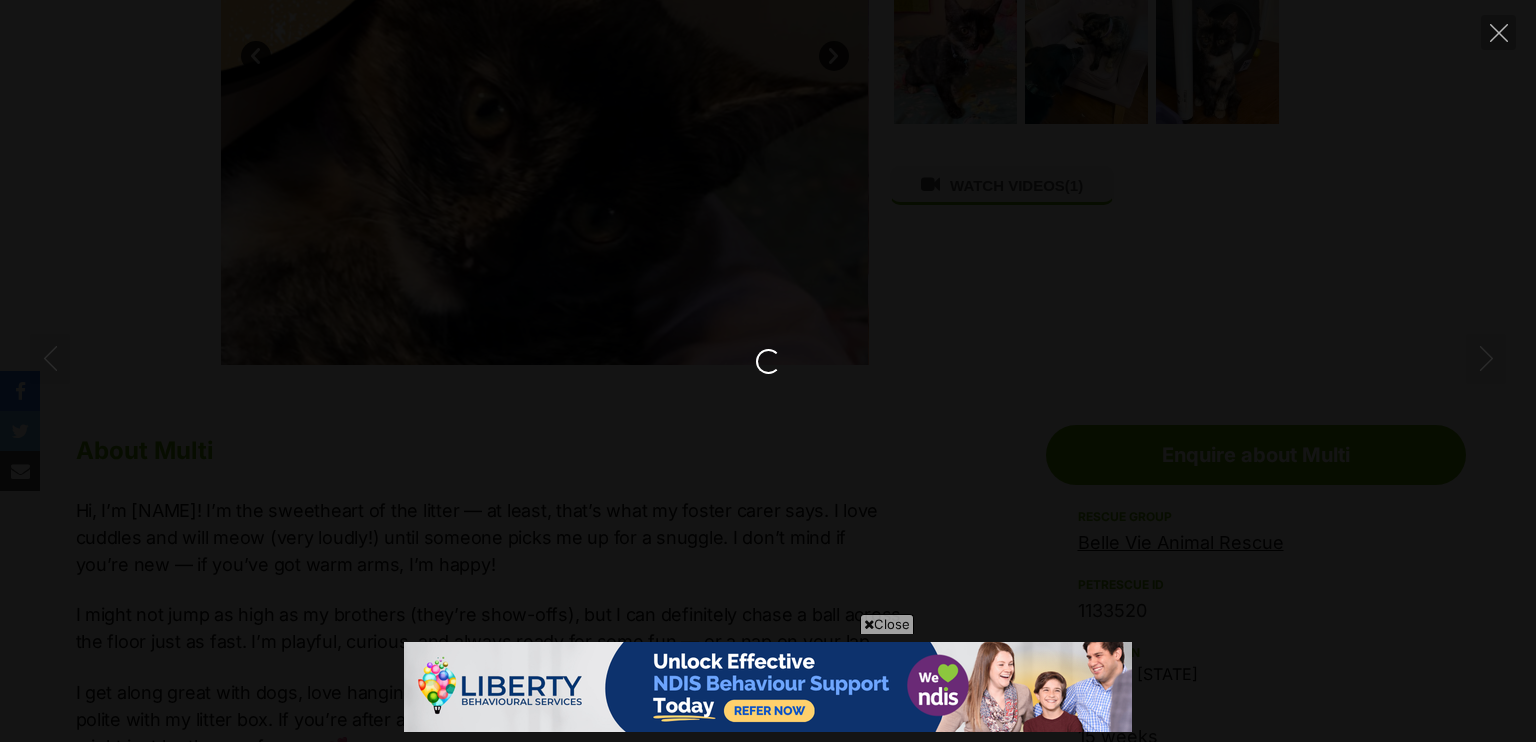 scroll, scrollTop: 0, scrollLeft: 0, axis: both 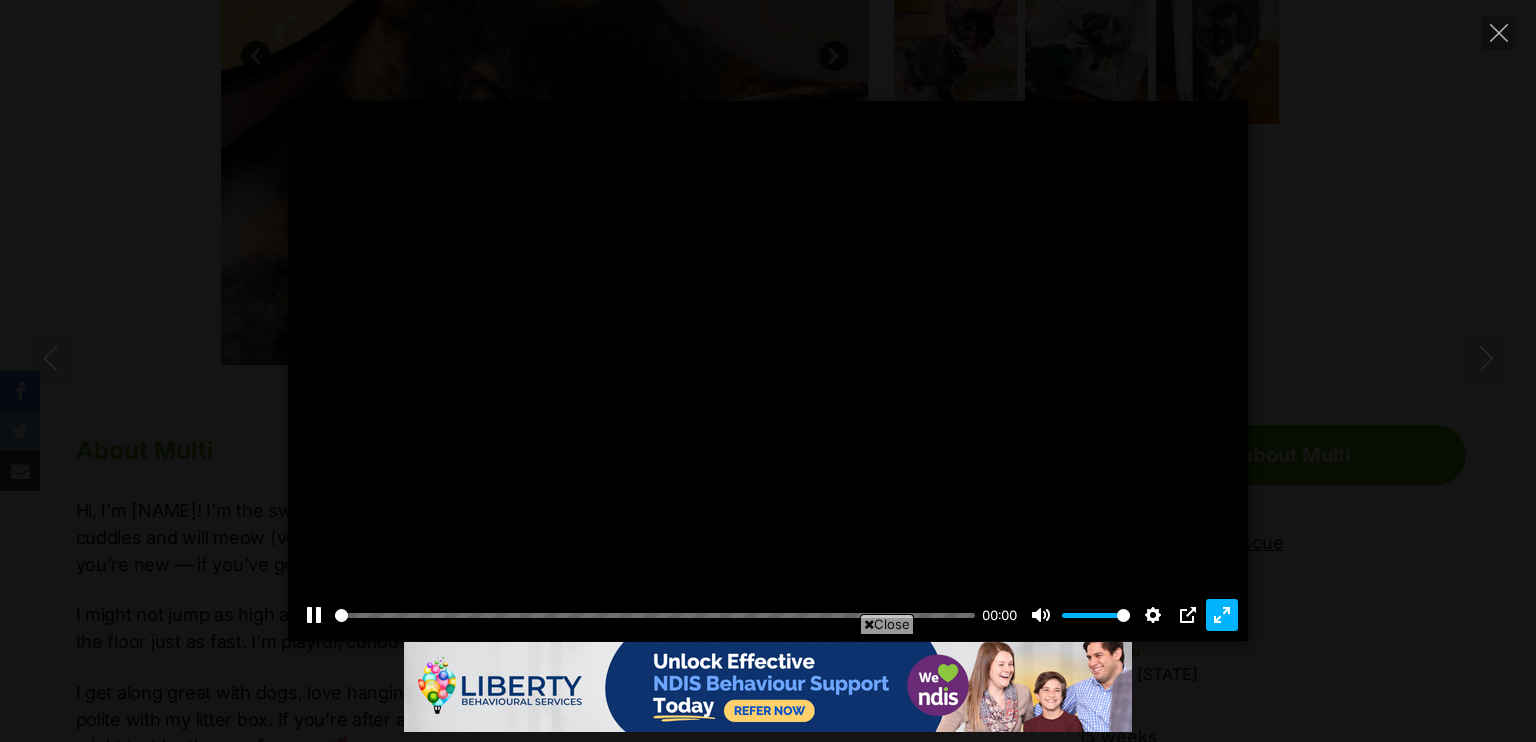 click on "Exit fullscreen Enter fullscreen" at bounding box center (1222, 615) 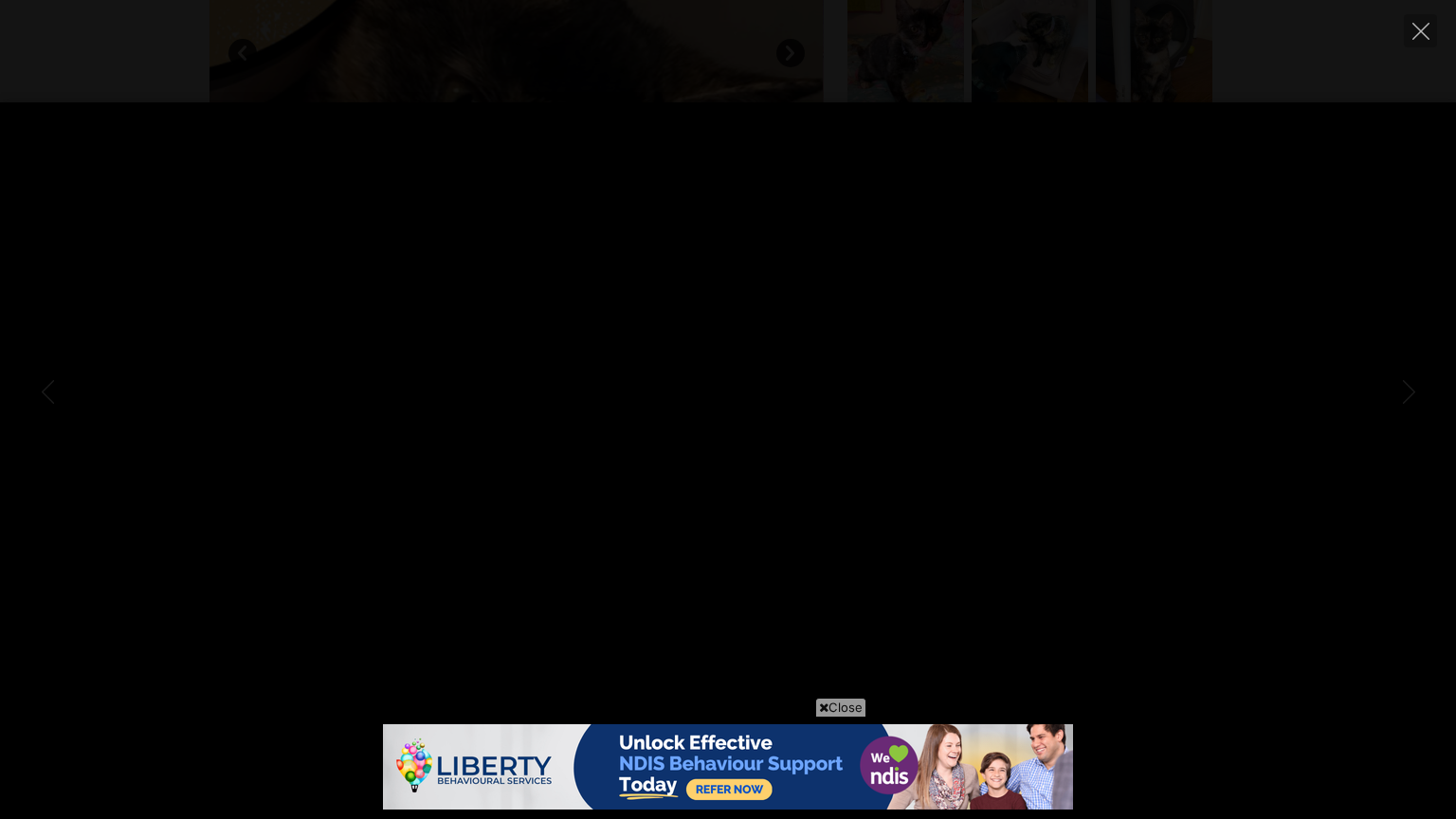 scroll, scrollTop: 0, scrollLeft: 0, axis: both 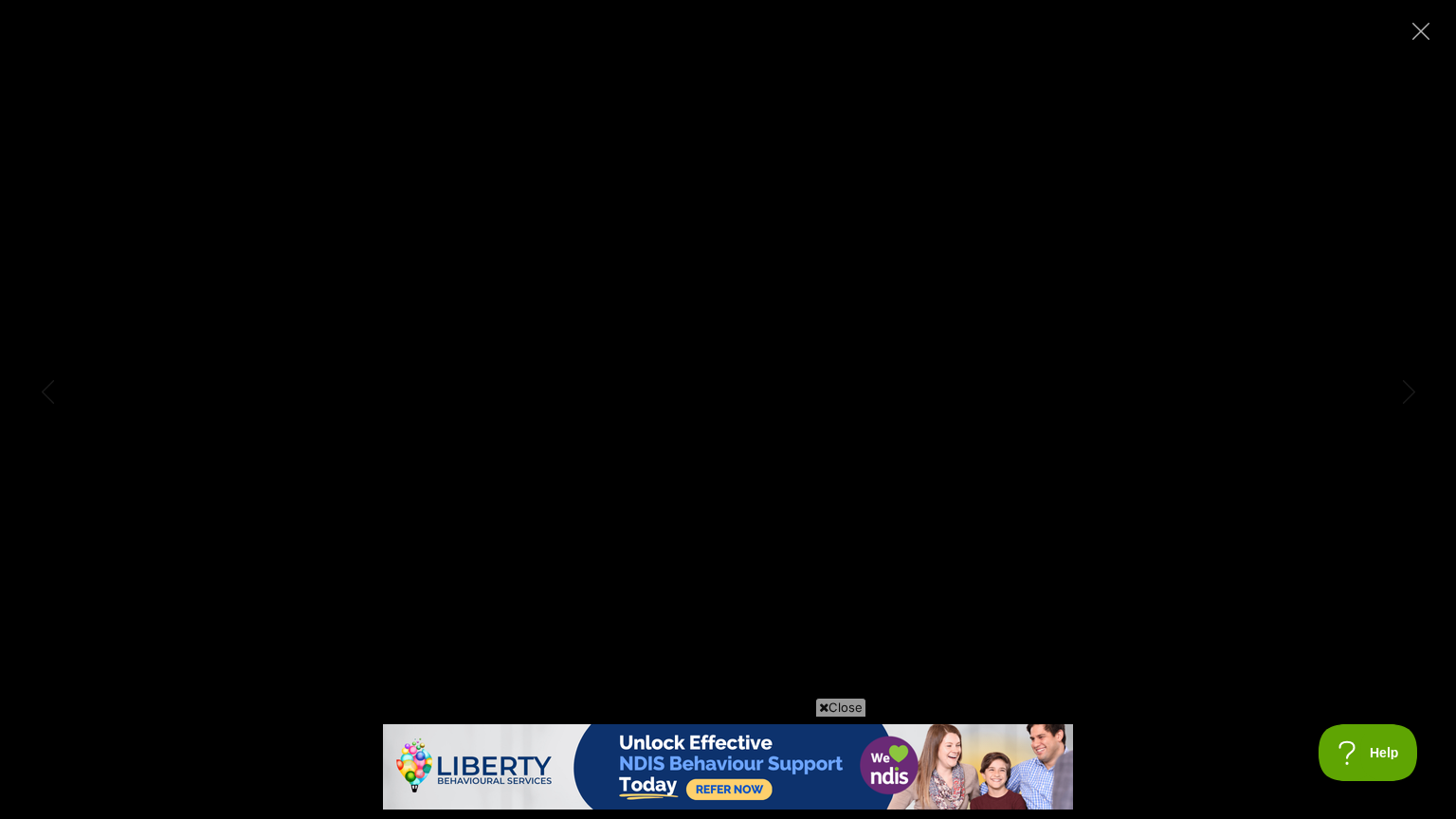 type on "100" 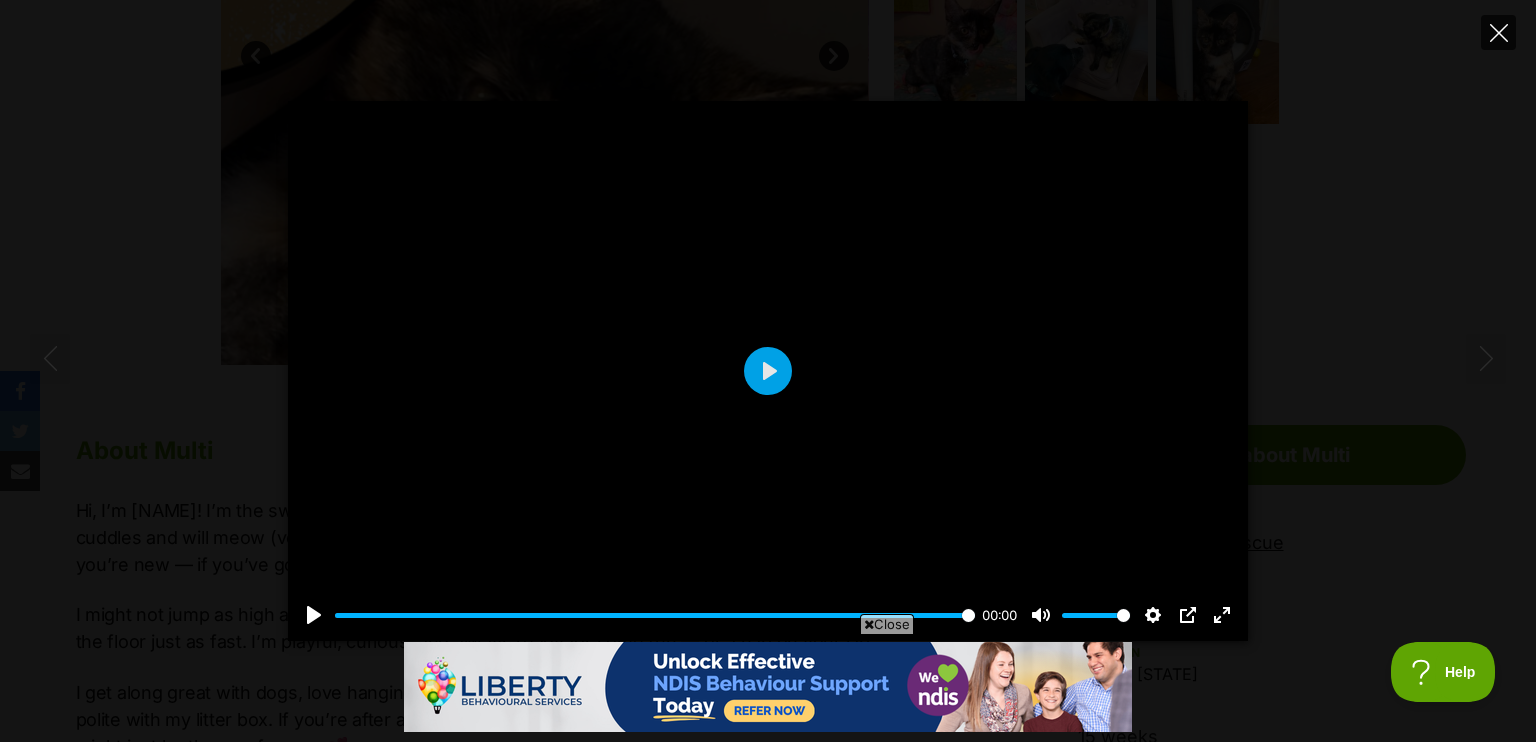 click 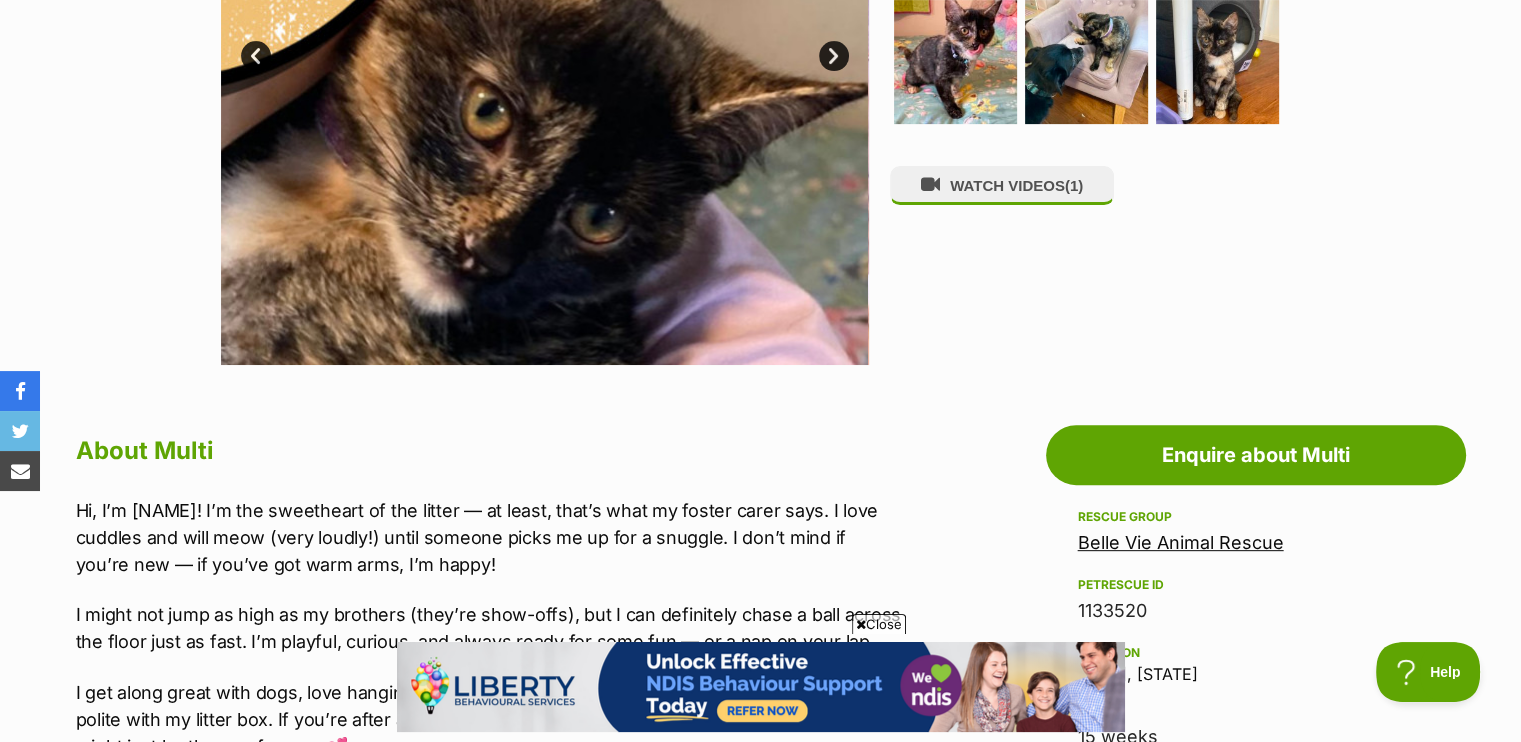 scroll, scrollTop: 299, scrollLeft: 0, axis: vertical 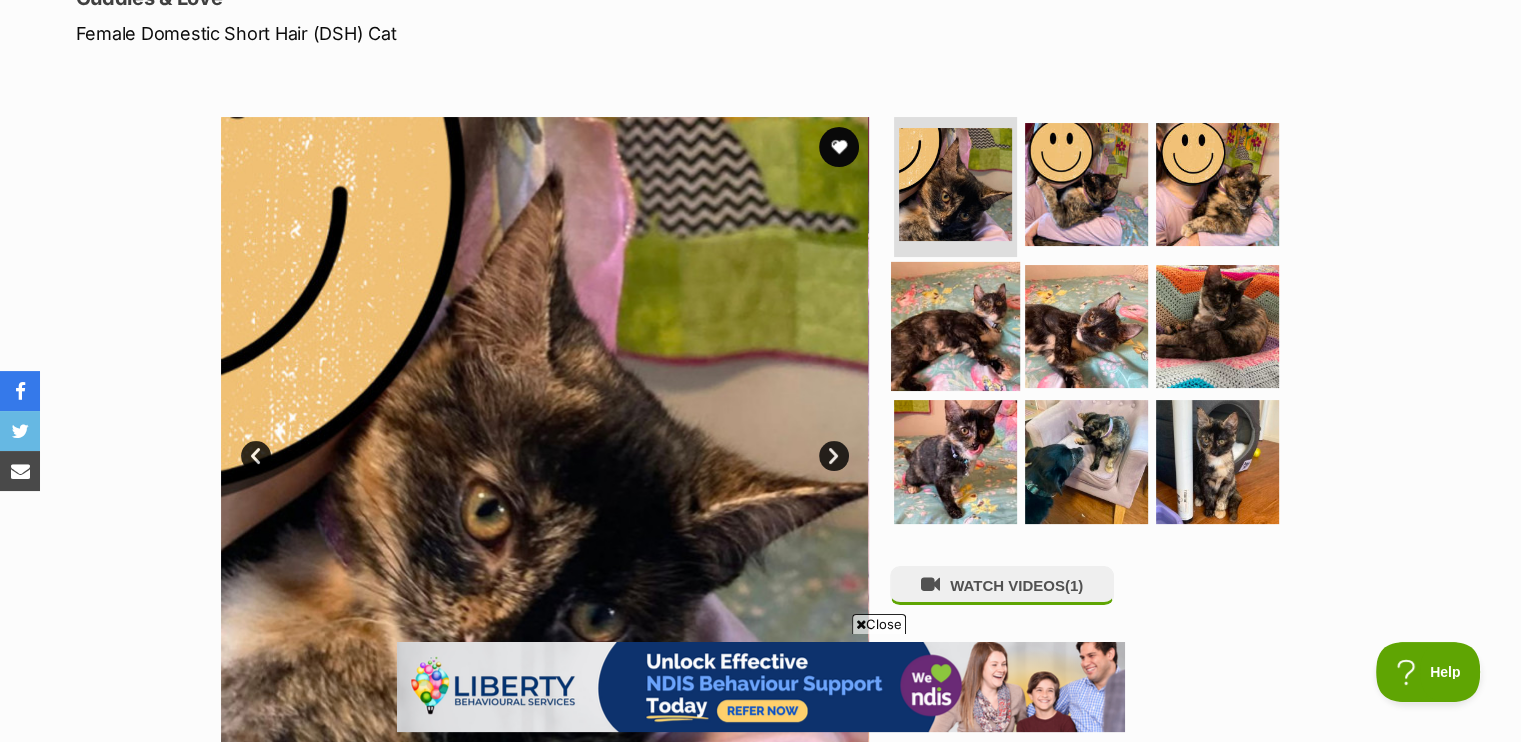 click at bounding box center (955, 325) 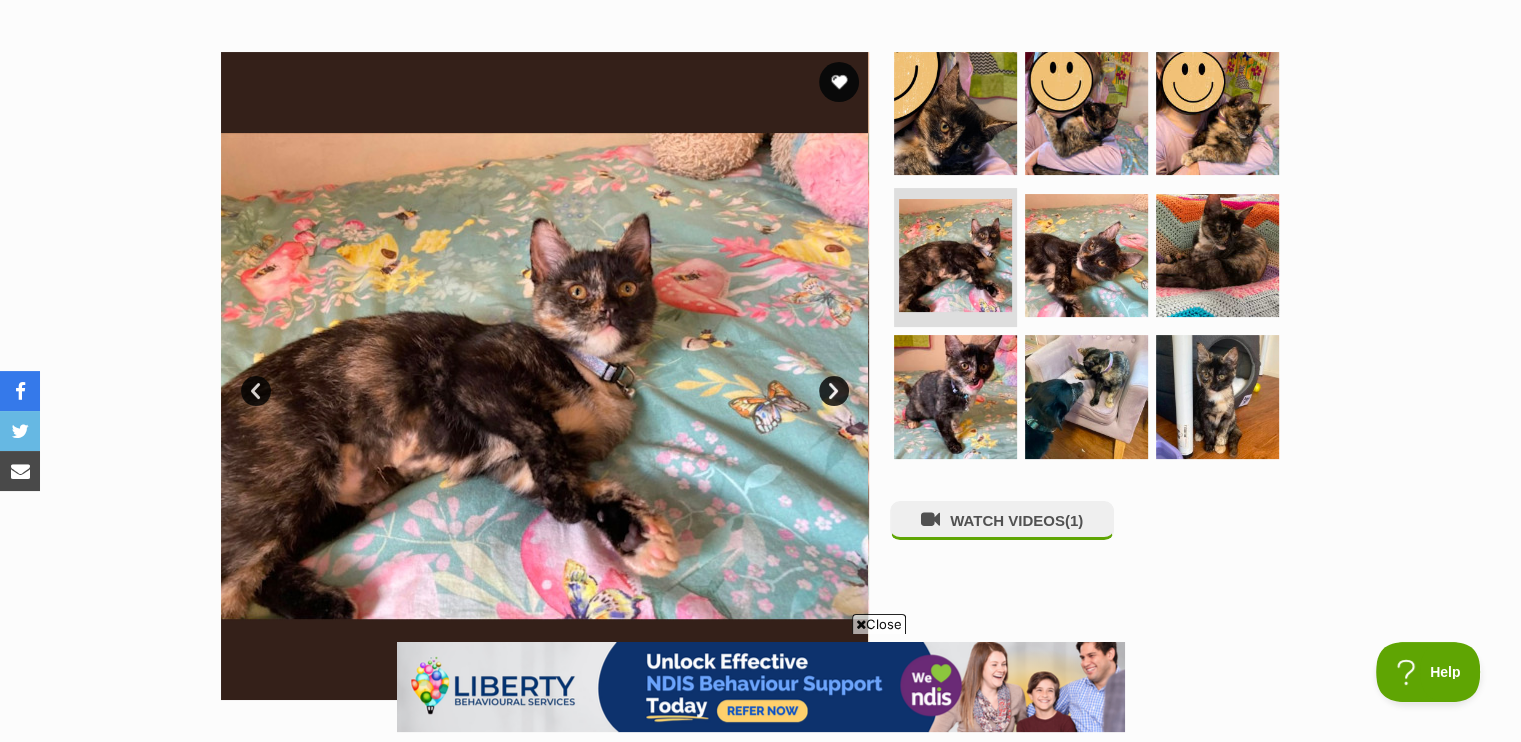 scroll, scrollTop: 399, scrollLeft: 0, axis: vertical 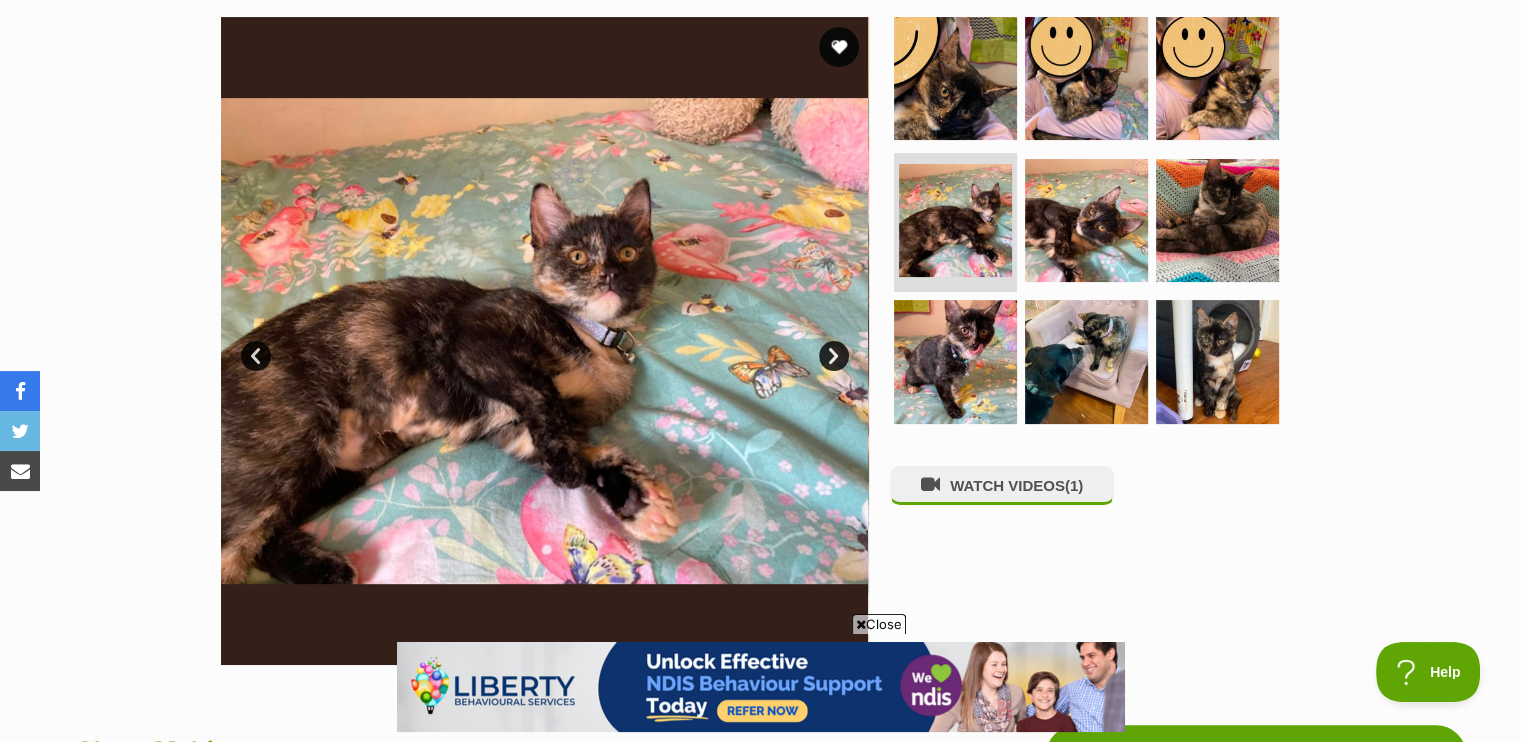 click on "Next" at bounding box center (834, 356) 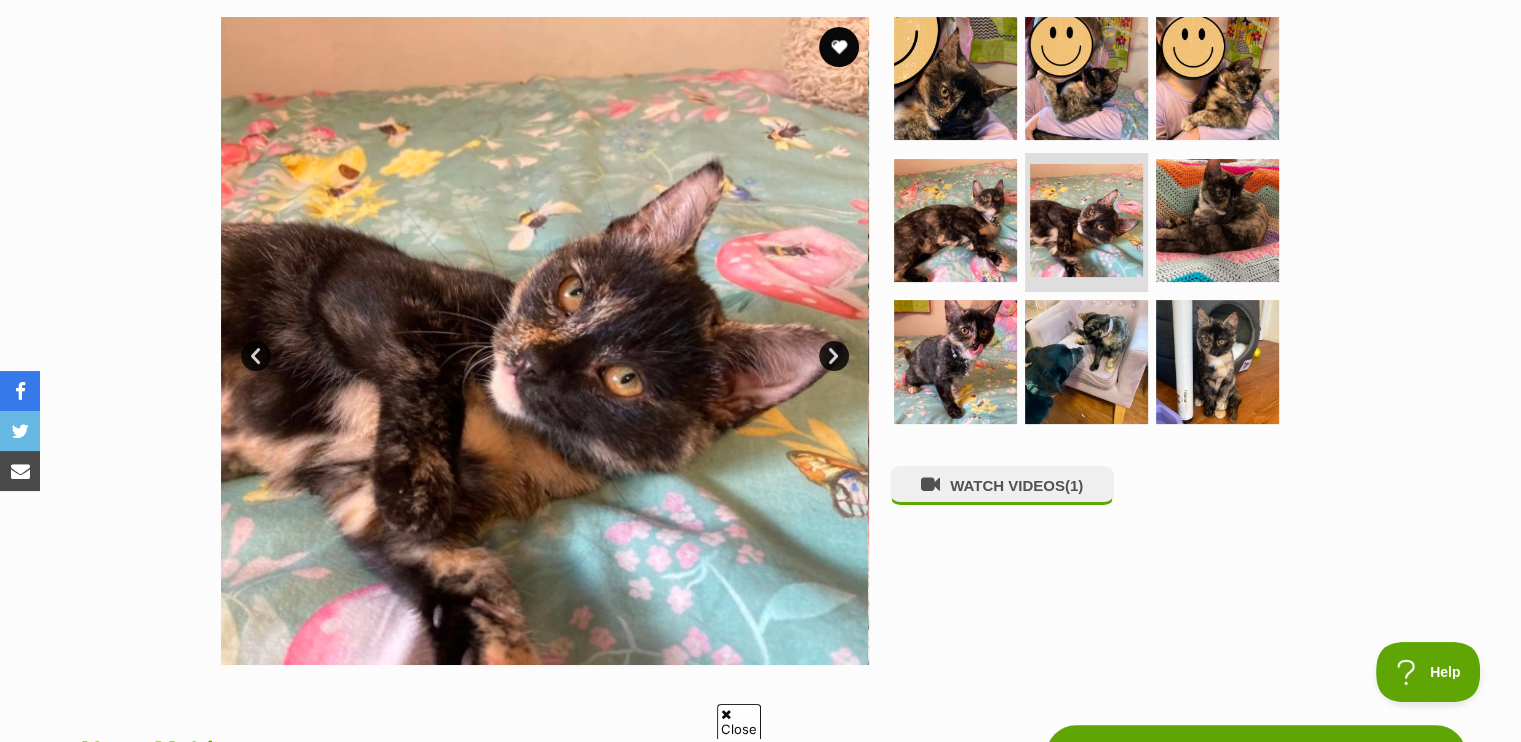 click on "Next" at bounding box center [834, 356] 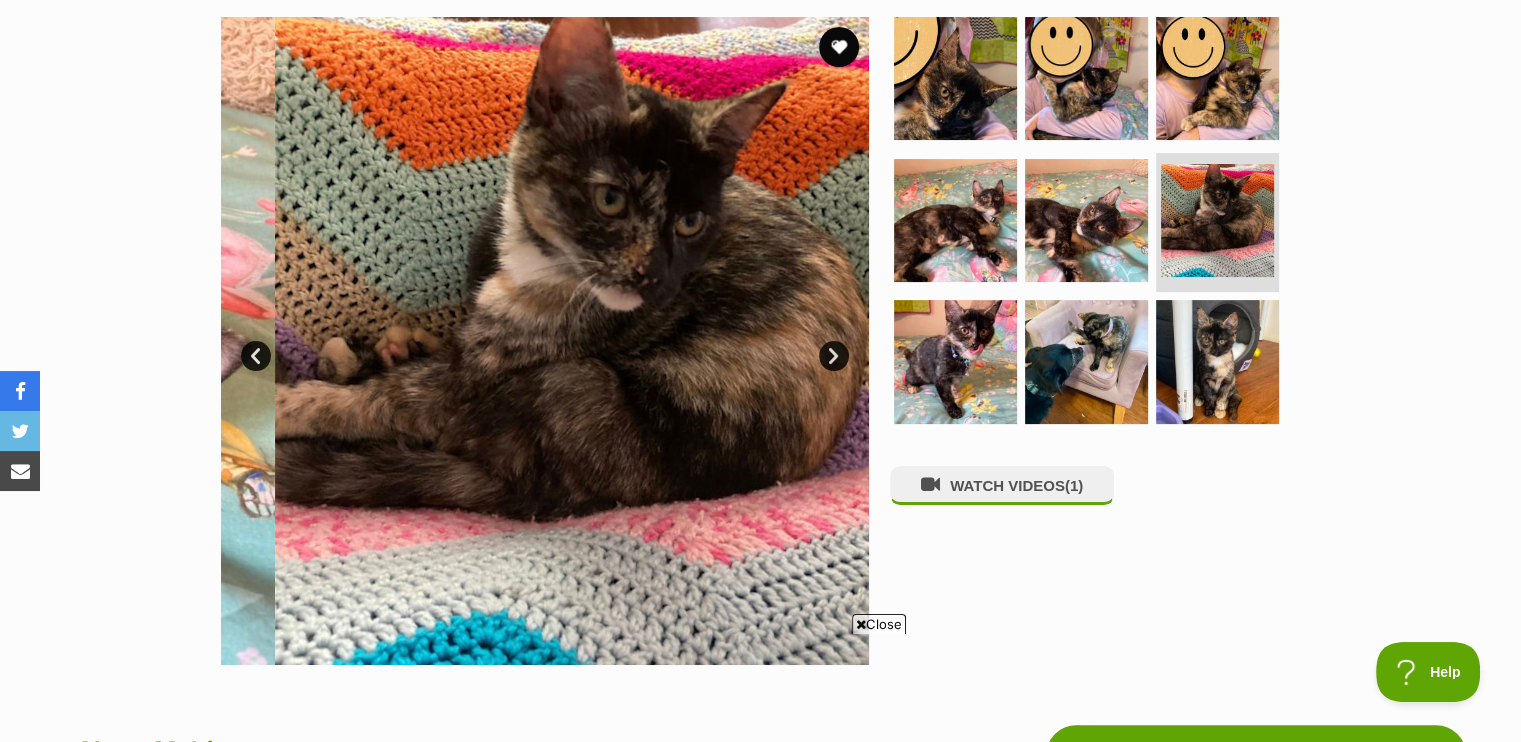 scroll, scrollTop: 0, scrollLeft: 0, axis: both 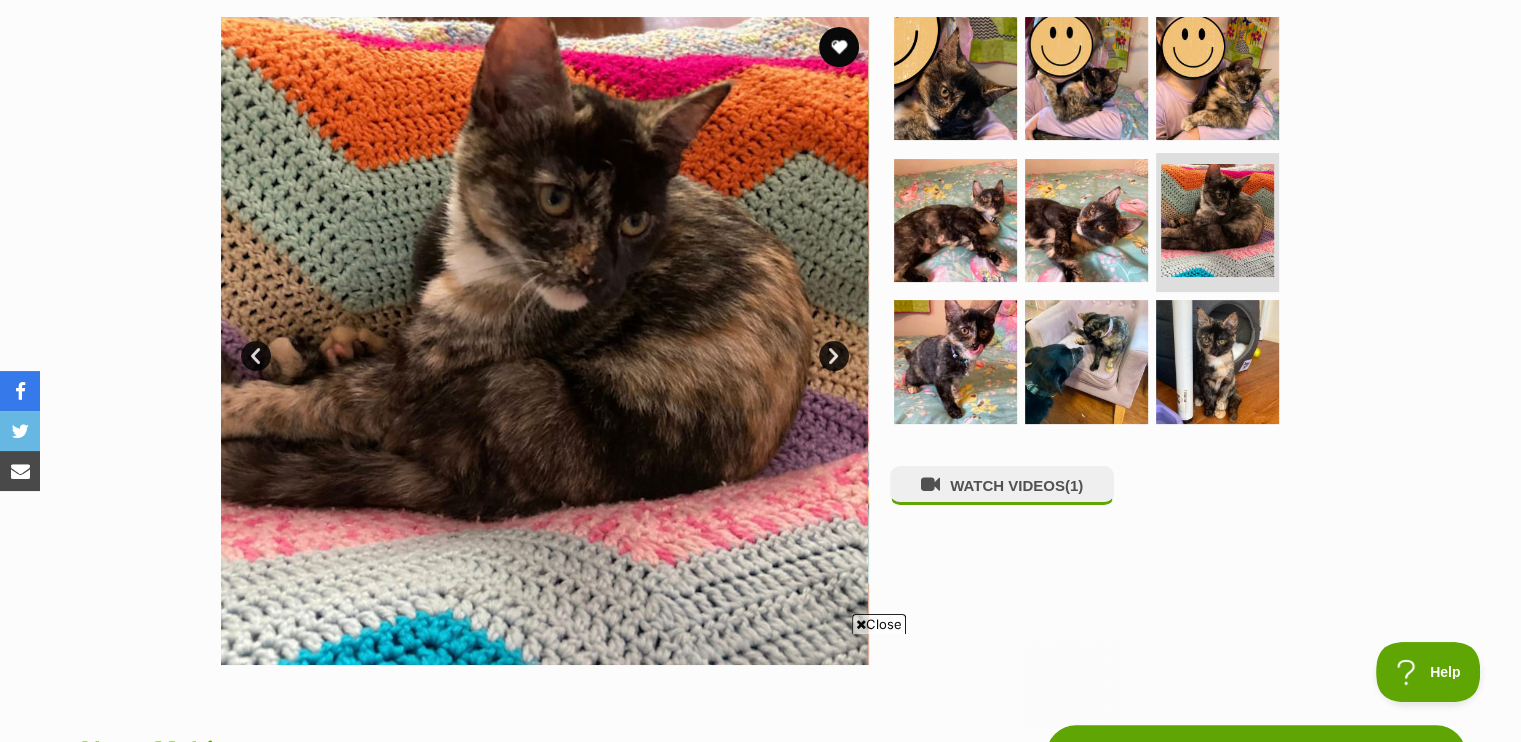 click on "Next" at bounding box center (834, 356) 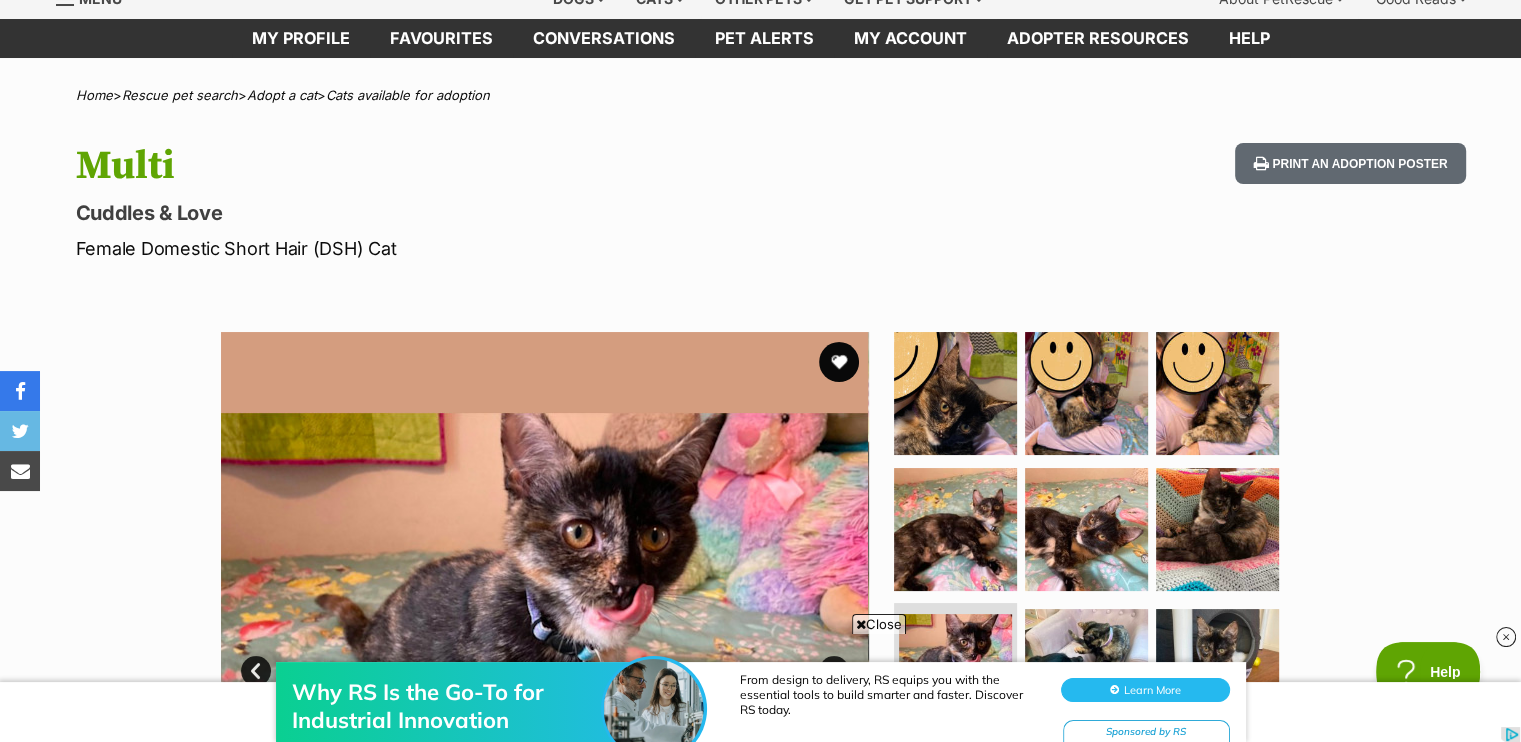 scroll, scrollTop: 0, scrollLeft: 0, axis: both 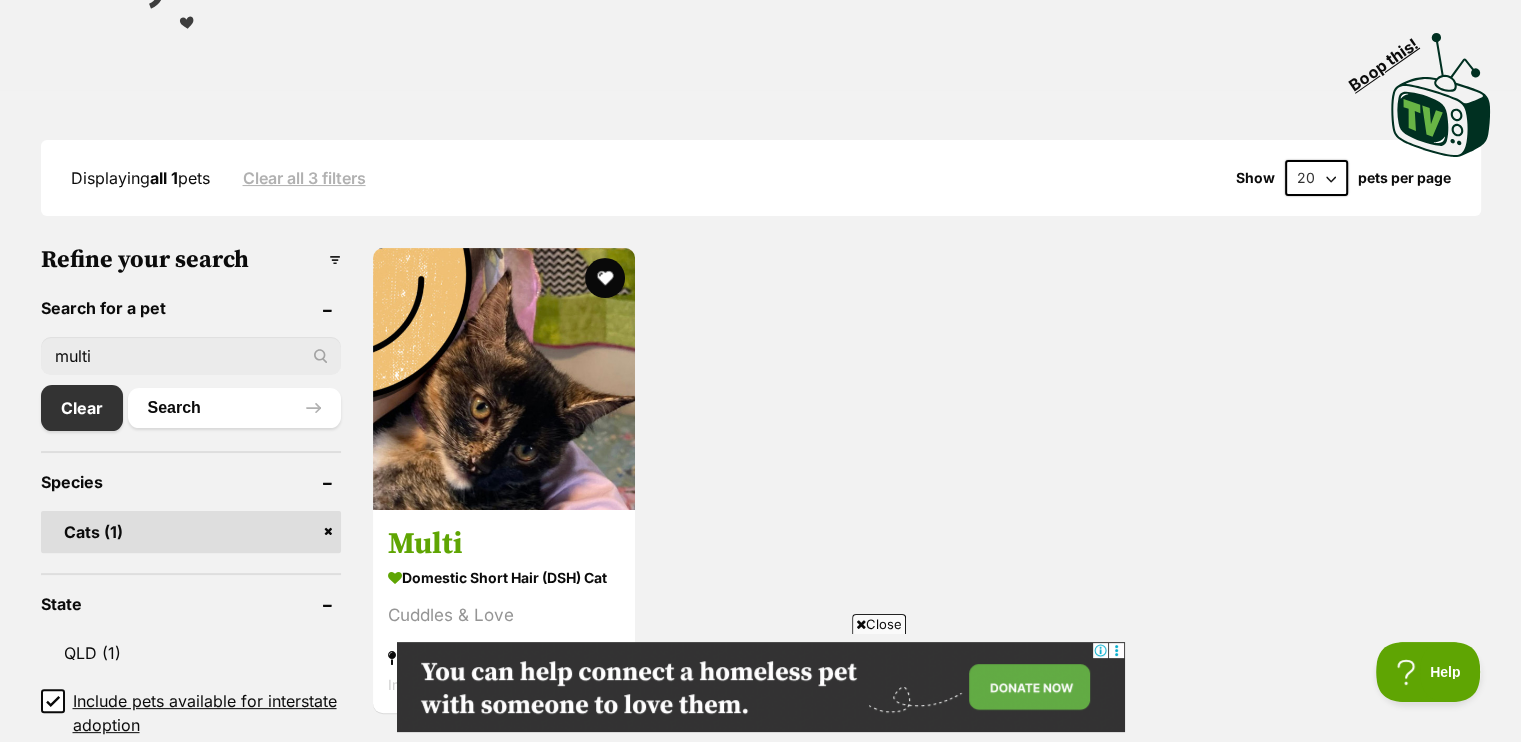 drag, startPoint x: 166, startPoint y: 404, endPoint x: 0, endPoint y: 335, distance: 179.7693 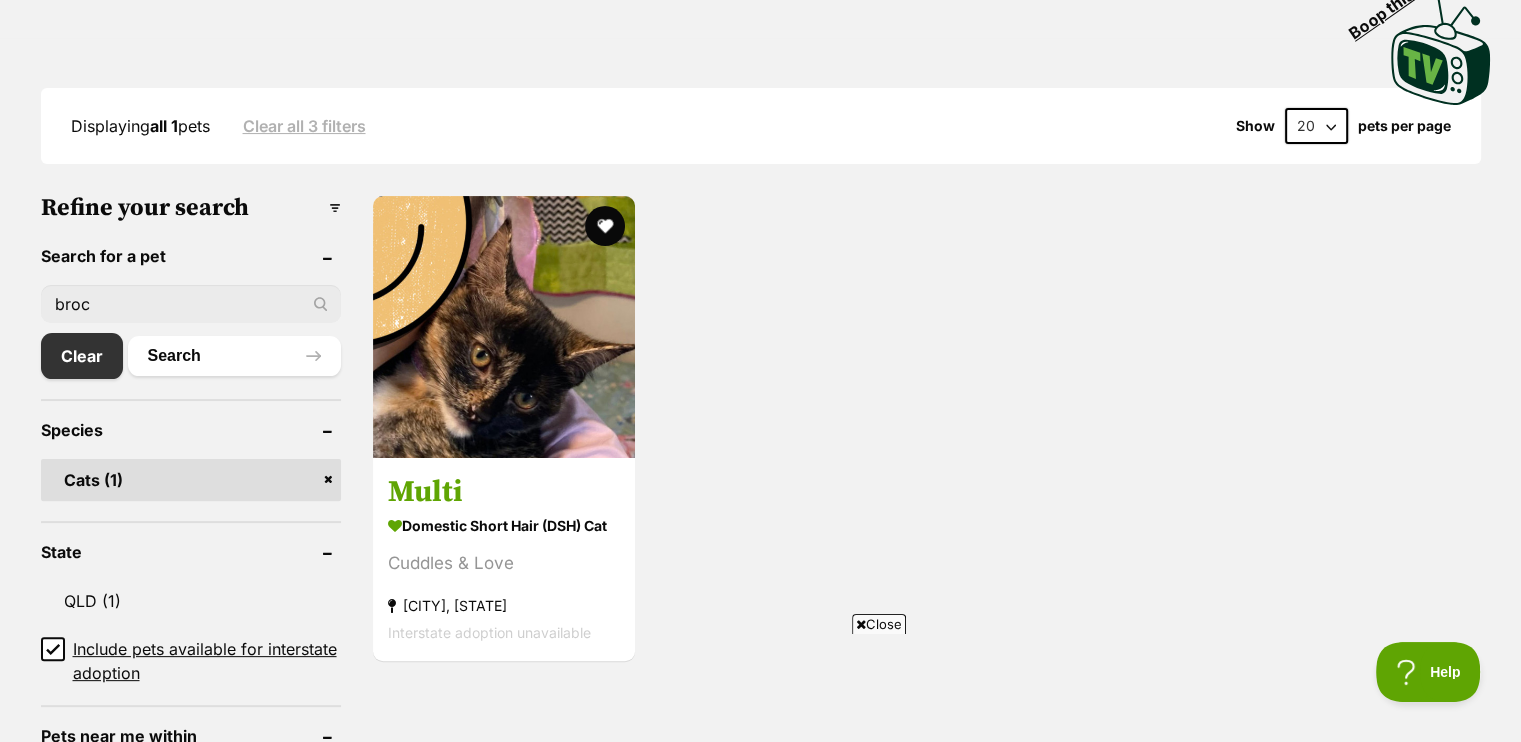 scroll, scrollTop: 499, scrollLeft: 0, axis: vertical 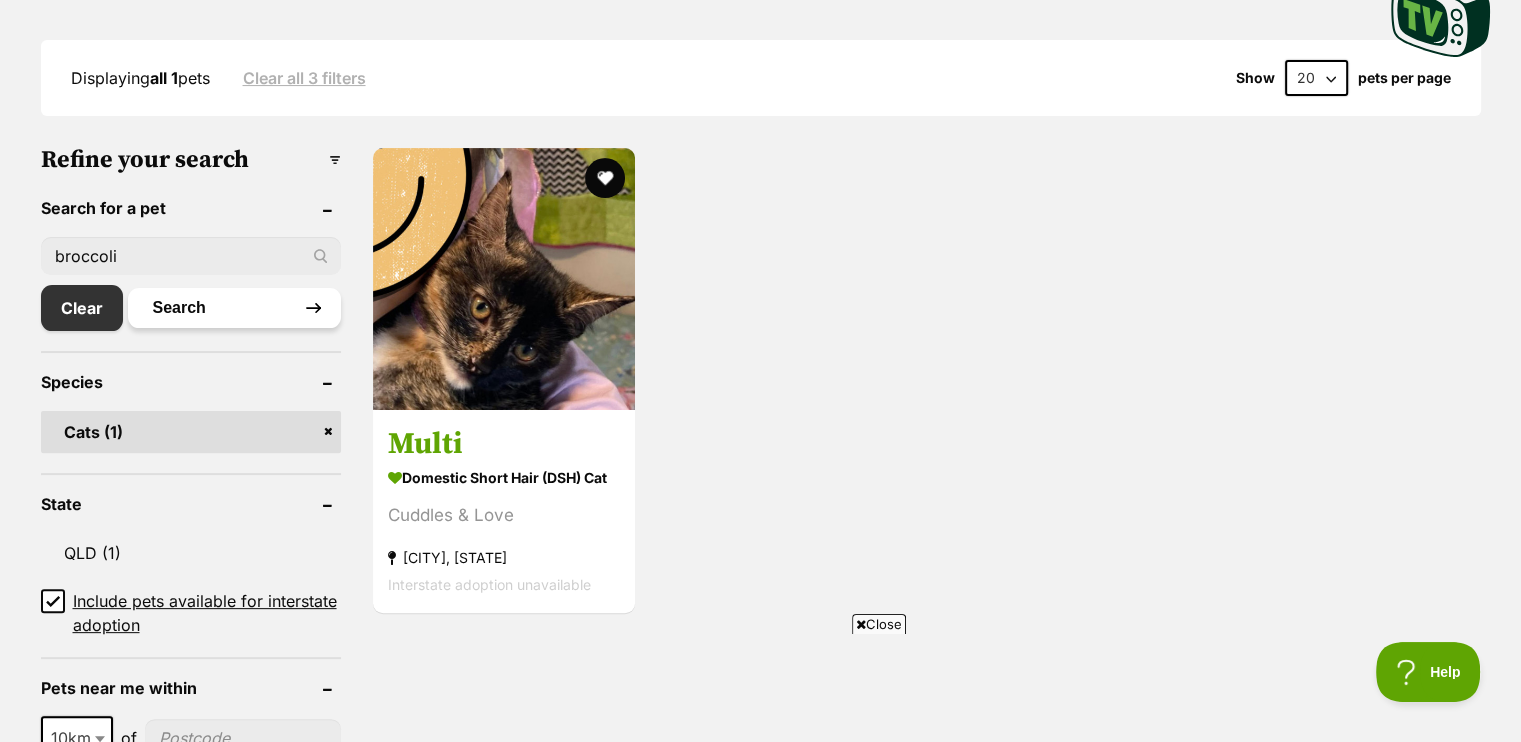 type on "broccoli" 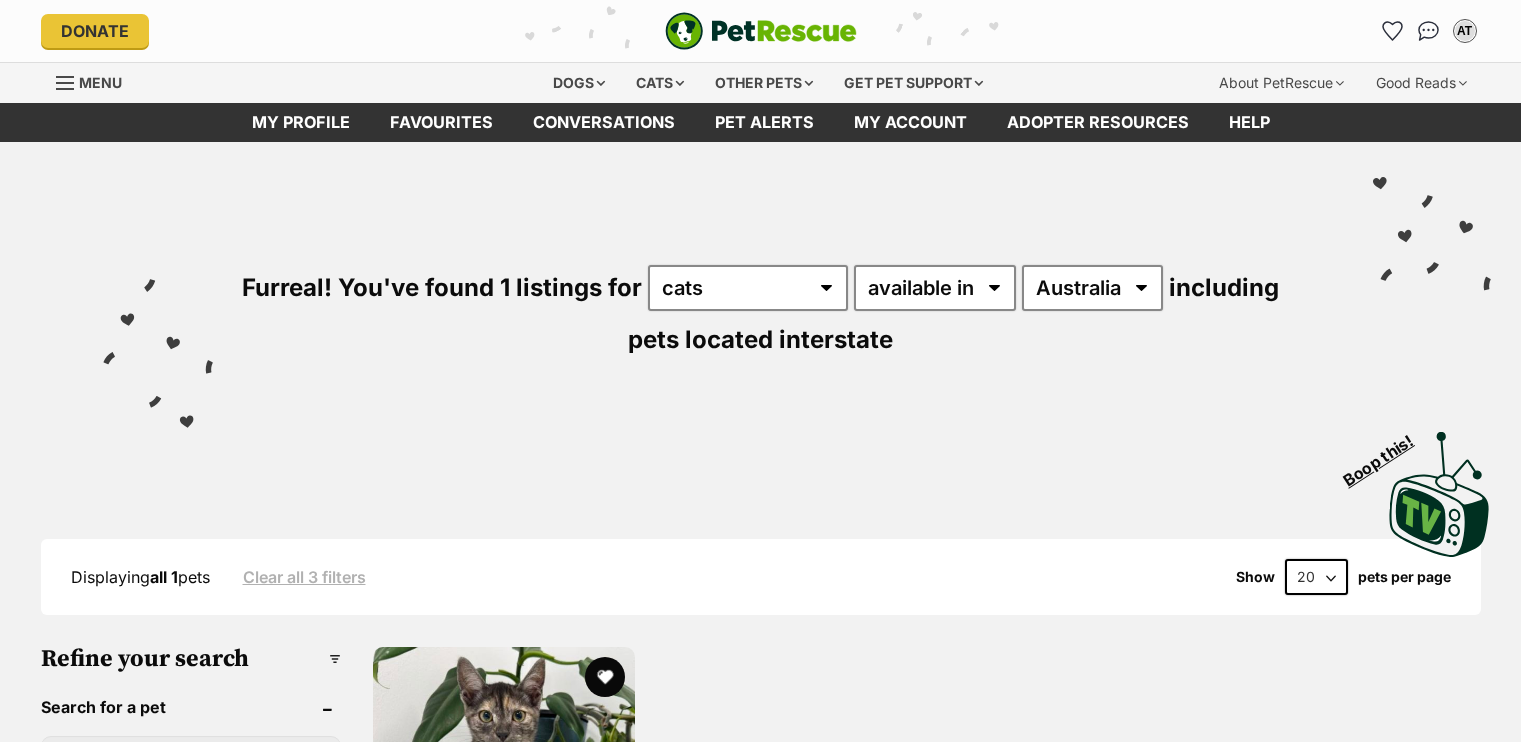 scroll, scrollTop: 0, scrollLeft: 0, axis: both 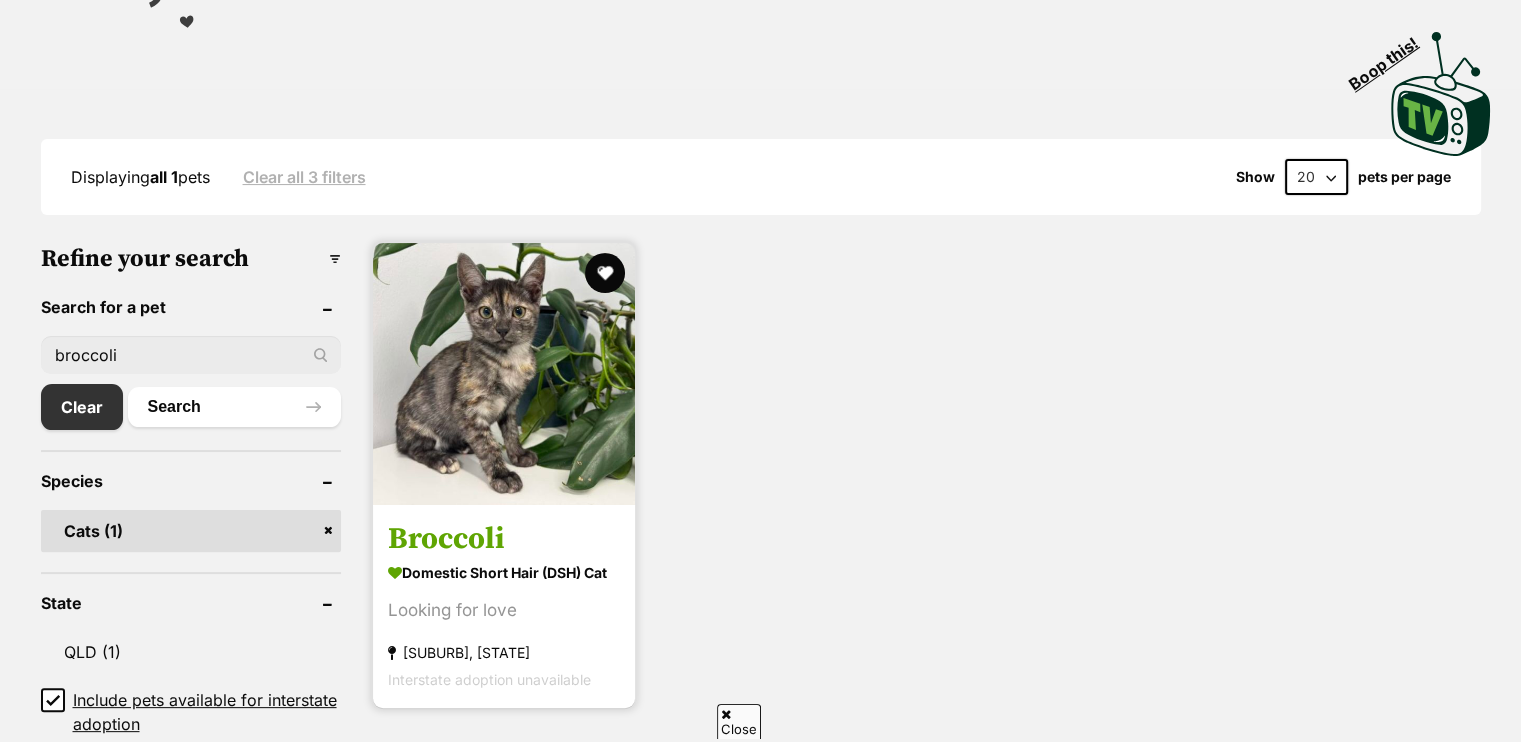 click at bounding box center [504, 374] 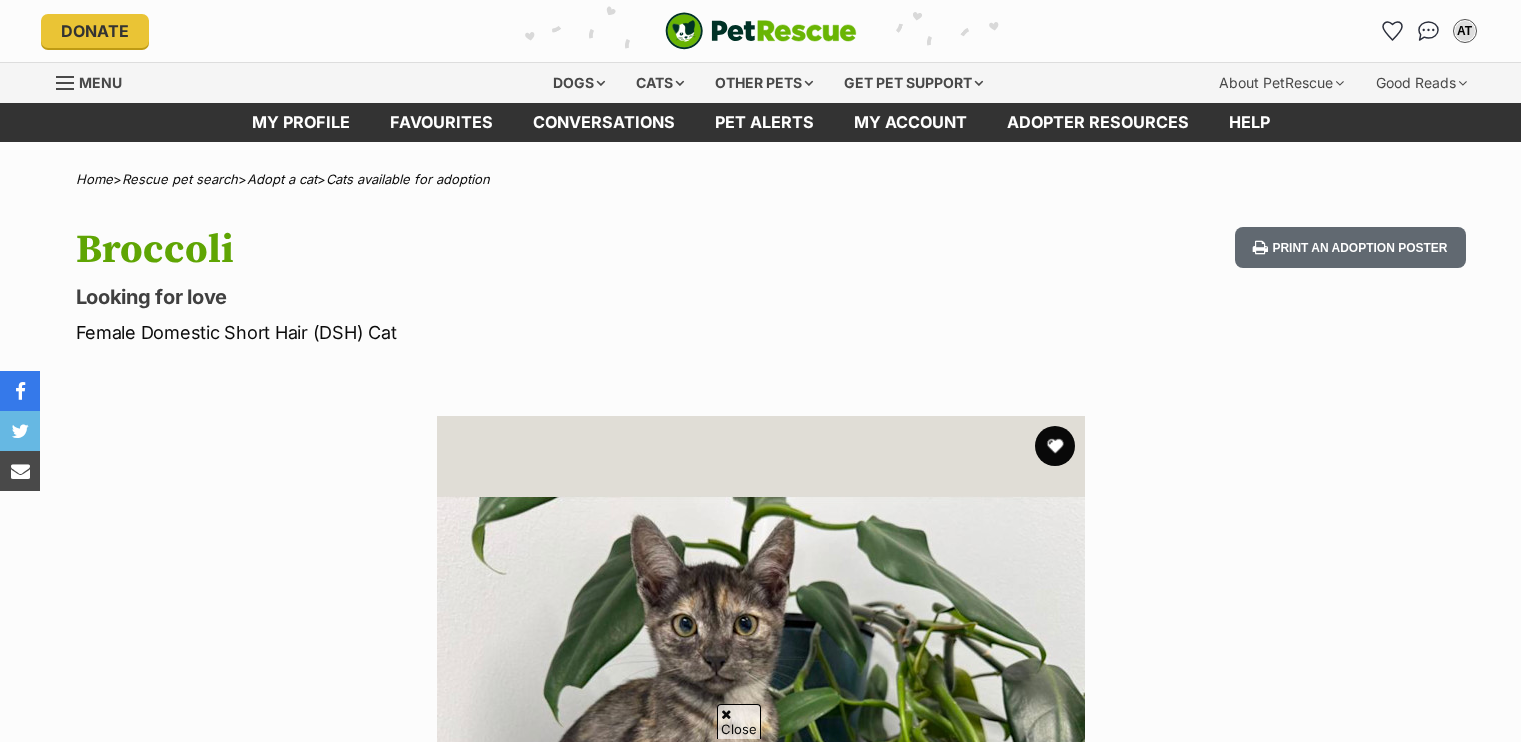 scroll, scrollTop: 300, scrollLeft: 0, axis: vertical 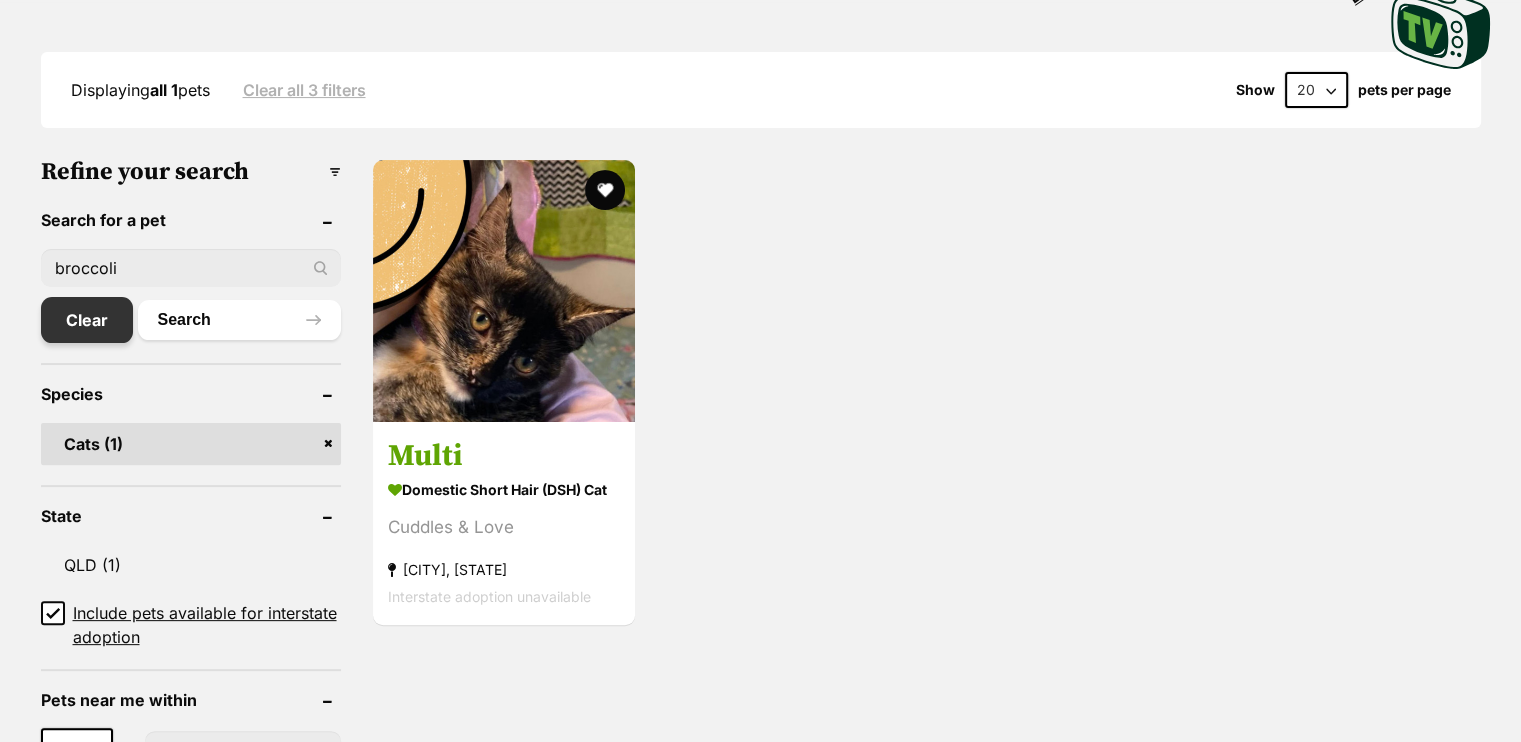 click on "Clear" at bounding box center (87, 320) 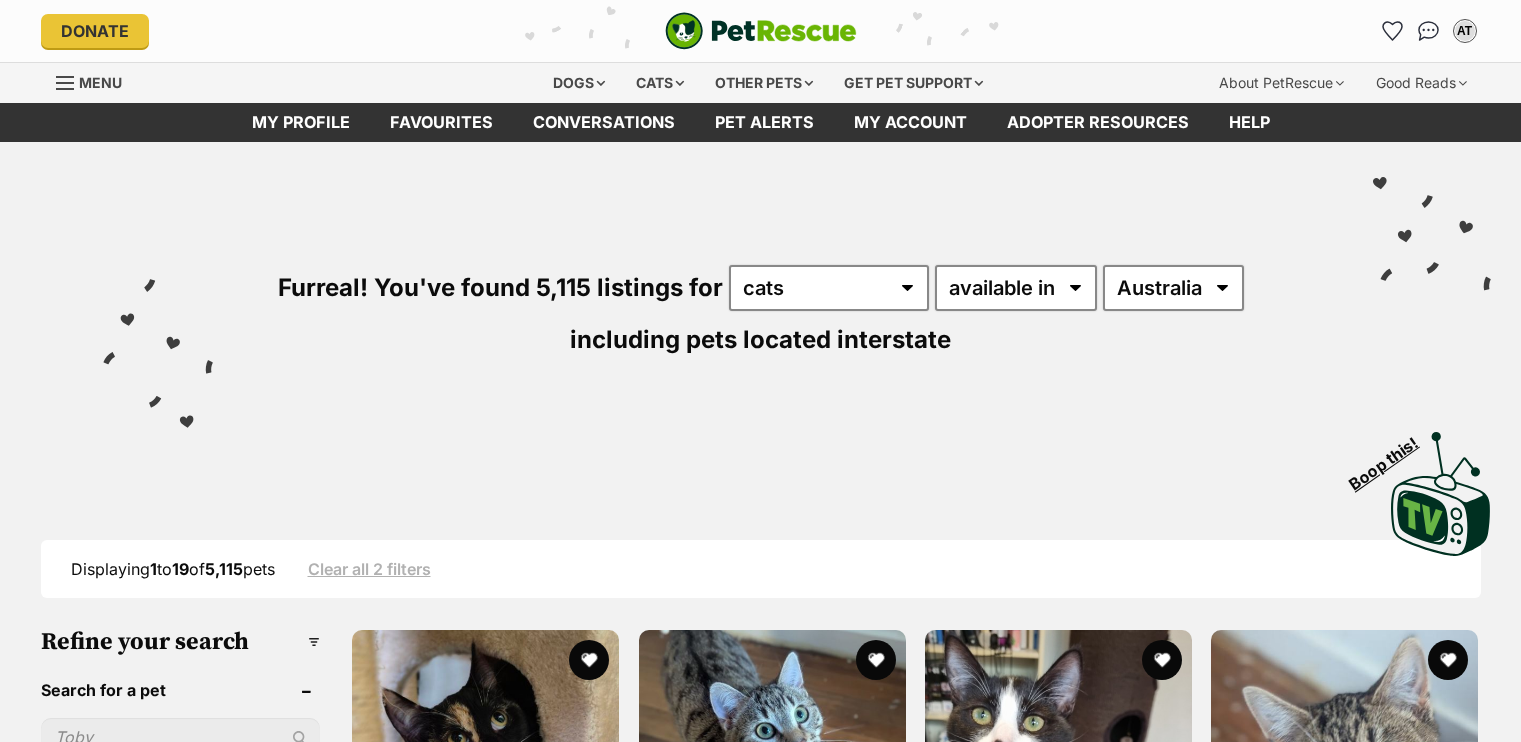 scroll, scrollTop: 700, scrollLeft: 0, axis: vertical 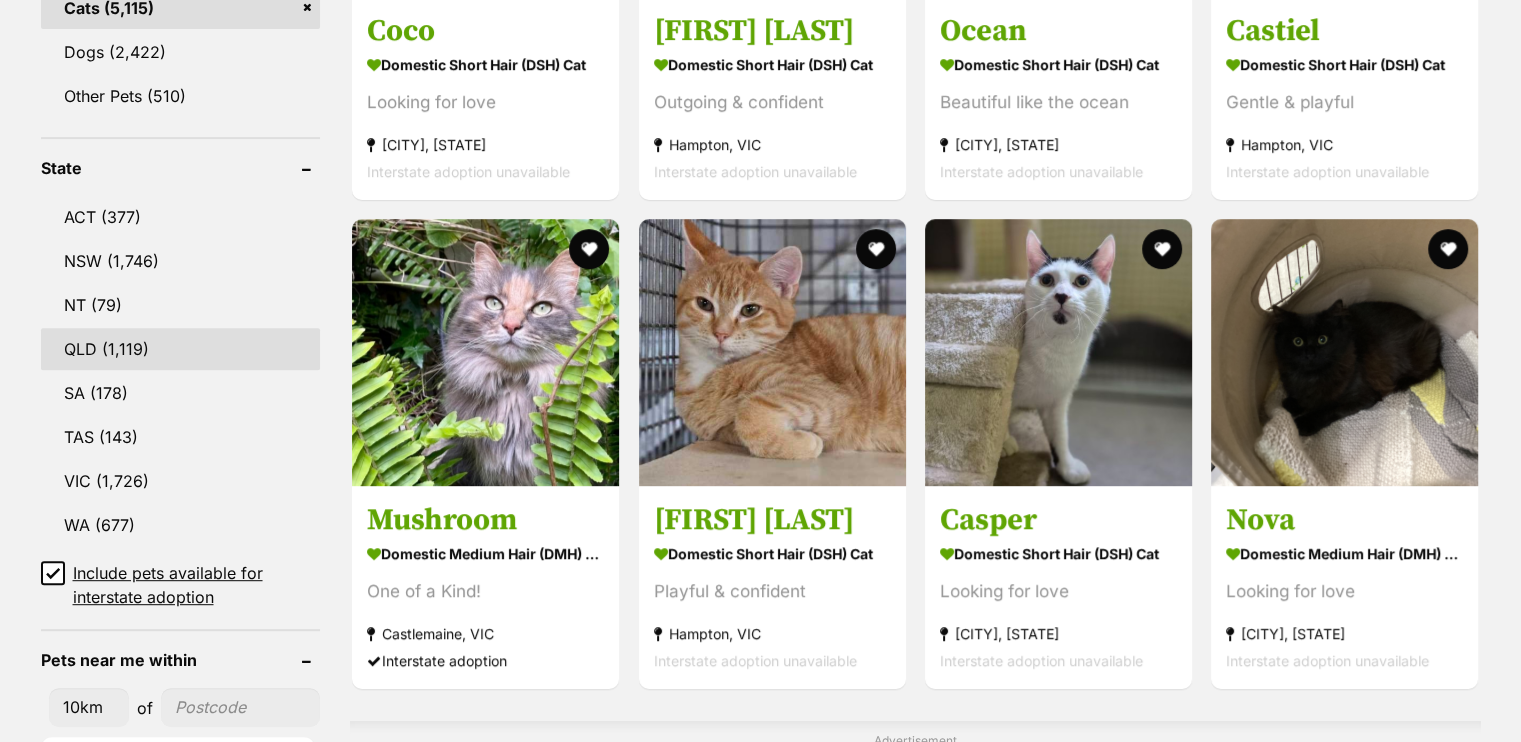 click on "QLD (1,119)" at bounding box center (181, 349) 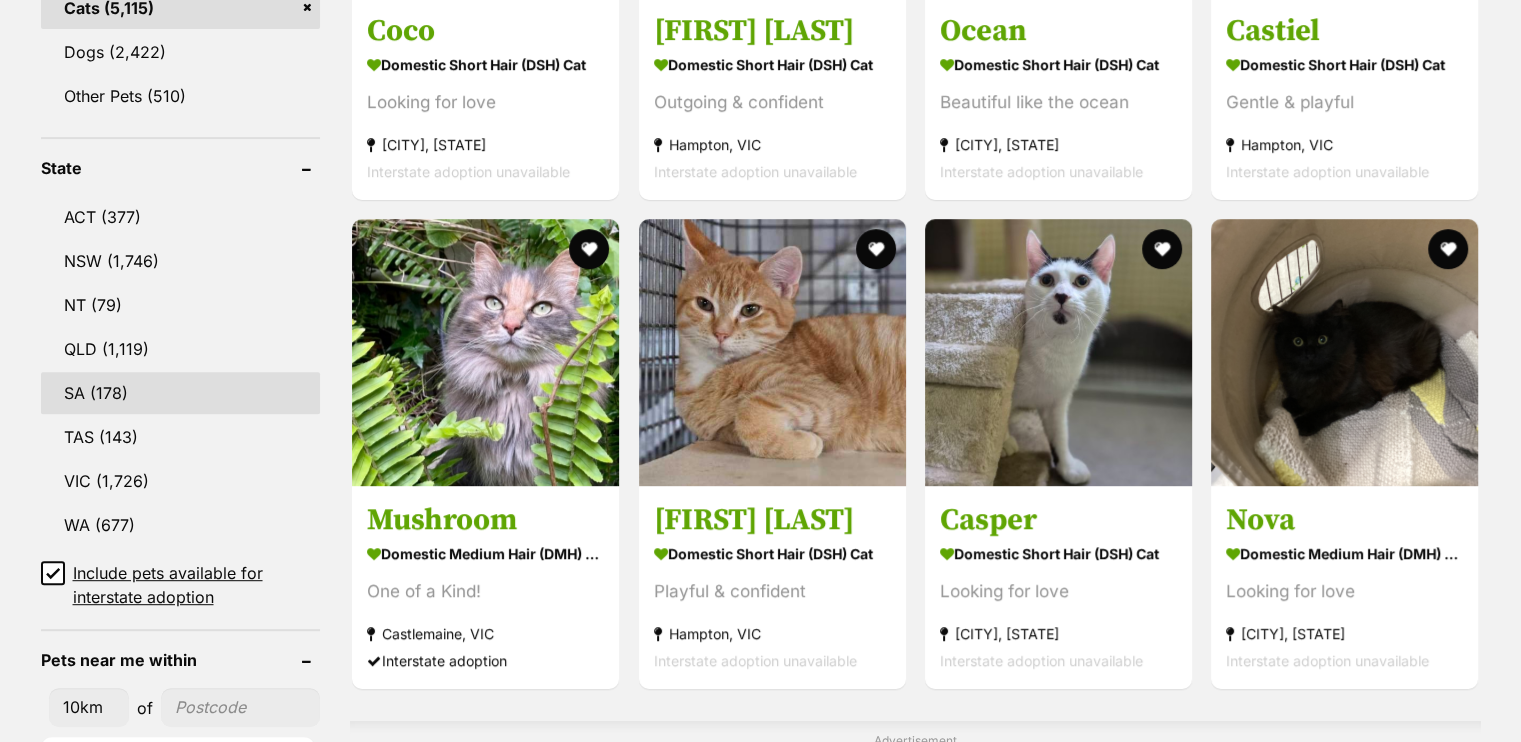 scroll, scrollTop: 1184, scrollLeft: 0, axis: vertical 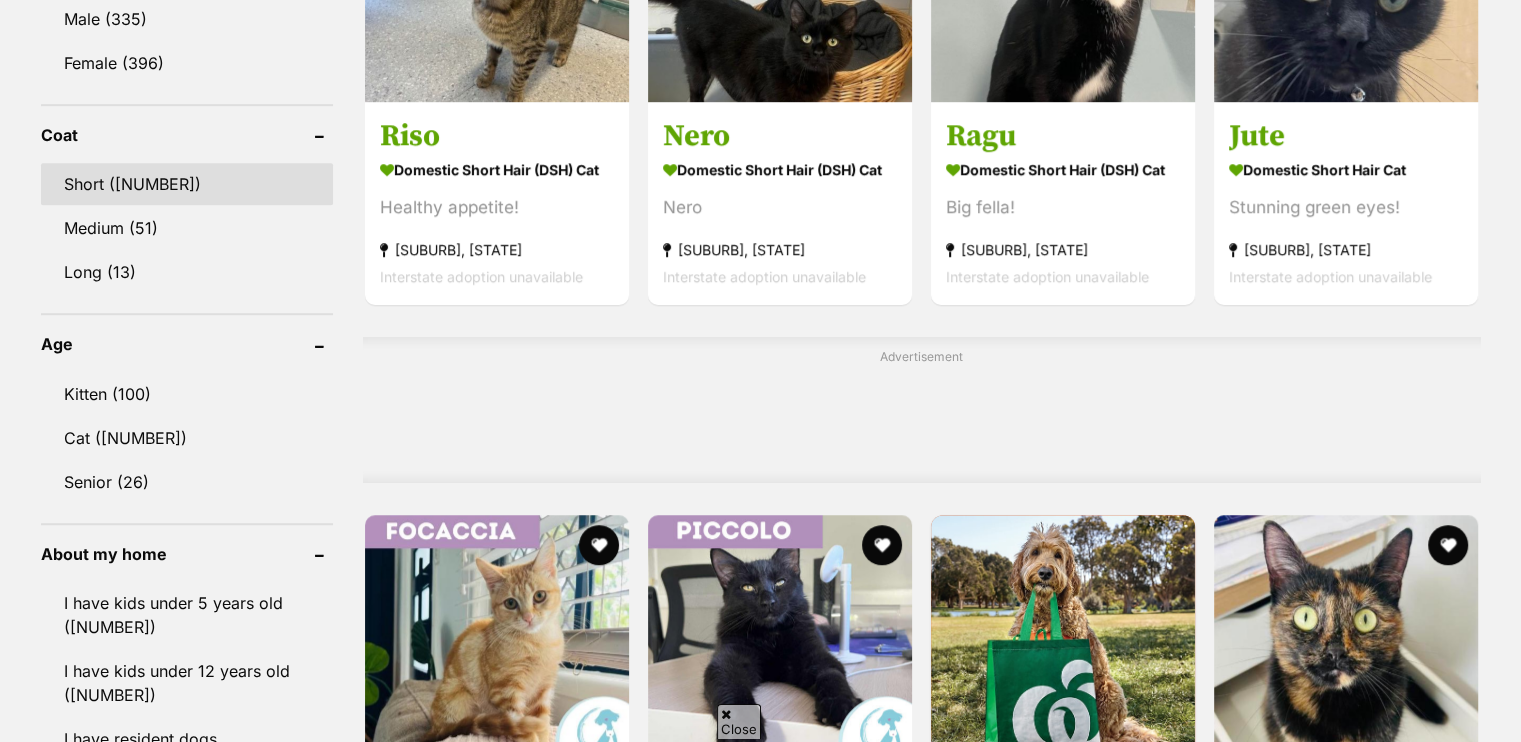 click on "Short ([NUMBER])" at bounding box center [187, 184] 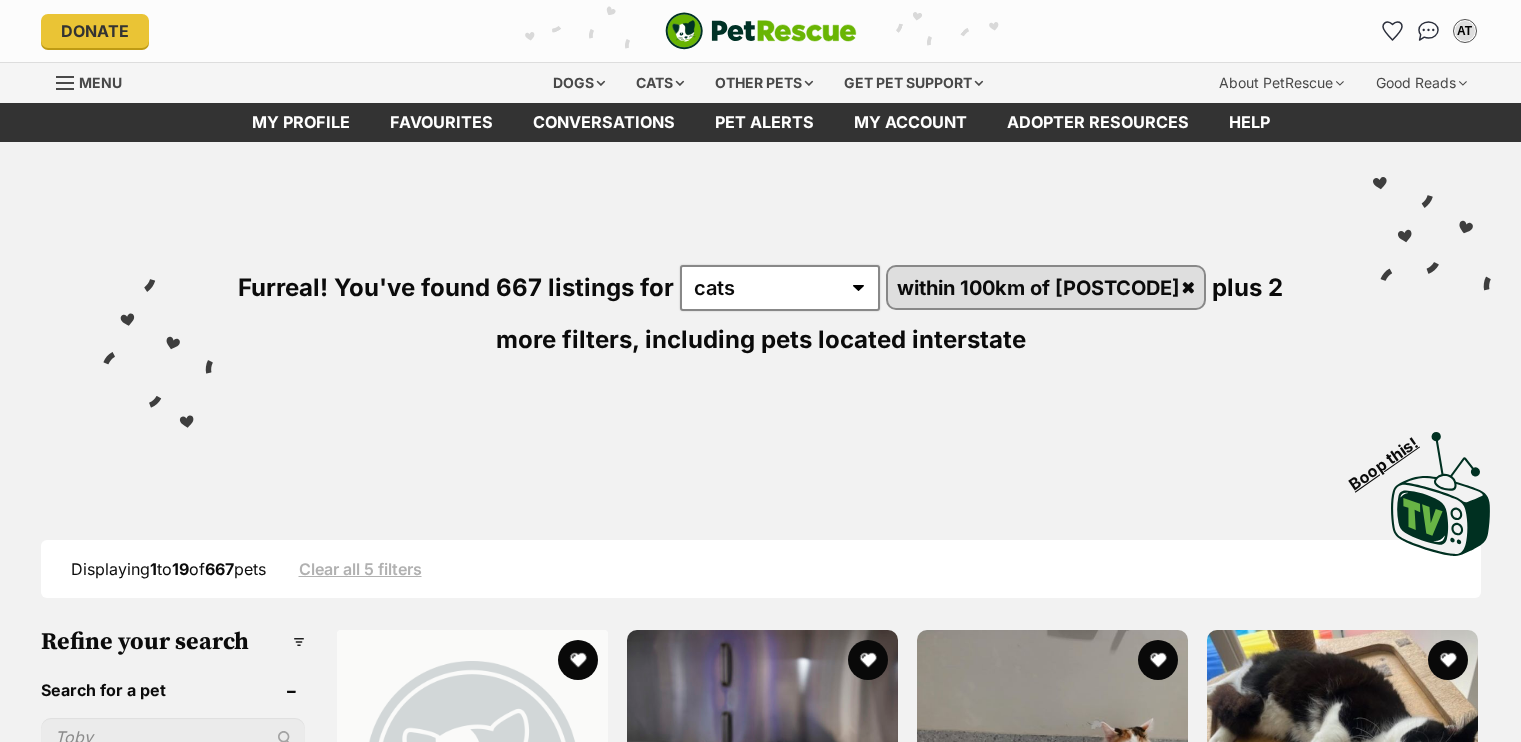 scroll, scrollTop: 0, scrollLeft: 0, axis: both 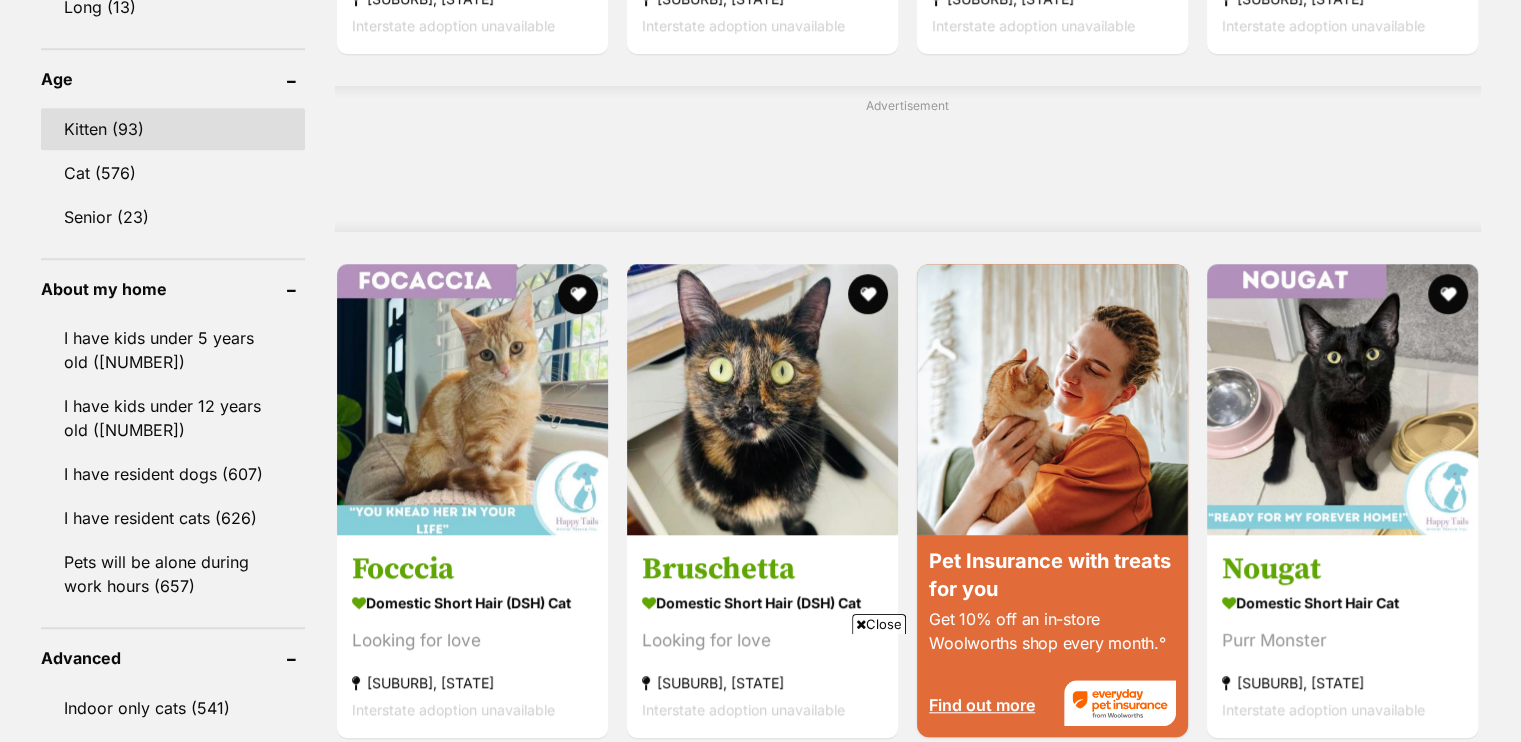 click on "Kitten (93)" at bounding box center (173, 129) 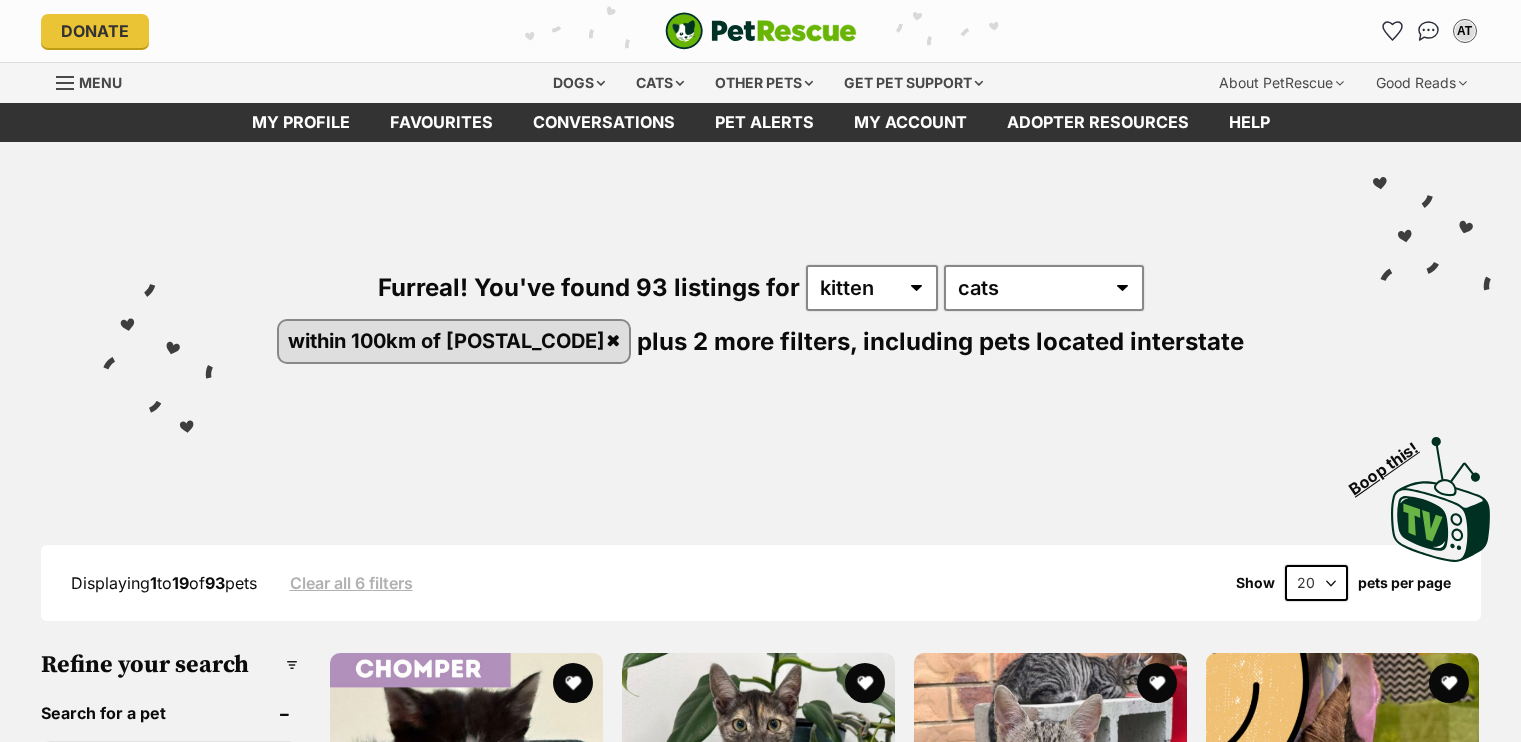 scroll, scrollTop: 0, scrollLeft: 0, axis: both 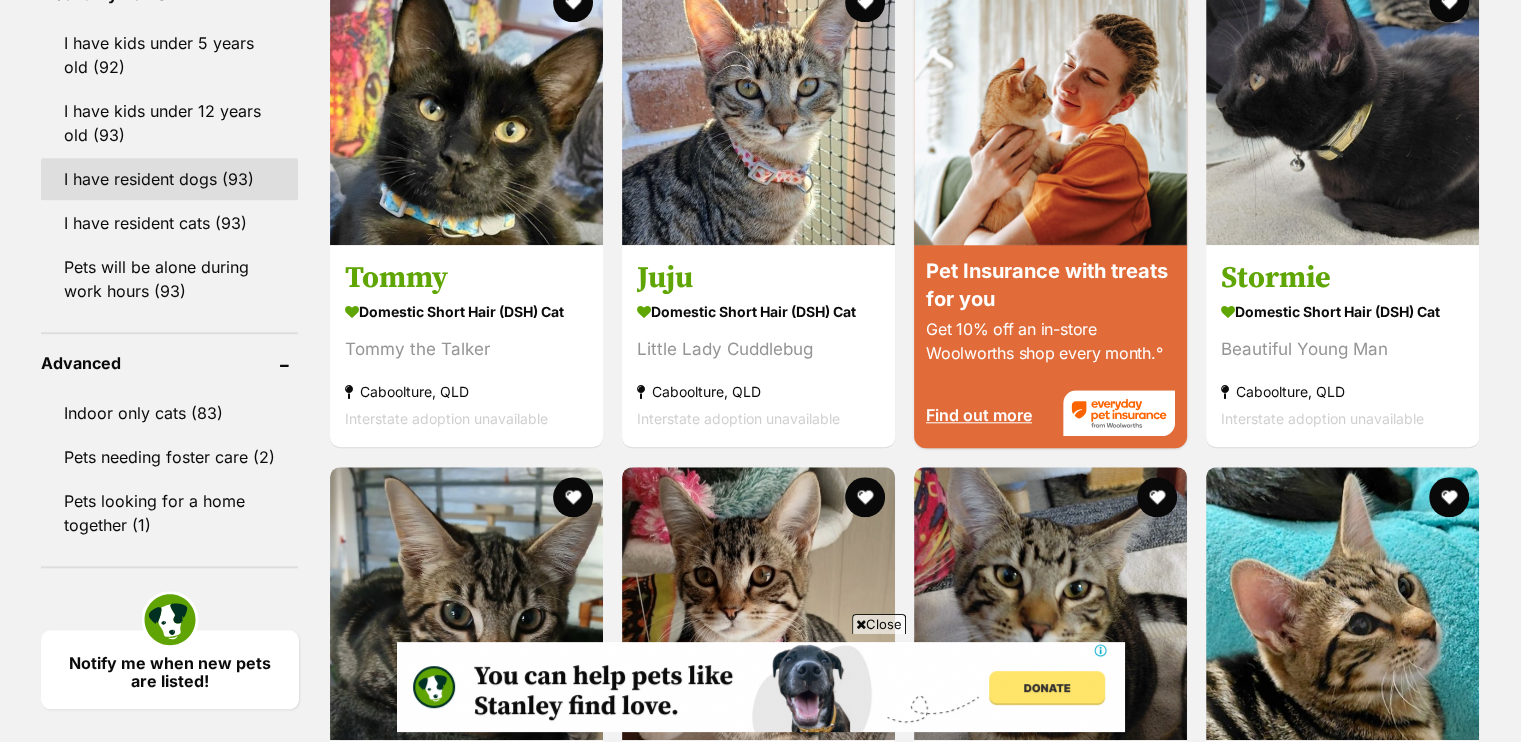 click on "I have resident dogs (93)" at bounding box center (170, 179) 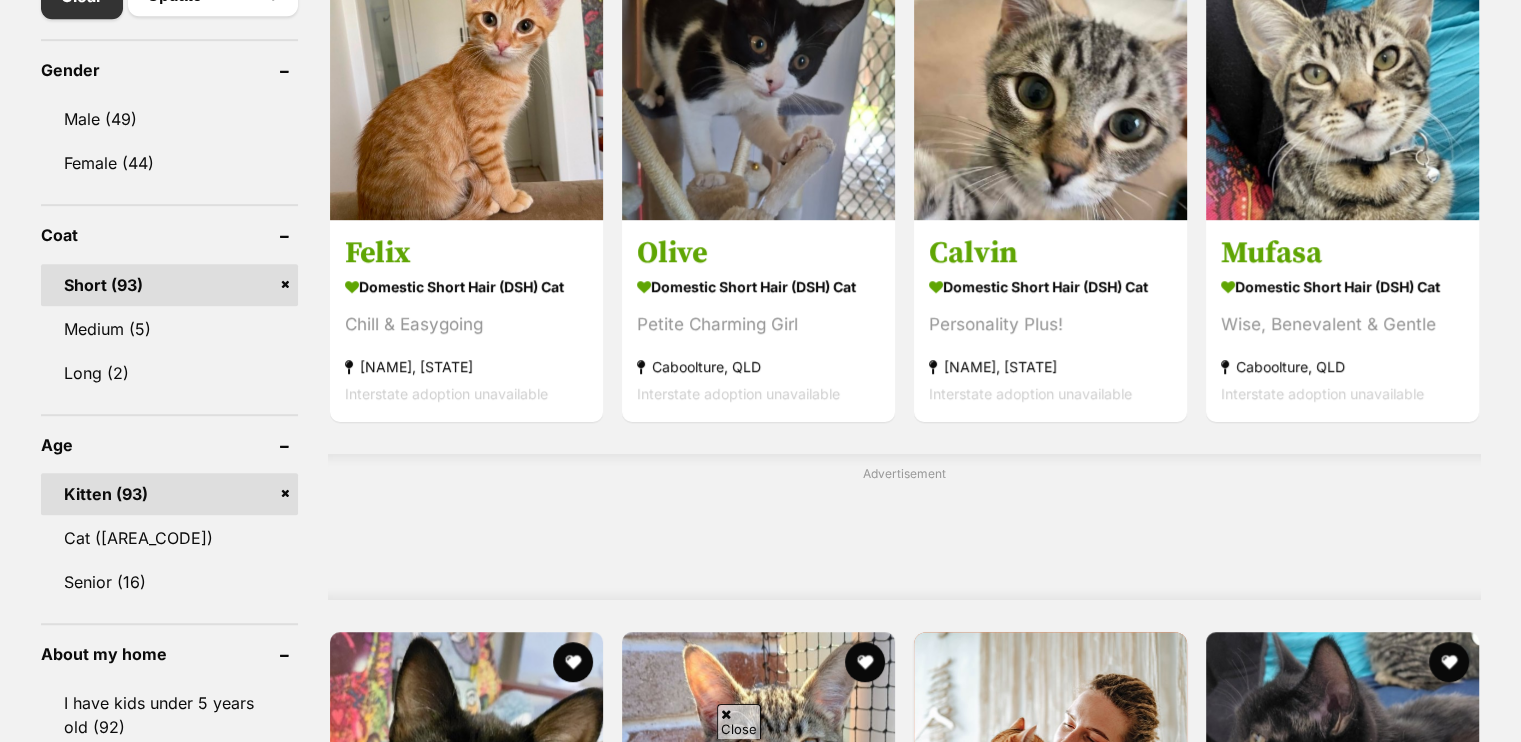 scroll, scrollTop: 2218, scrollLeft: 0, axis: vertical 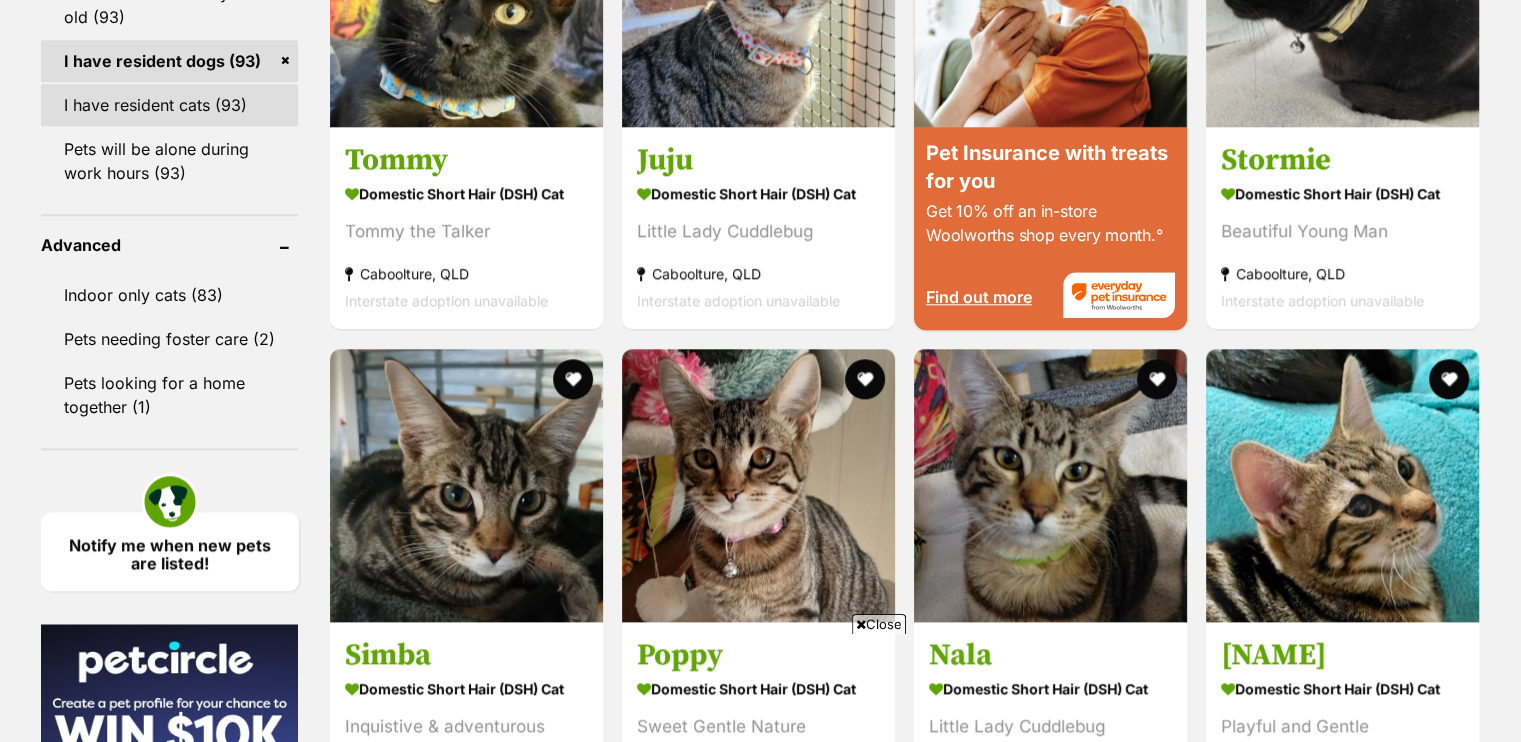 click on "I have resident cats (93)" at bounding box center [170, 105] 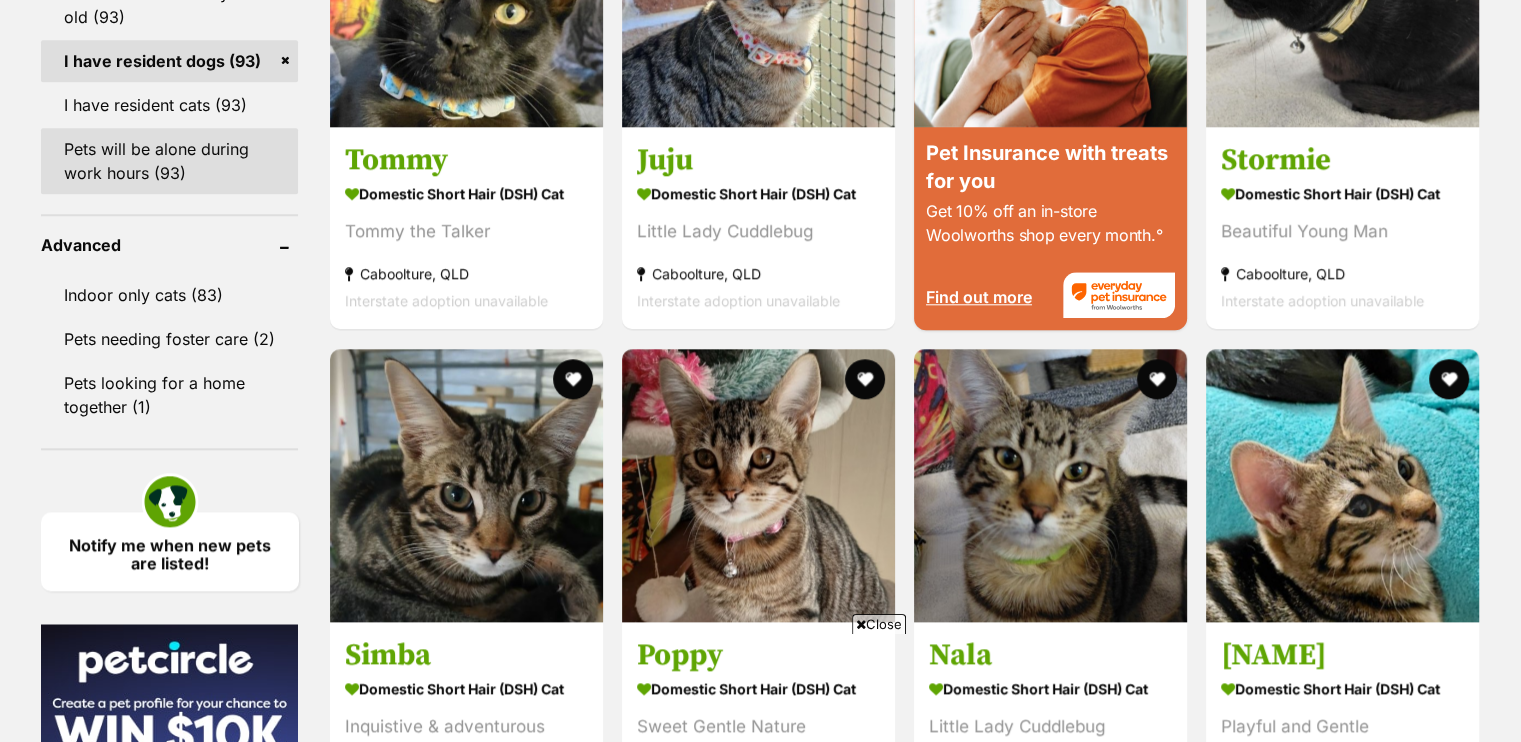 scroll, scrollTop: 2251, scrollLeft: 0, axis: vertical 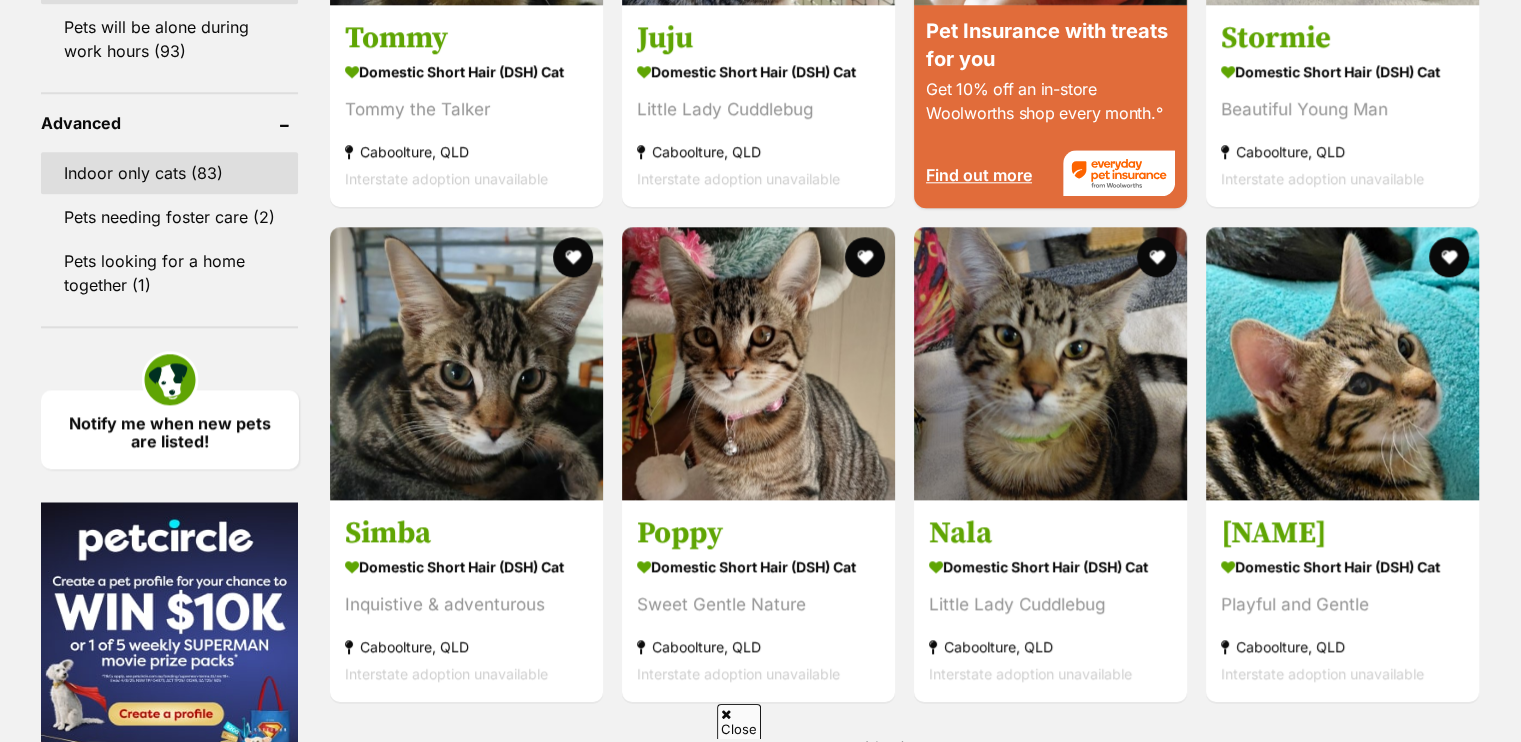 click on "Indoor only cats (83)" at bounding box center [170, 173] 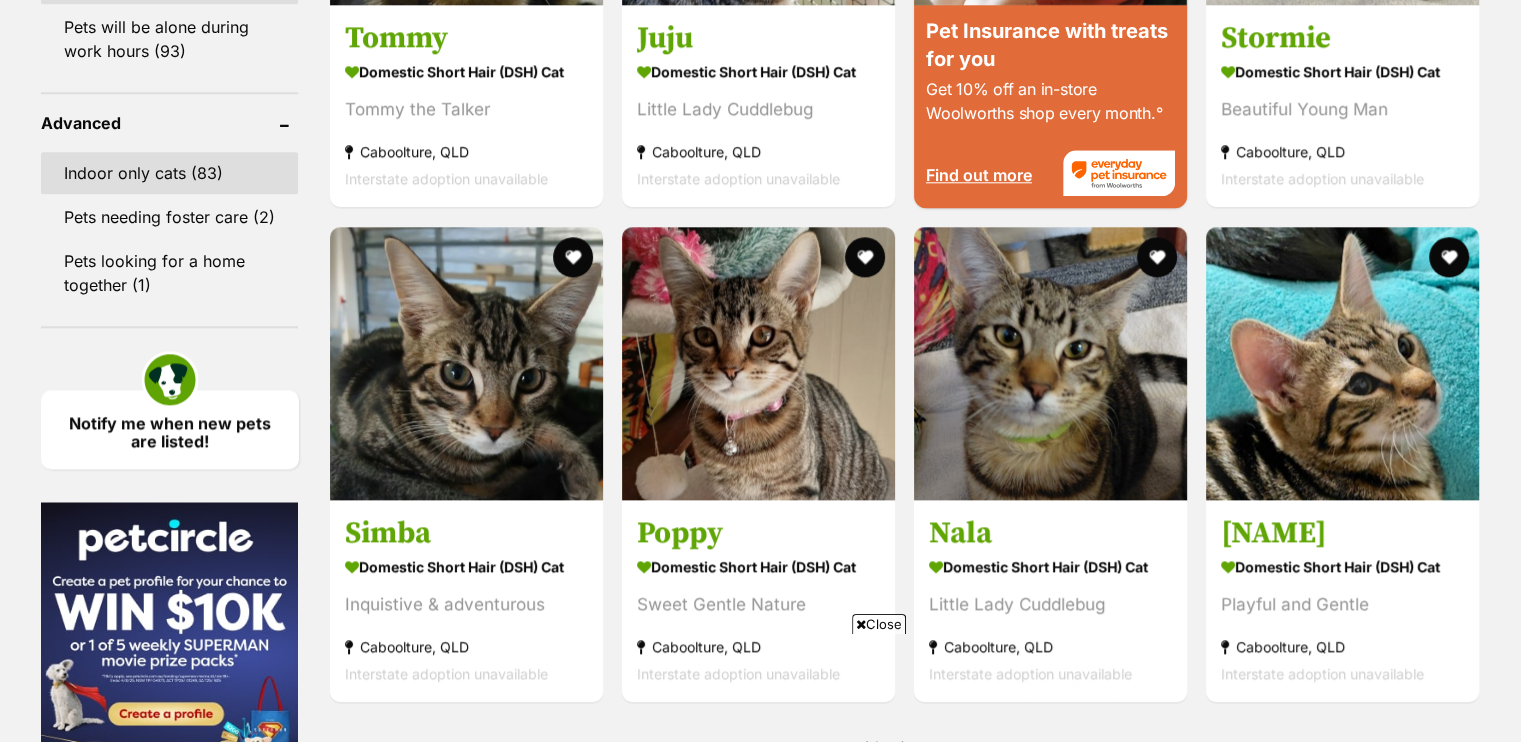 scroll, scrollTop: 0, scrollLeft: 0, axis: both 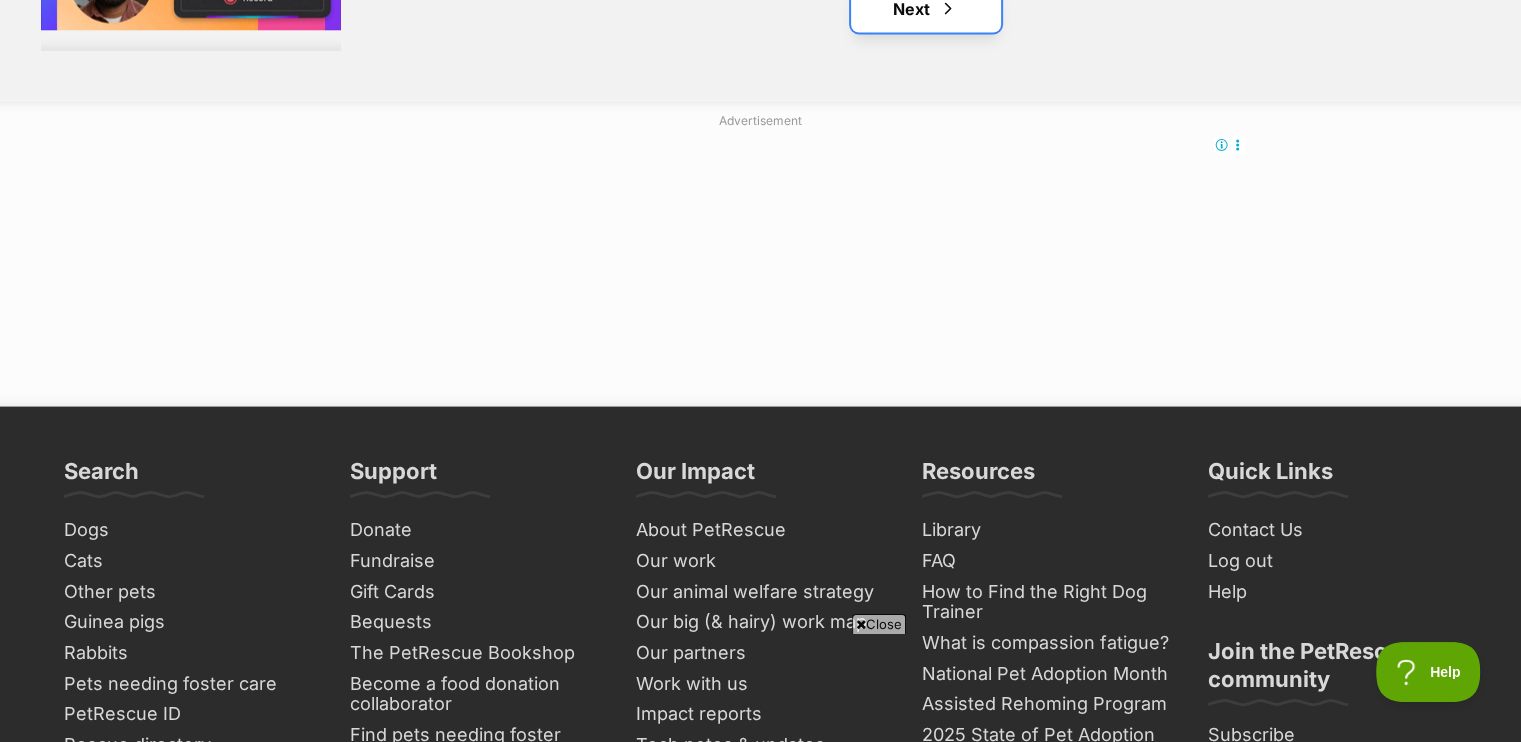click on "Next" at bounding box center (926, 9) 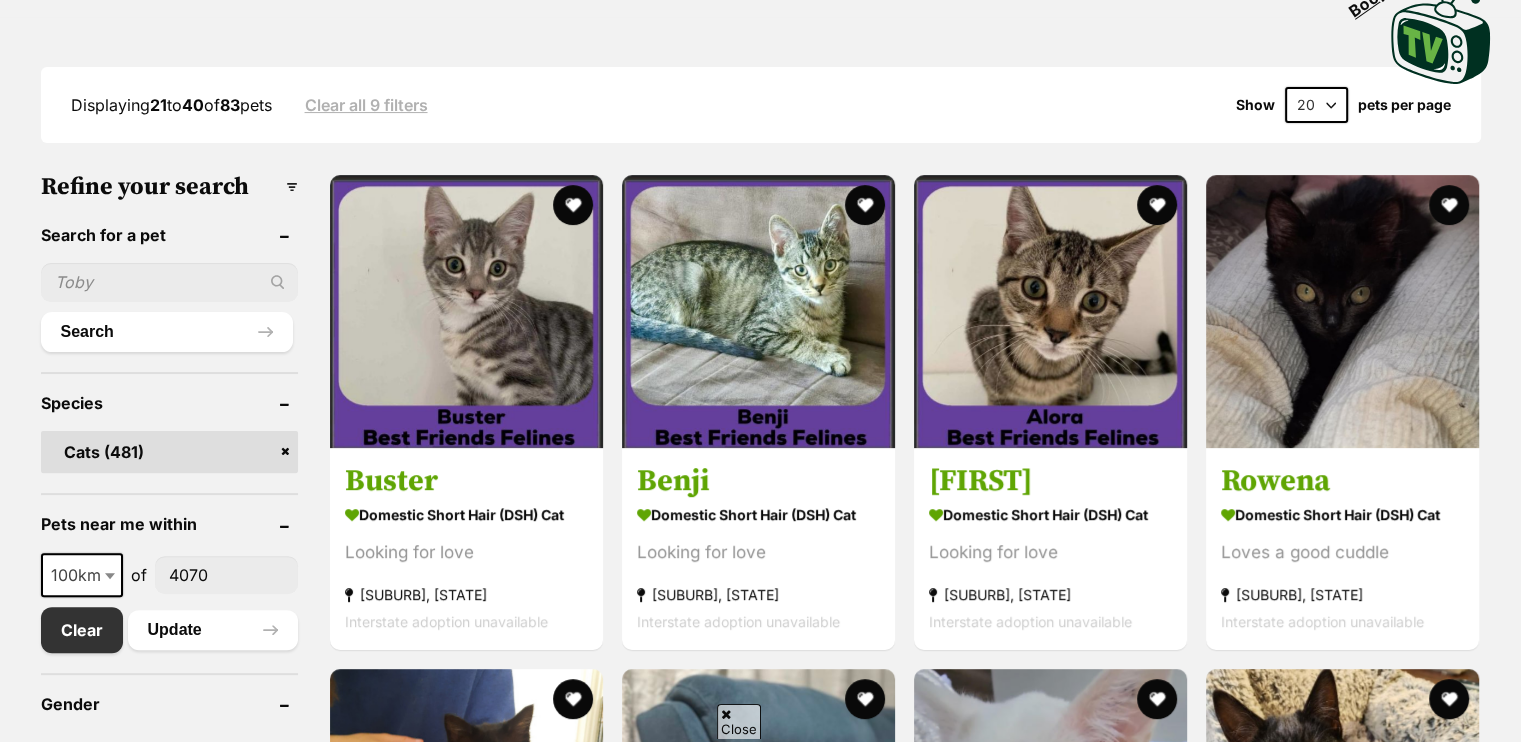 scroll, scrollTop: 500, scrollLeft: 0, axis: vertical 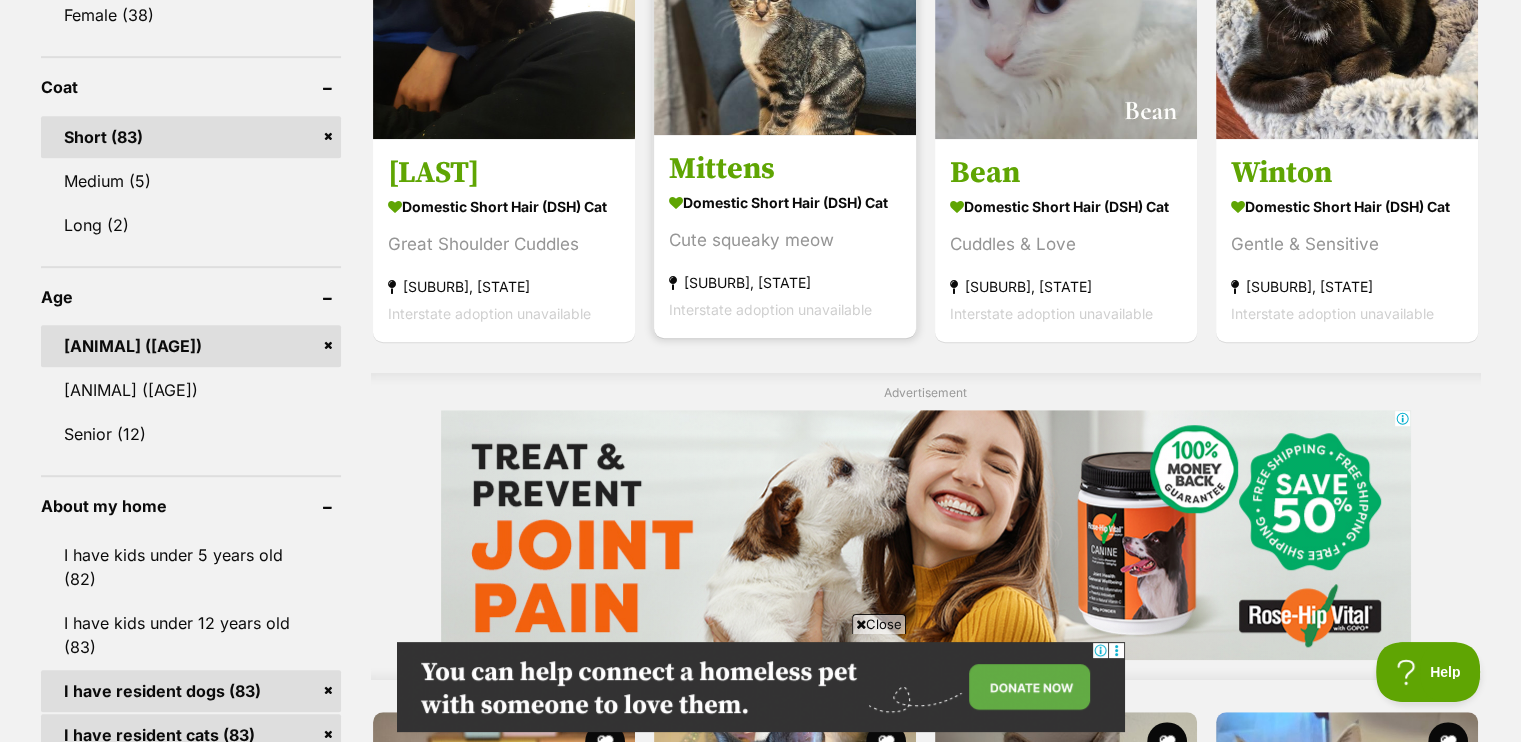 click at bounding box center (785, 4) 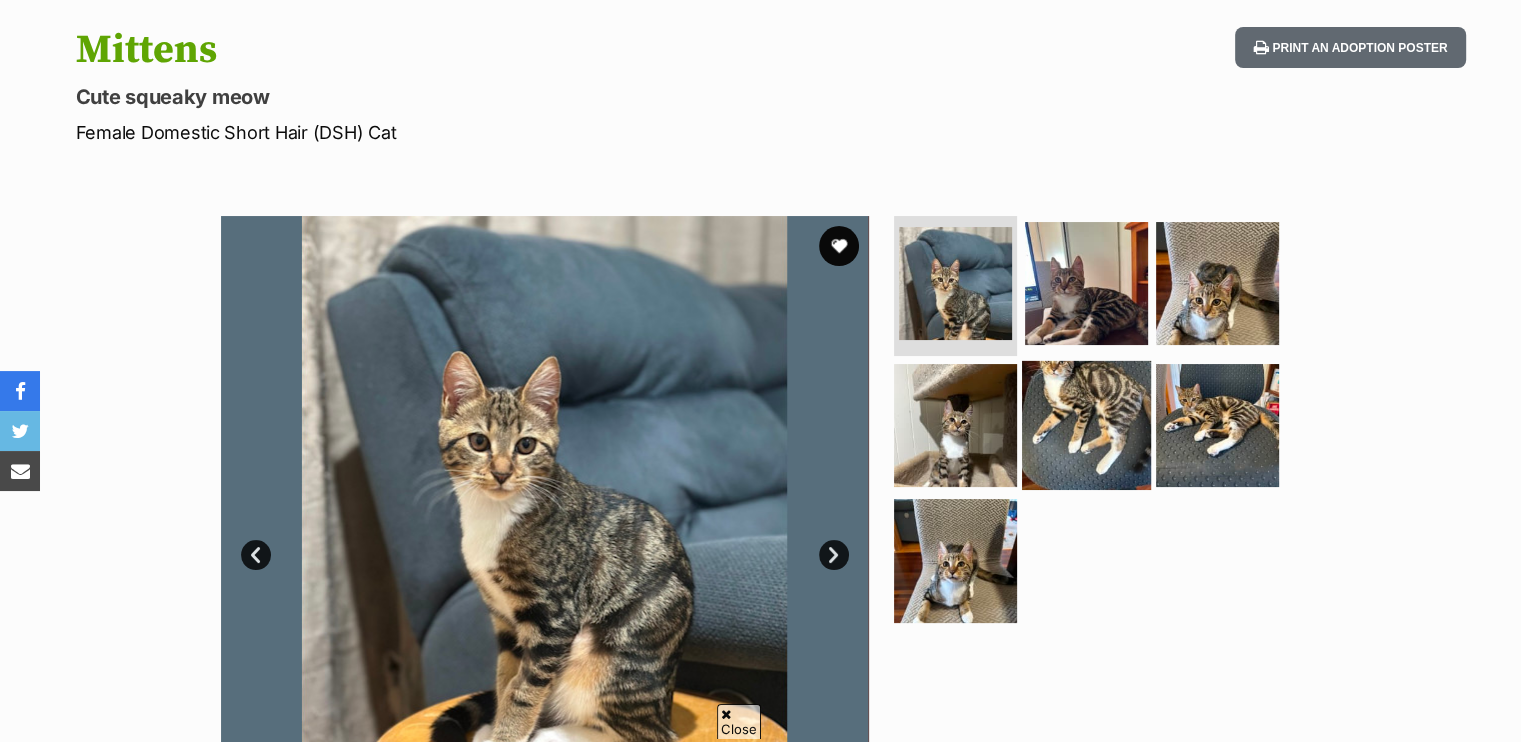 scroll, scrollTop: 200, scrollLeft: 0, axis: vertical 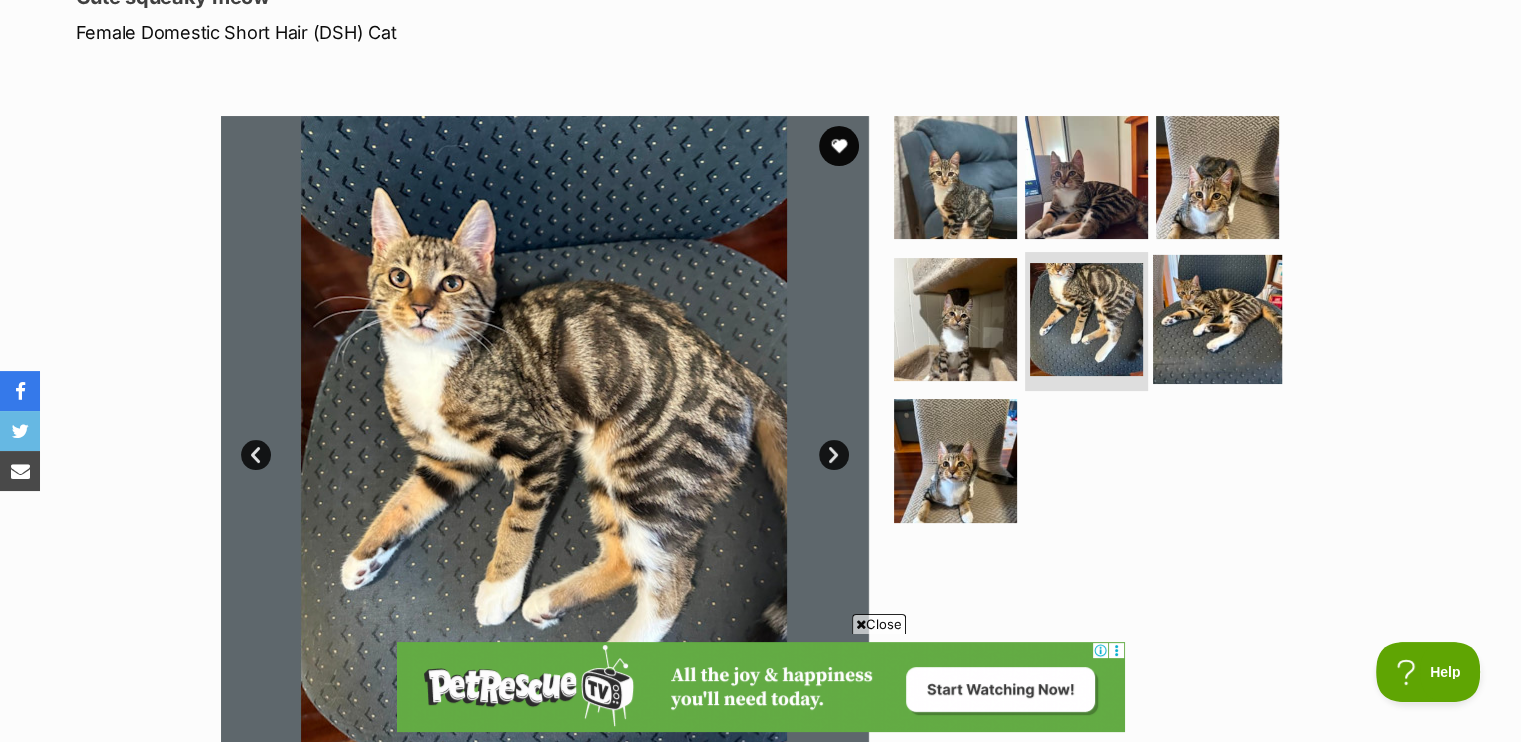 click at bounding box center (1217, 318) 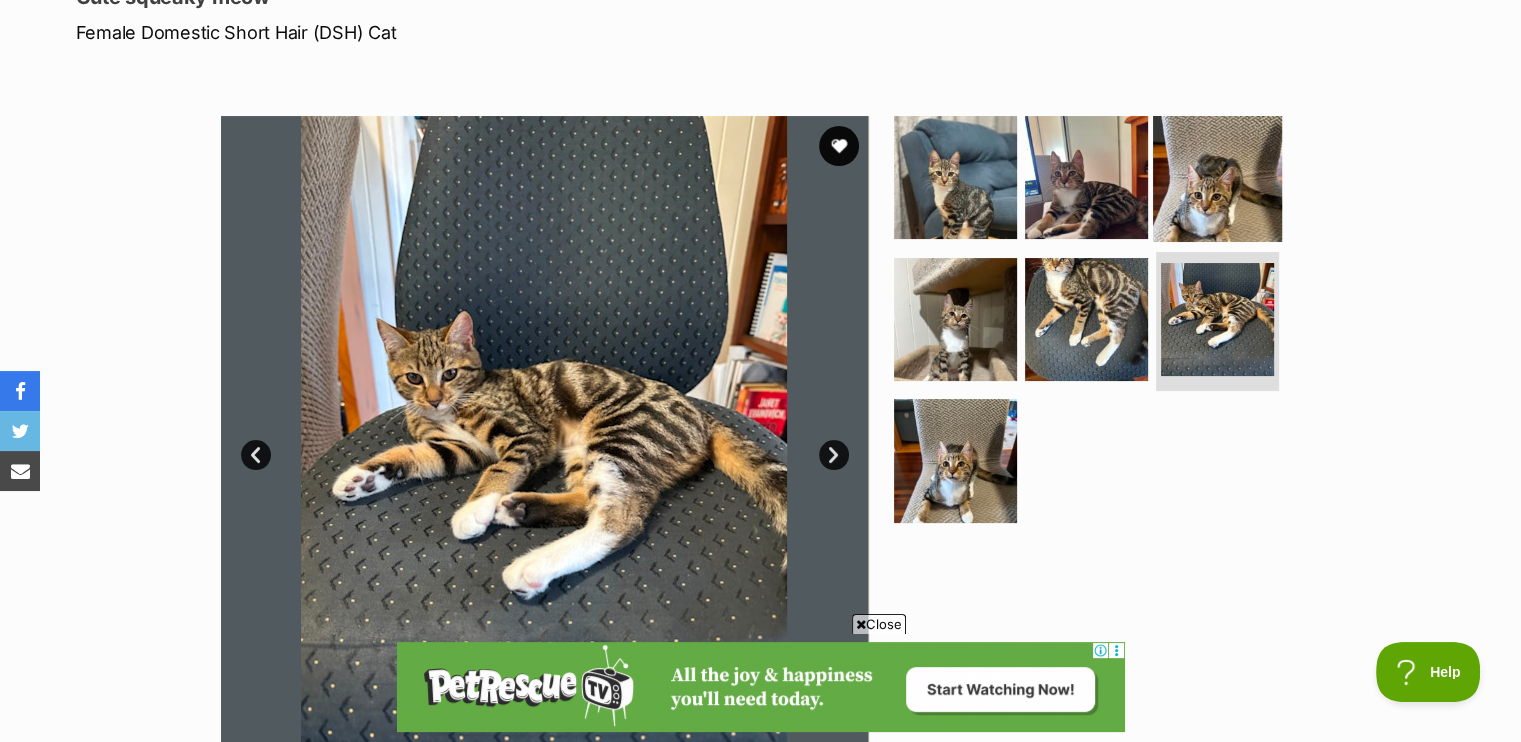 click at bounding box center [1217, 177] 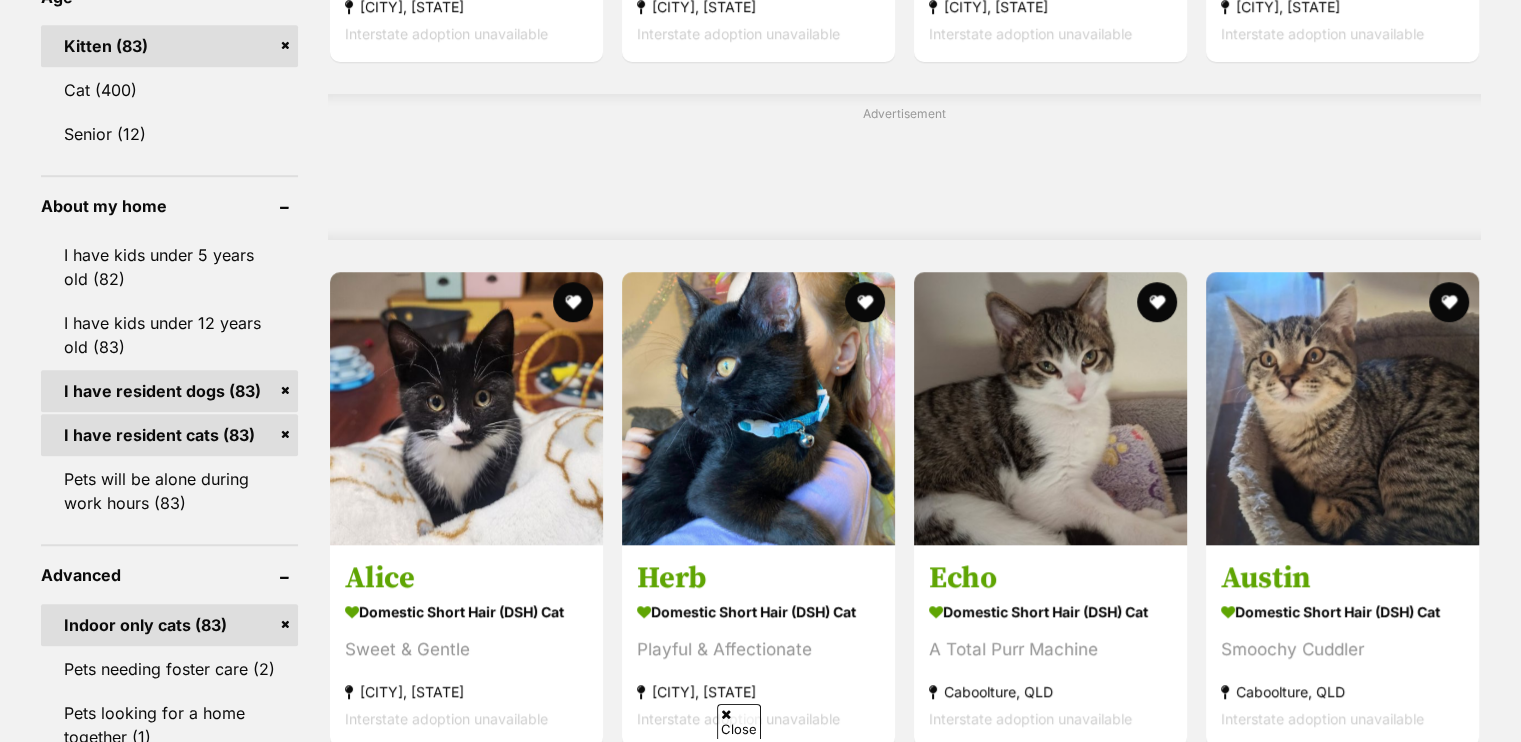 scroll, scrollTop: 1560, scrollLeft: 0, axis: vertical 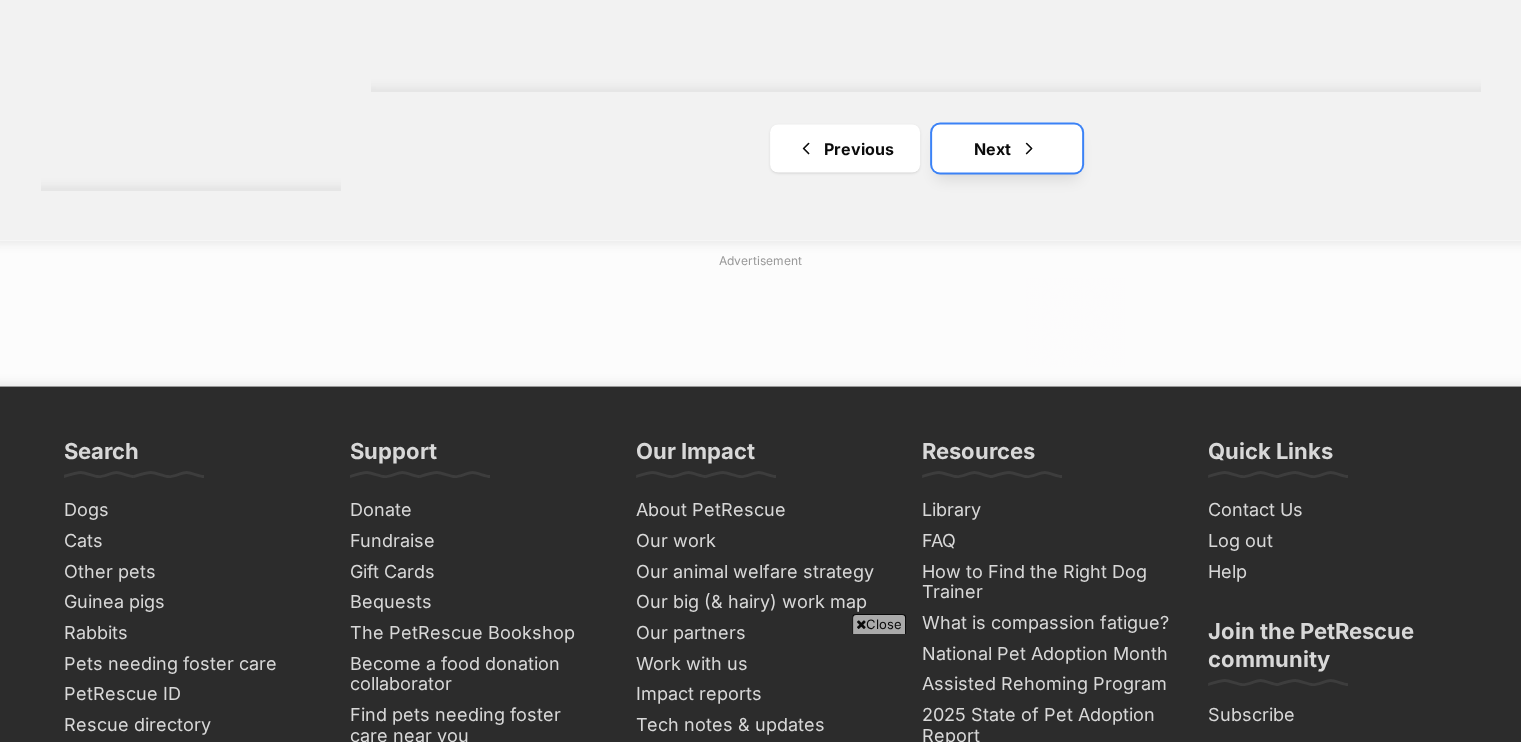 click on "Next" at bounding box center [1007, 149] 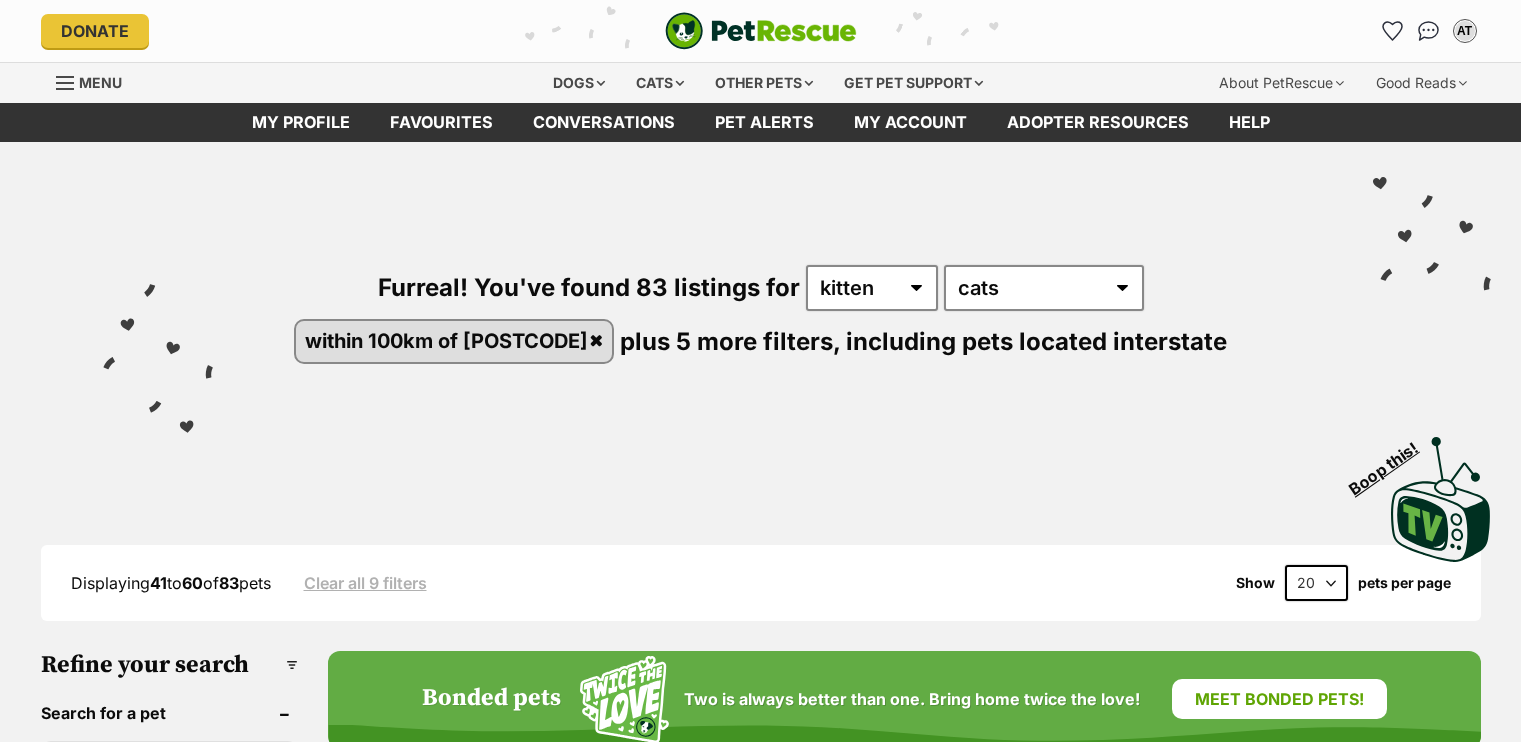 scroll, scrollTop: 0, scrollLeft: 0, axis: both 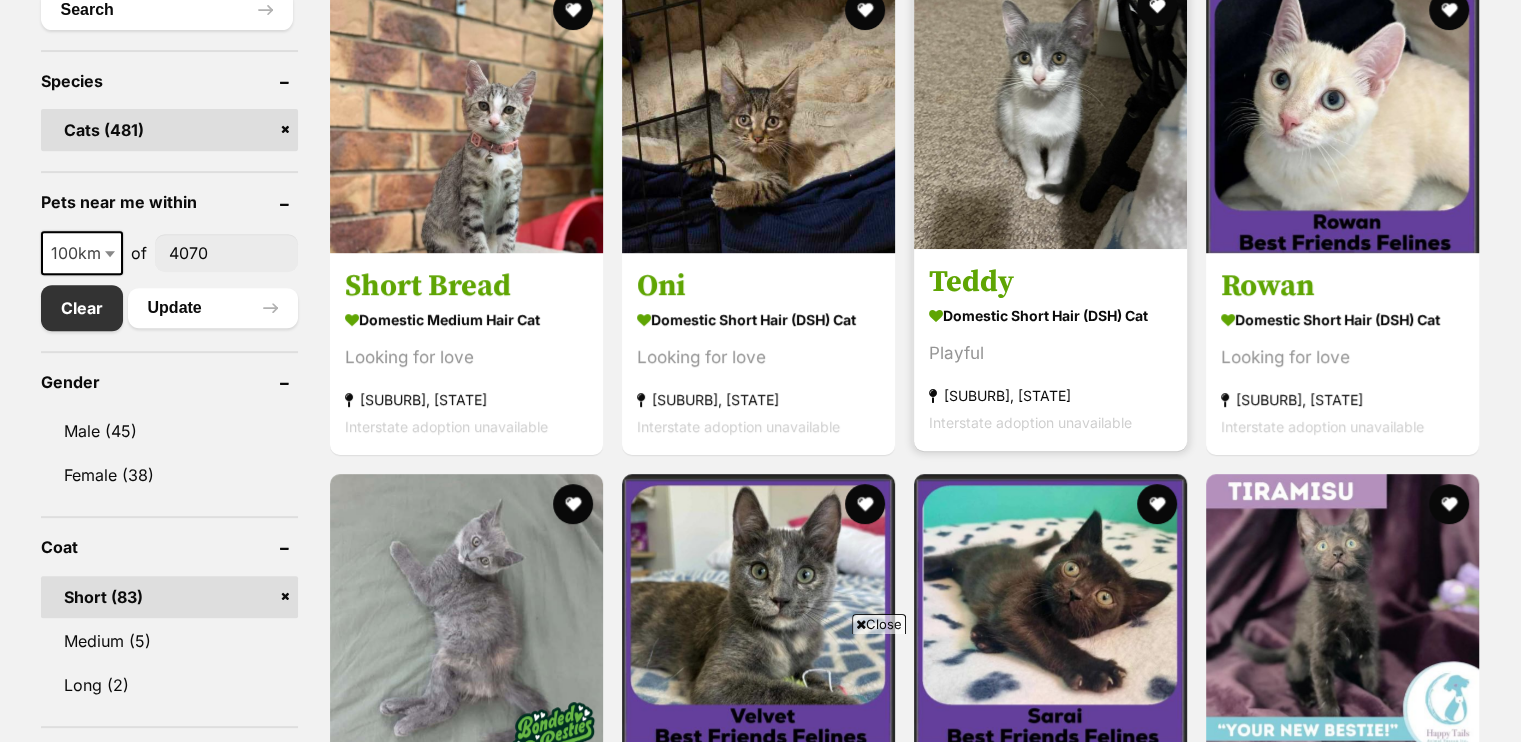 click at bounding box center (1050, 112) 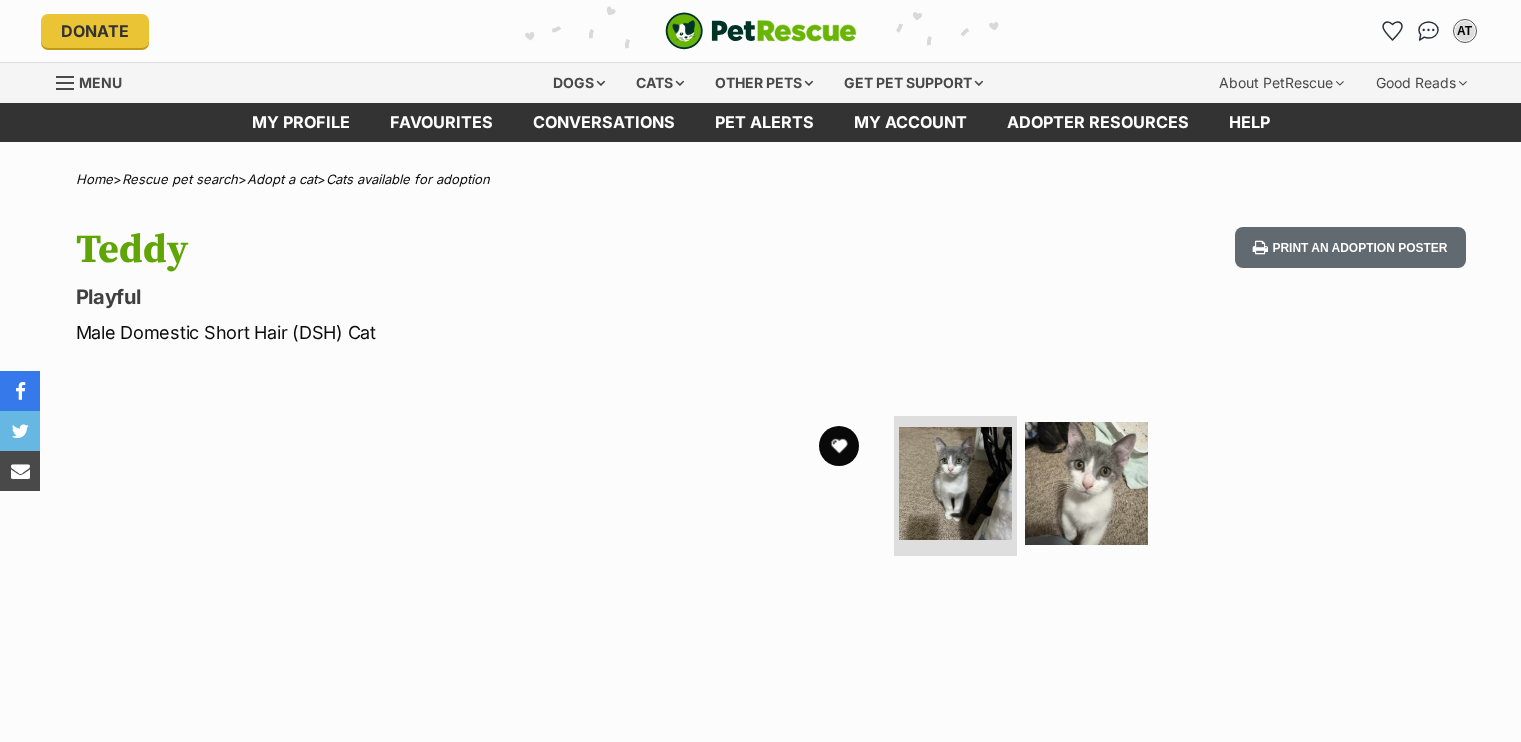 scroll, scrollTop: 0, scrollLeft: 0, axis: both 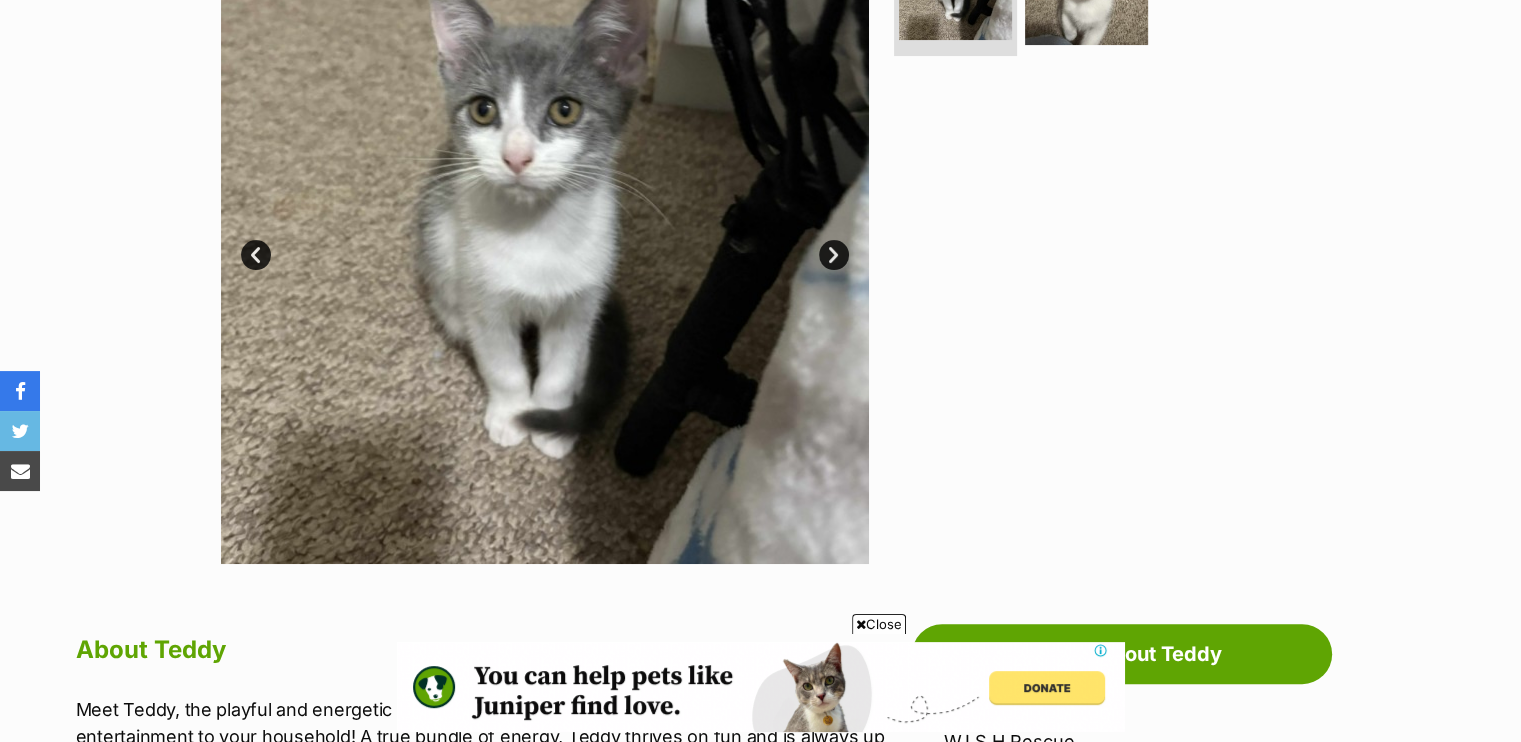 click on "Next" at bounding box center [834, 255] 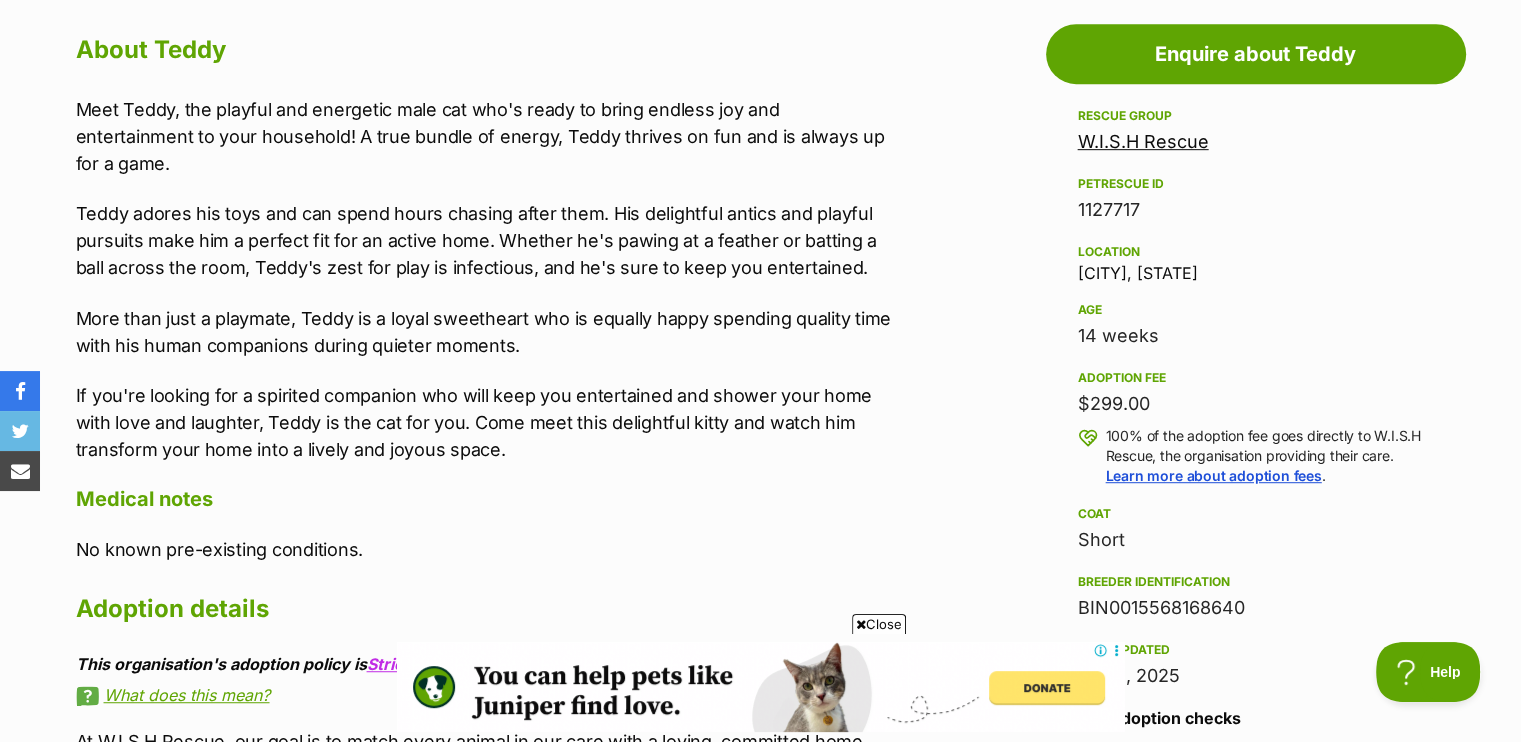 scroll, scrollTop: 0, scrollLeft: 0, axis: both 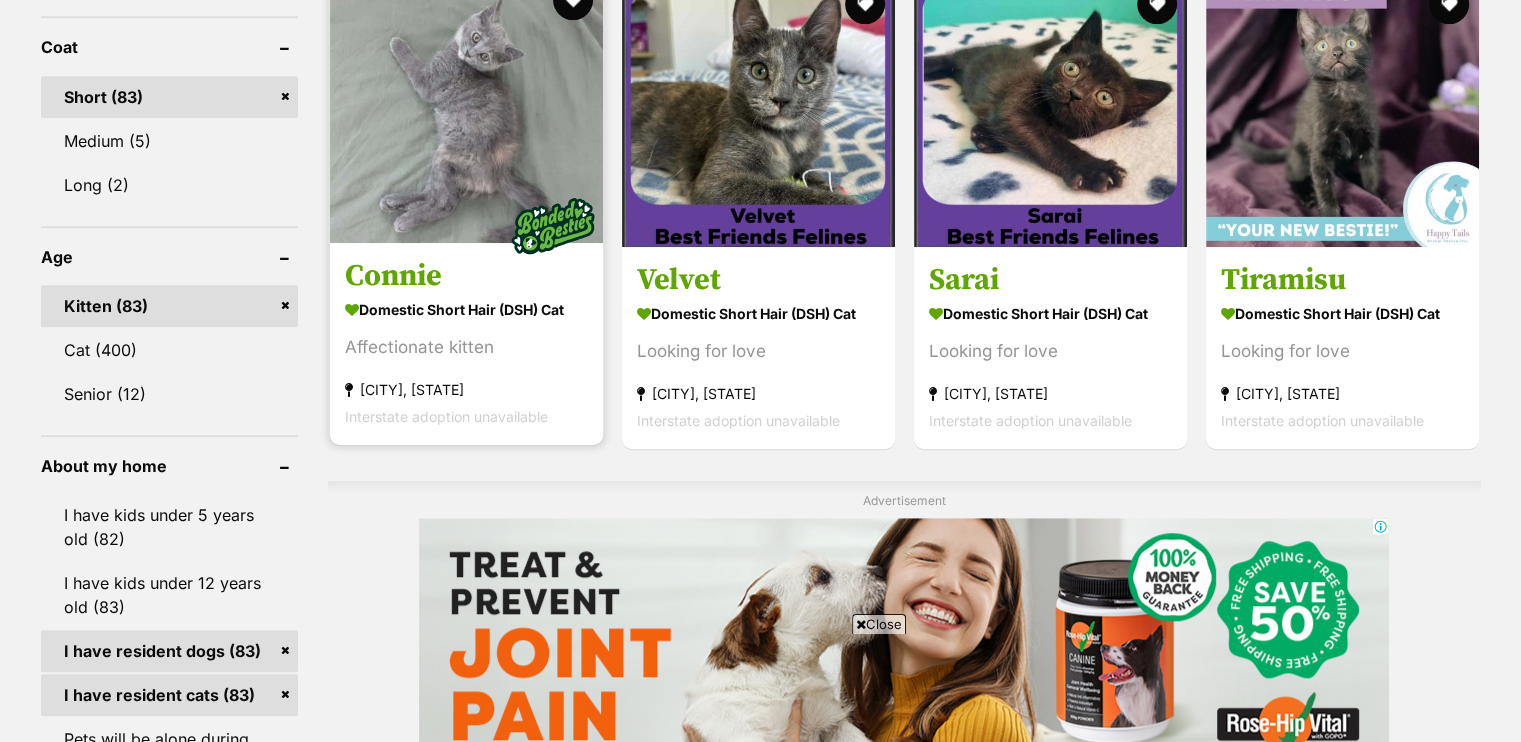 click at bounding box center (466, 106) 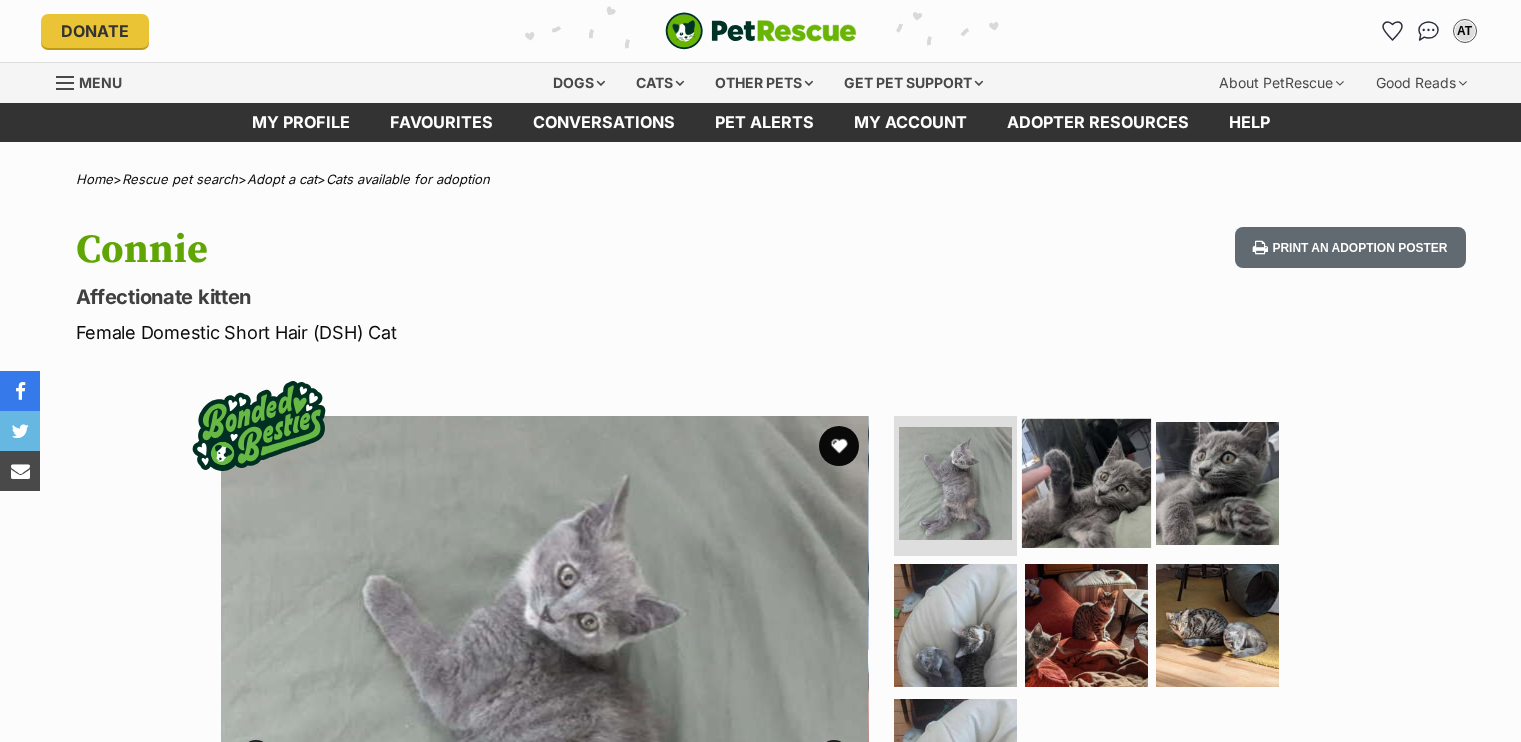 scroll, scrollTop: 0, scrollLeft: 0, axis: both 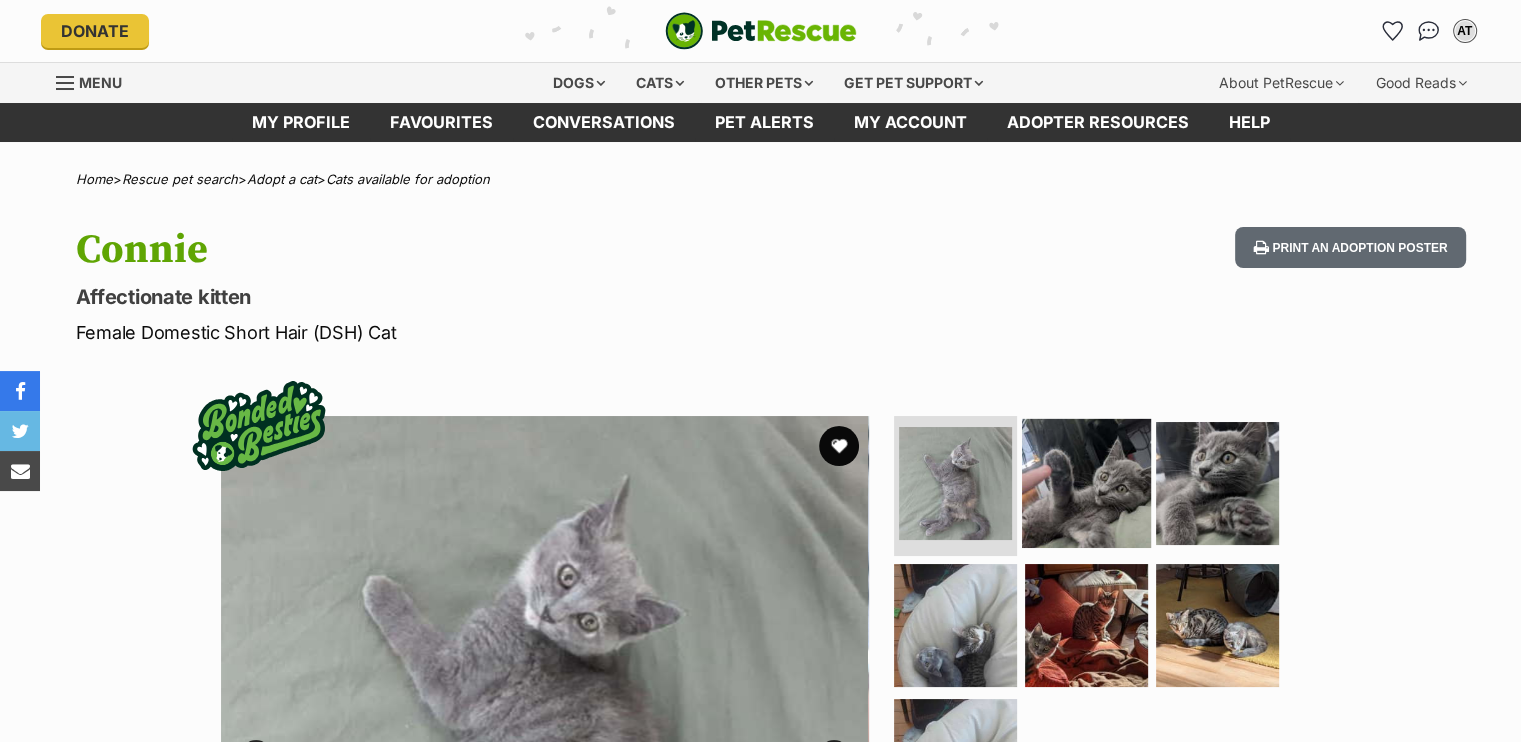 click at bounding box center (1086, 483) 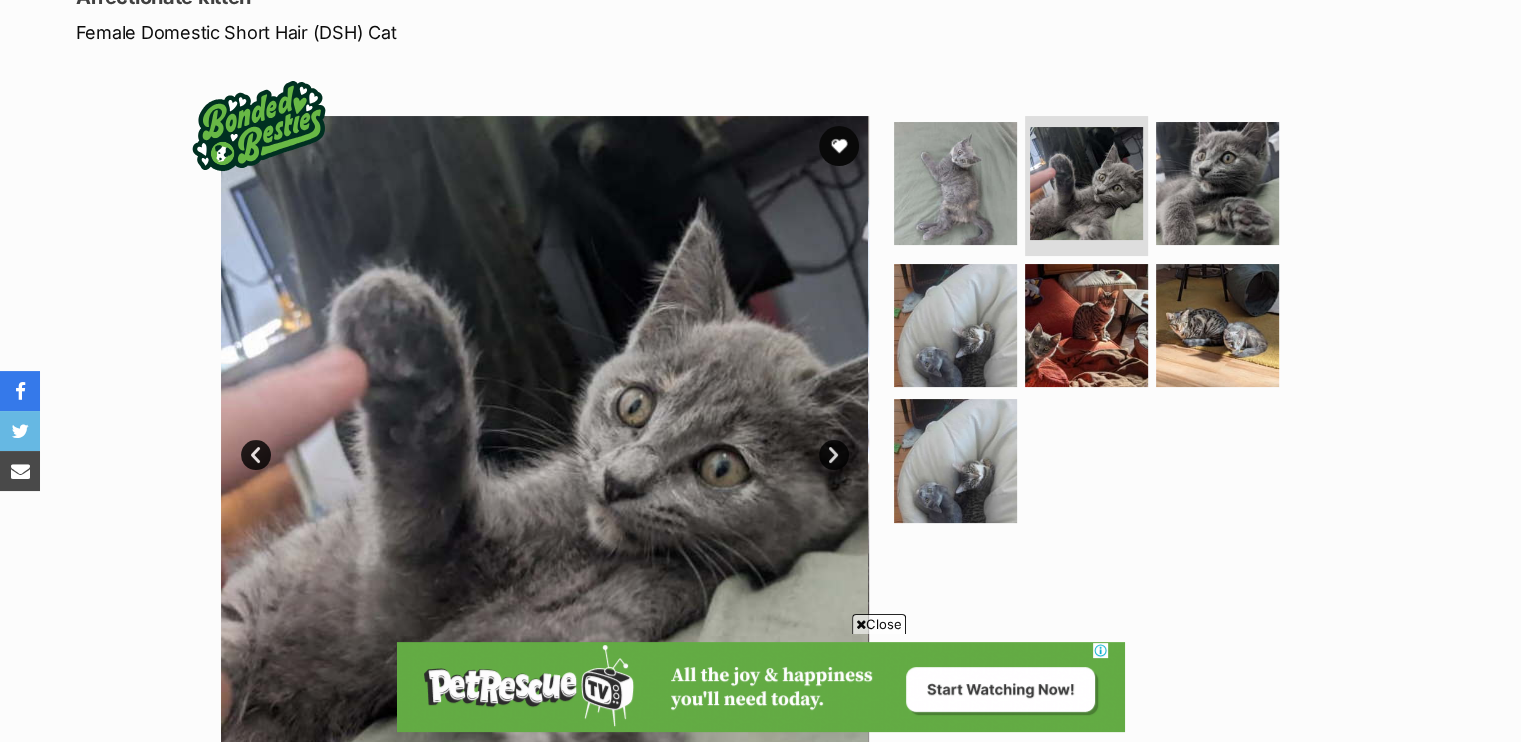 scroll, scrollTop: 0, scrollLeft: 0, axis: both 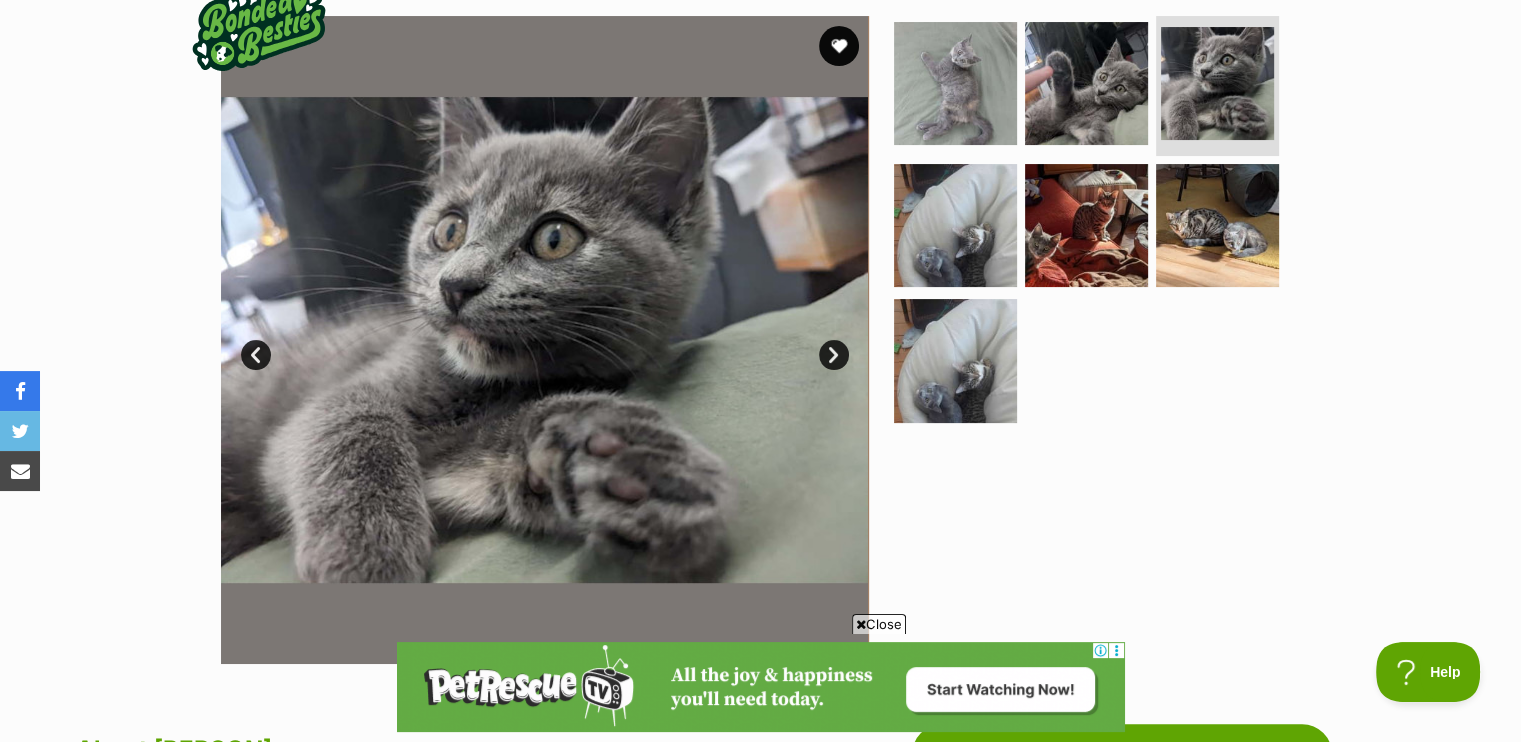 click on "Next" at bounding box center [834, 355] 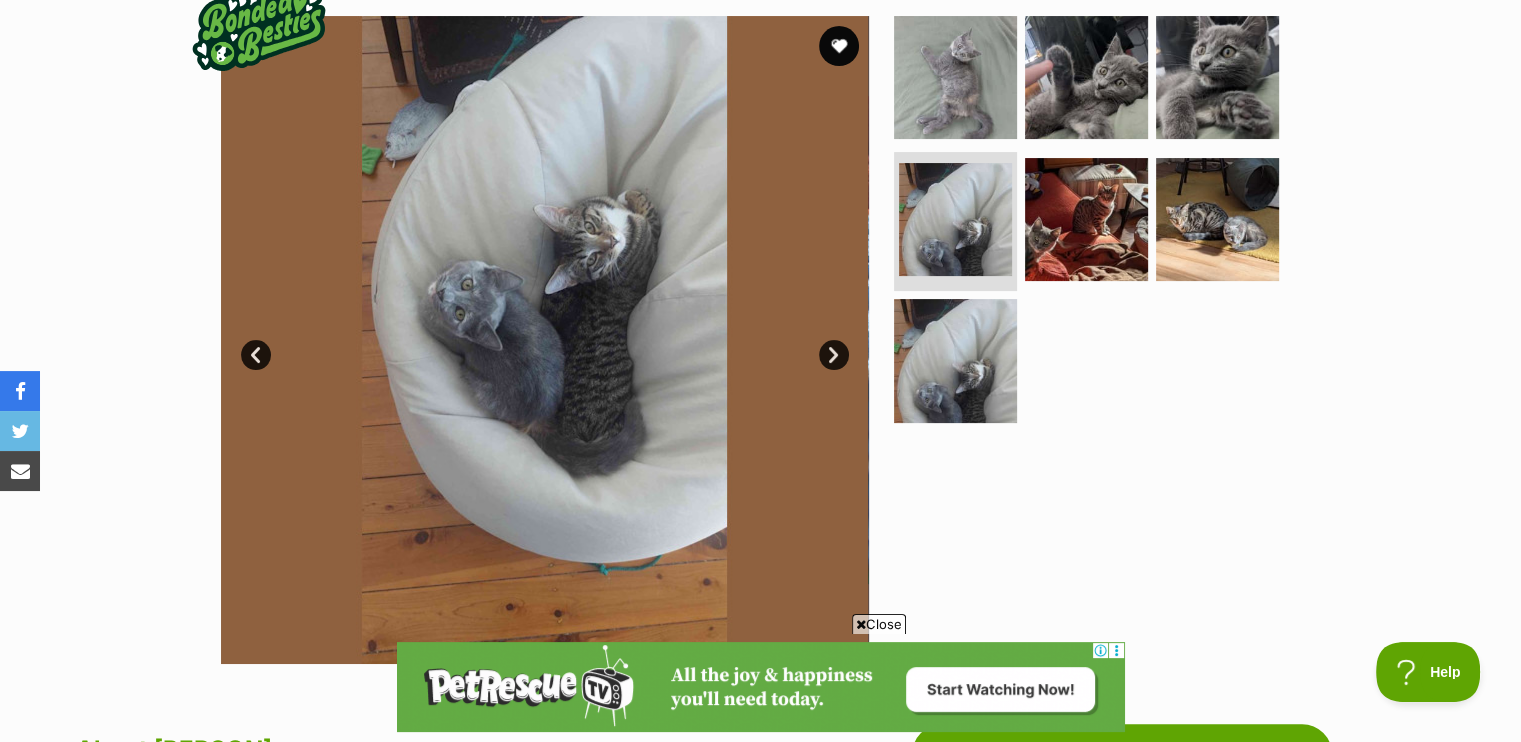 scroll, scrollTop: 0, scrollLeft: 0, axis: both 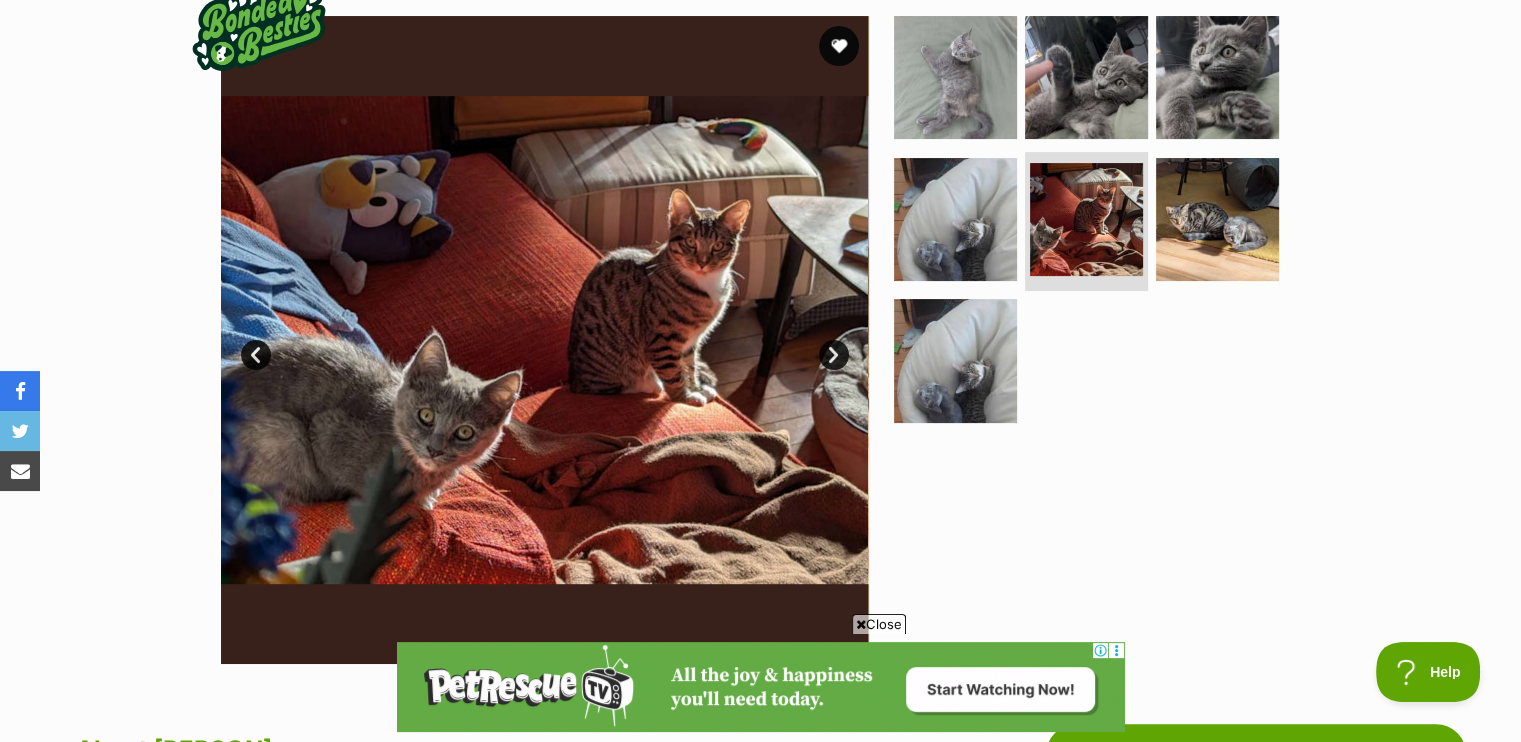 click on "Next" at bounding box center (834, 355) 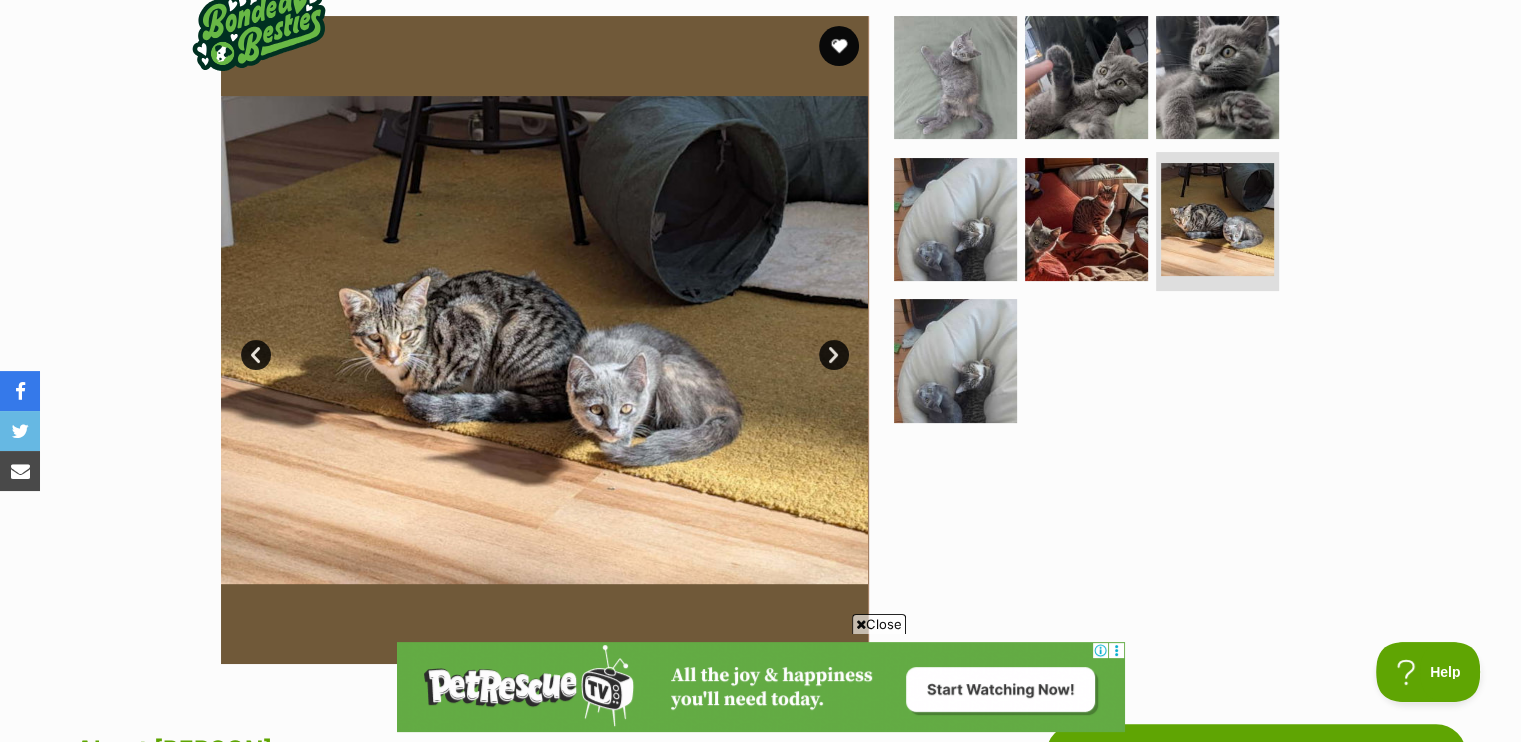 click on "Next" at bounding box center (834, 355) 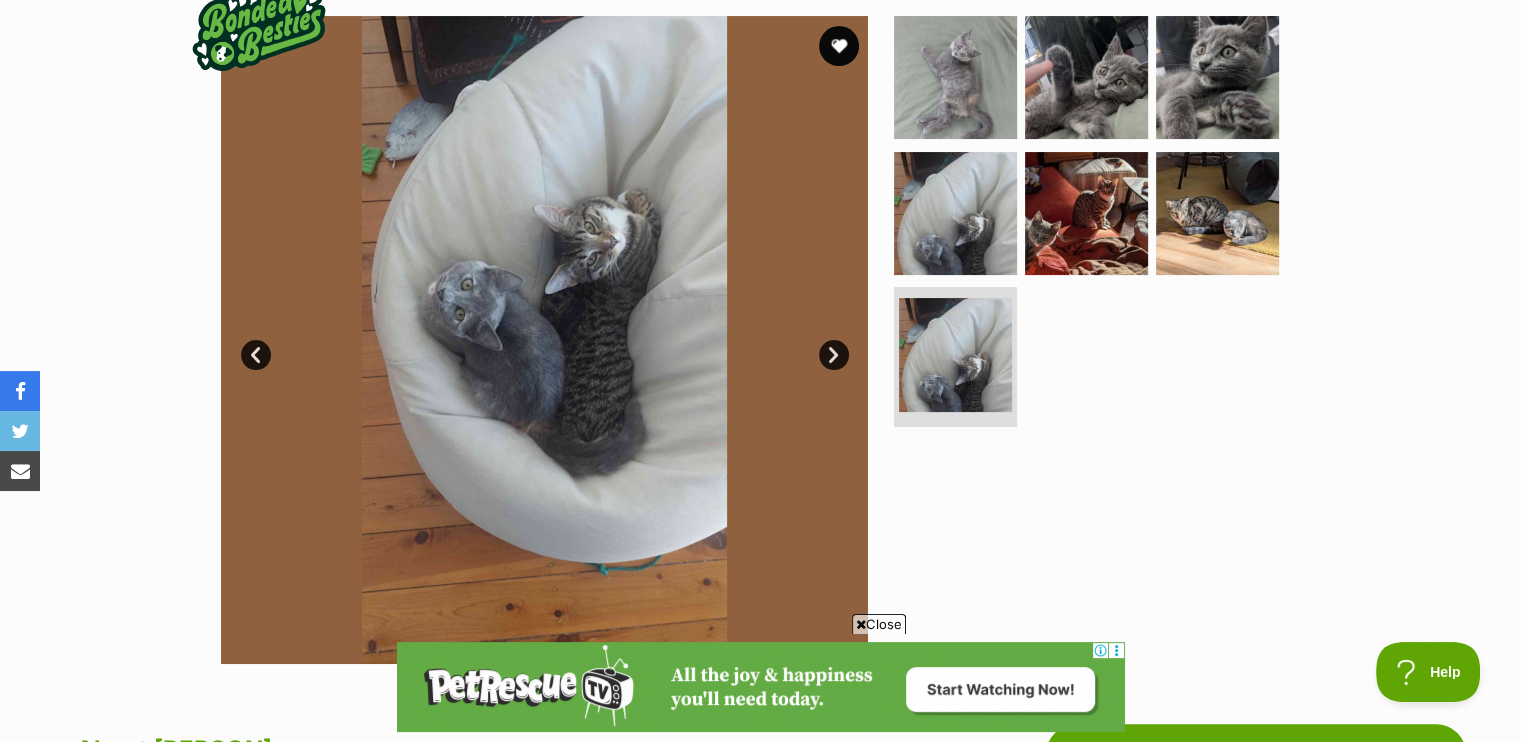 click on "Next" at bounding box center [834, 355] 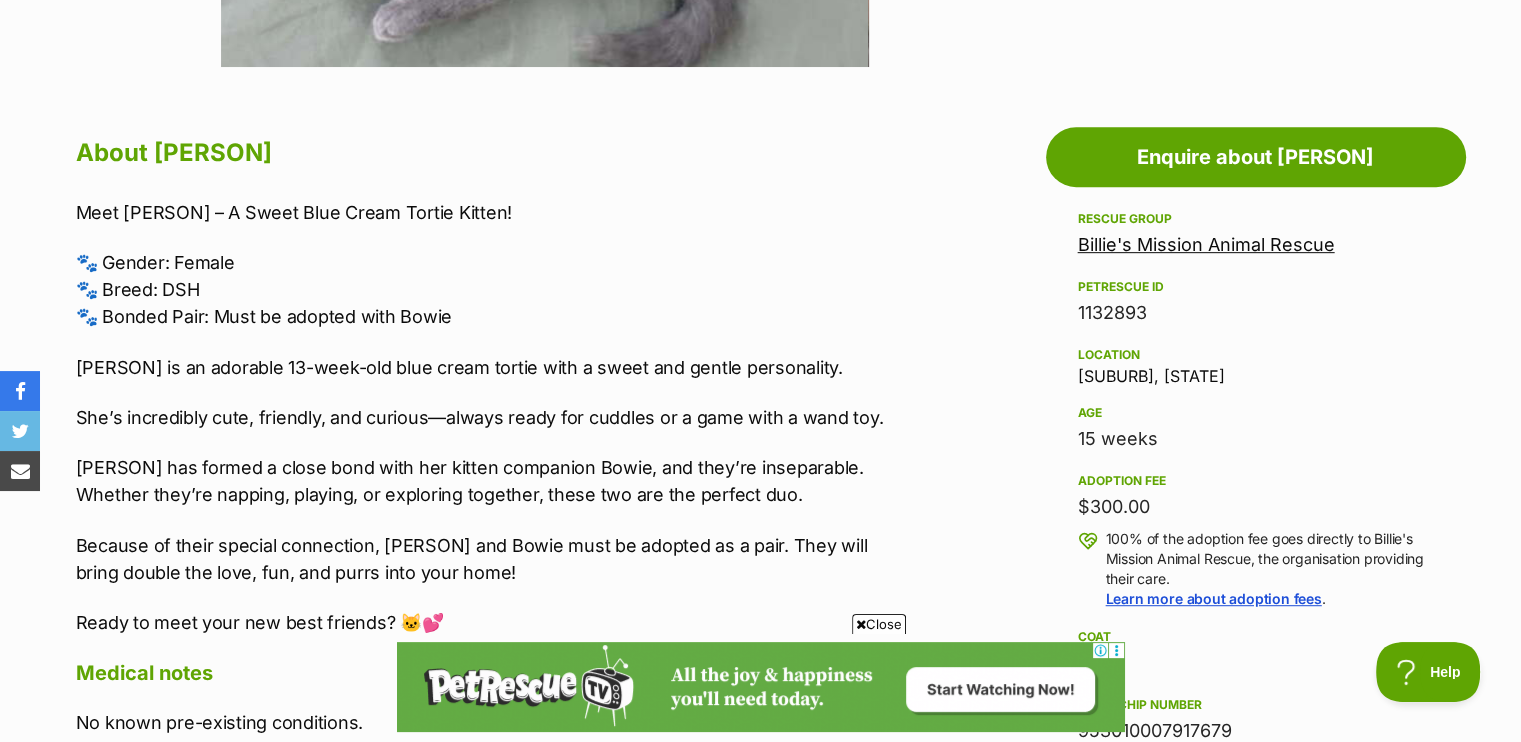 scroll, scrollTop: 1100, scrollLeft: 0, axis: vertical 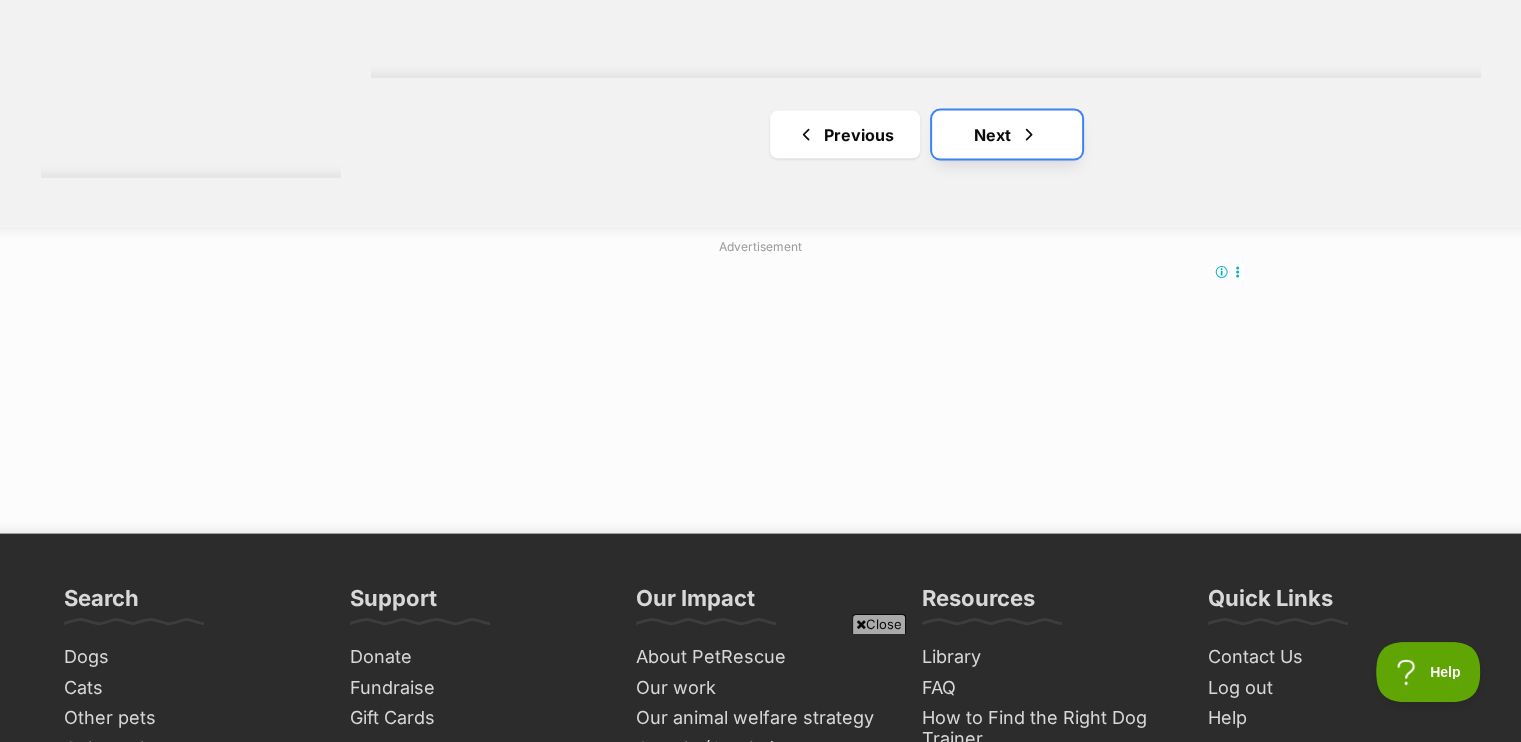 click on "Next" at bounding box center (1007, 135) 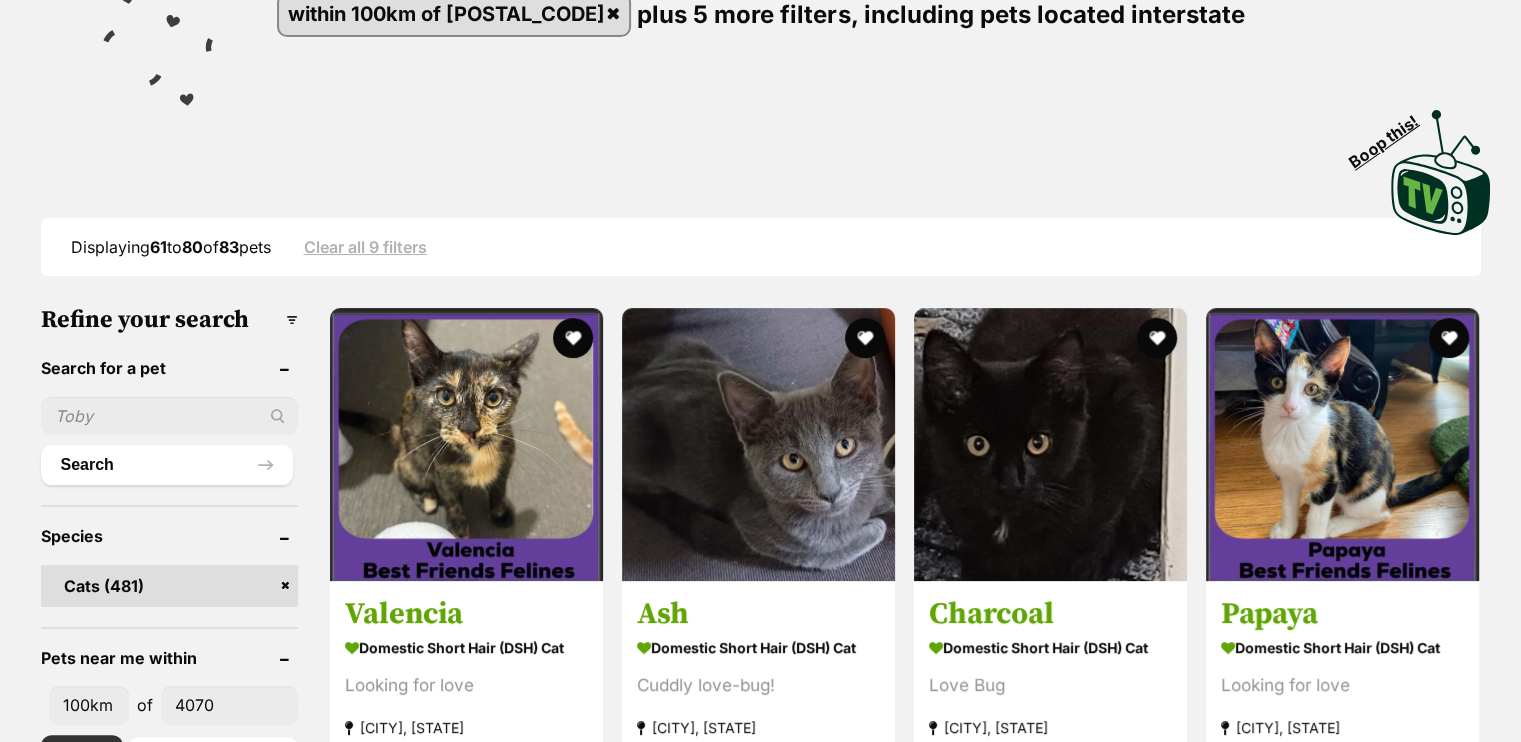 scroll, scrollTop: 400, scrollLeft: 0, axis: vertical 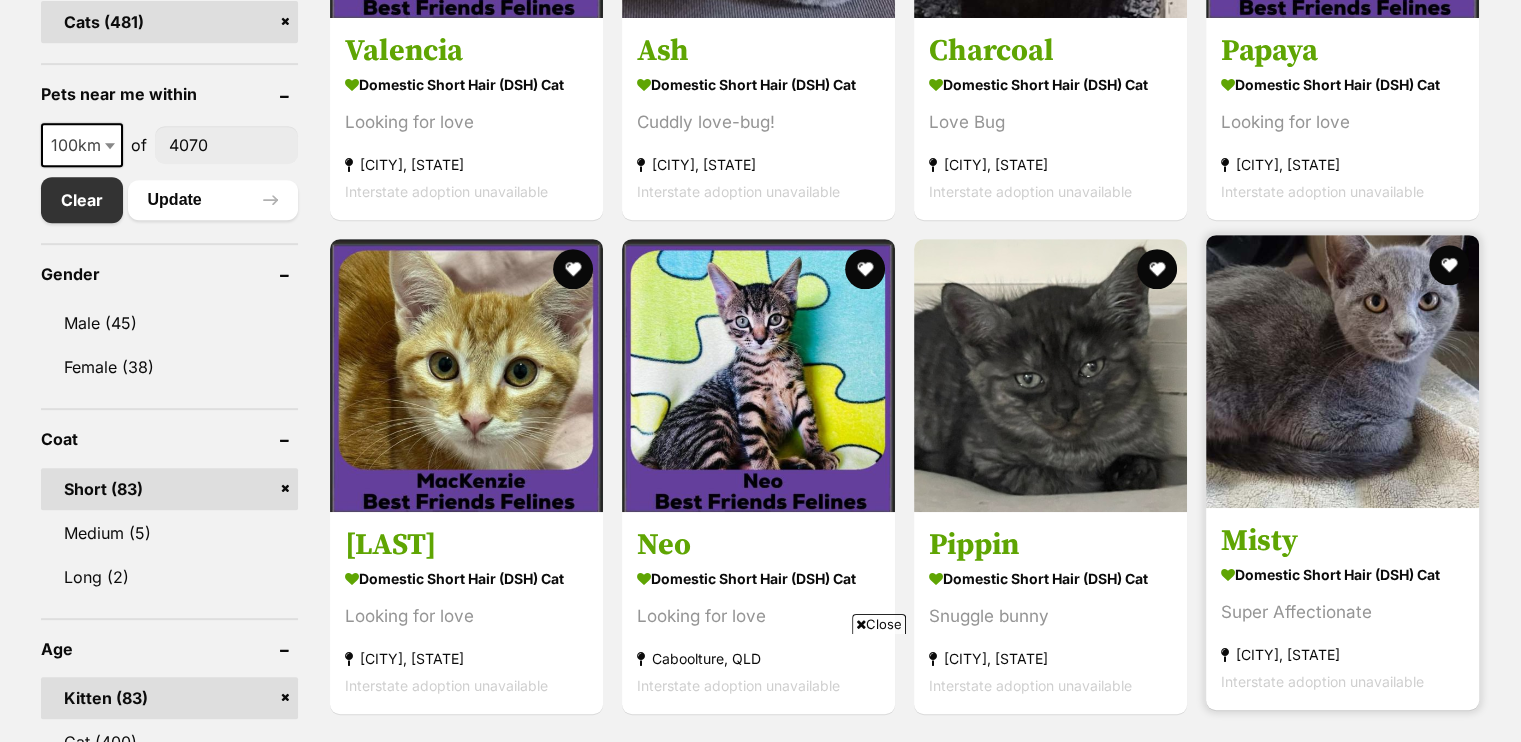 click at bounding box center [1342, 371] 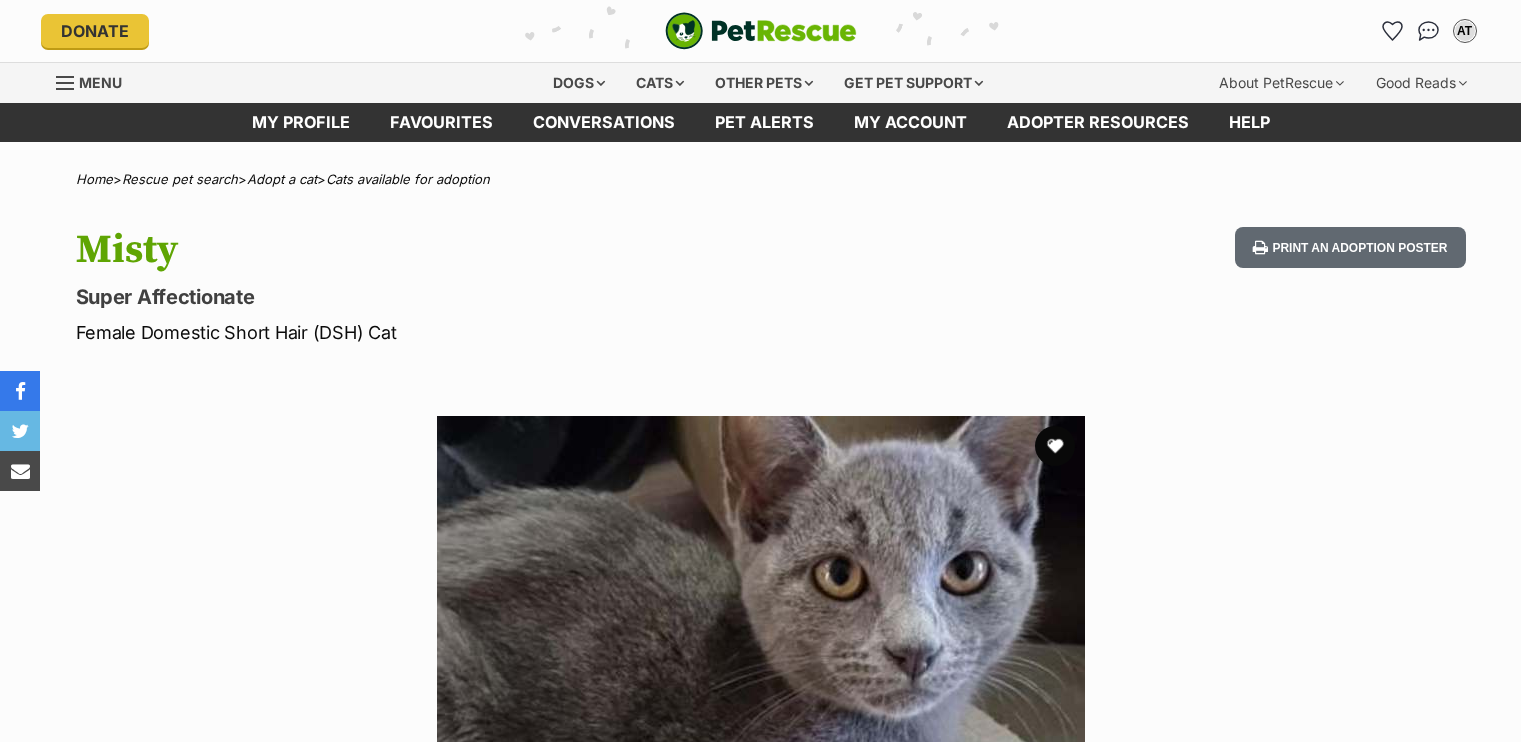 scroll, scrollTop: 0, scrollLeft: 0, axis: both 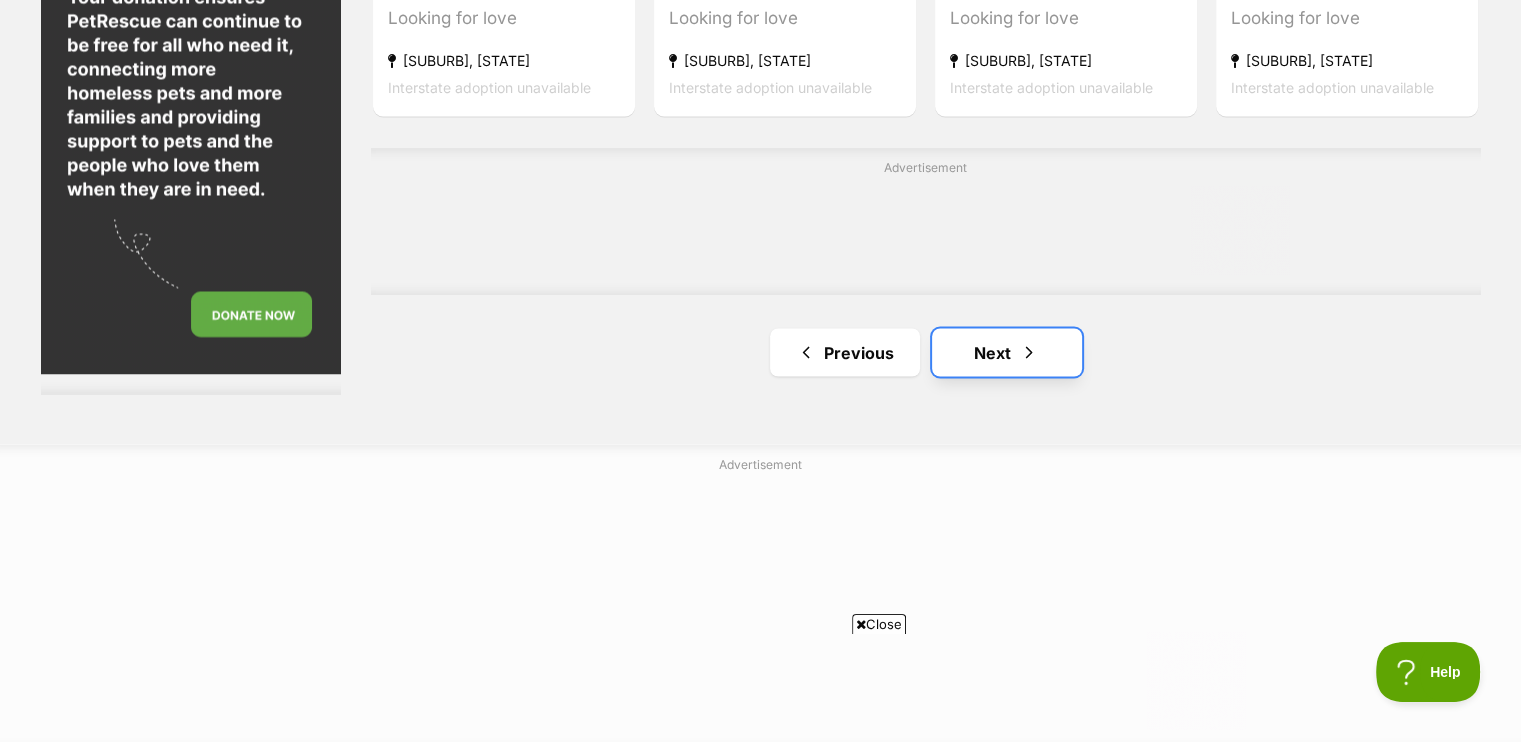click on "Next" at bounding box center [1007, 352] 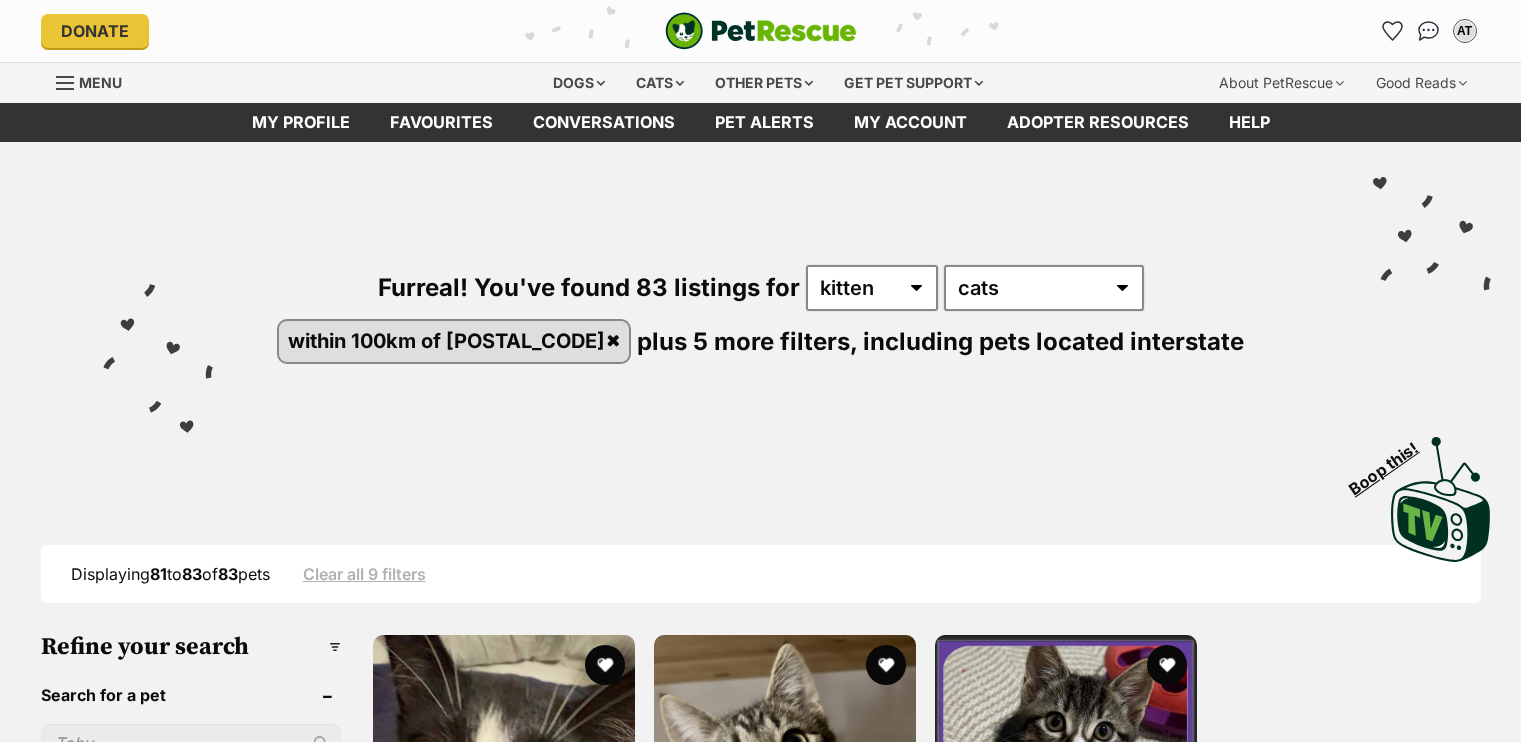 scroll, scrollTop: 500, scrollLeft: 0, axis: vertical 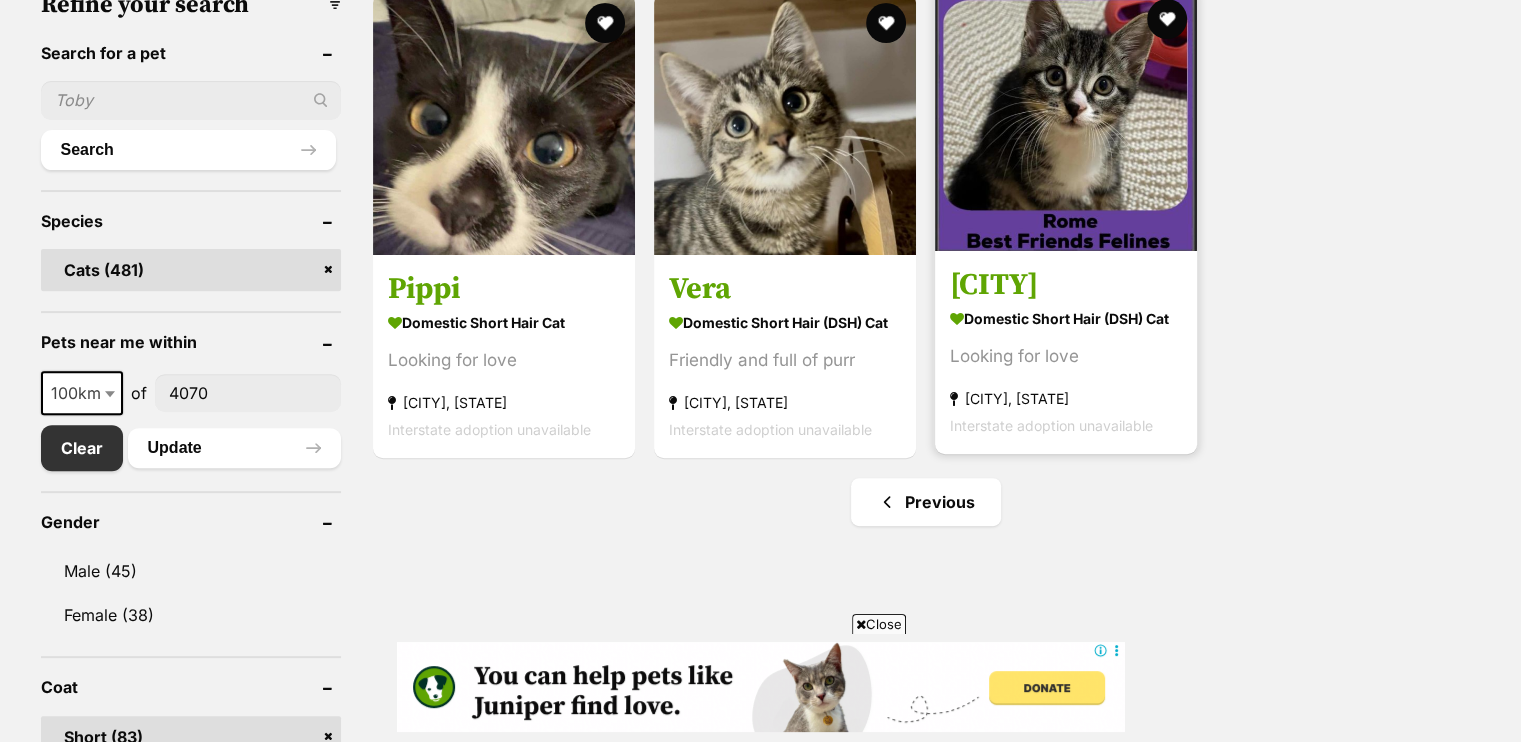 click at bounding box center (1066, 120) 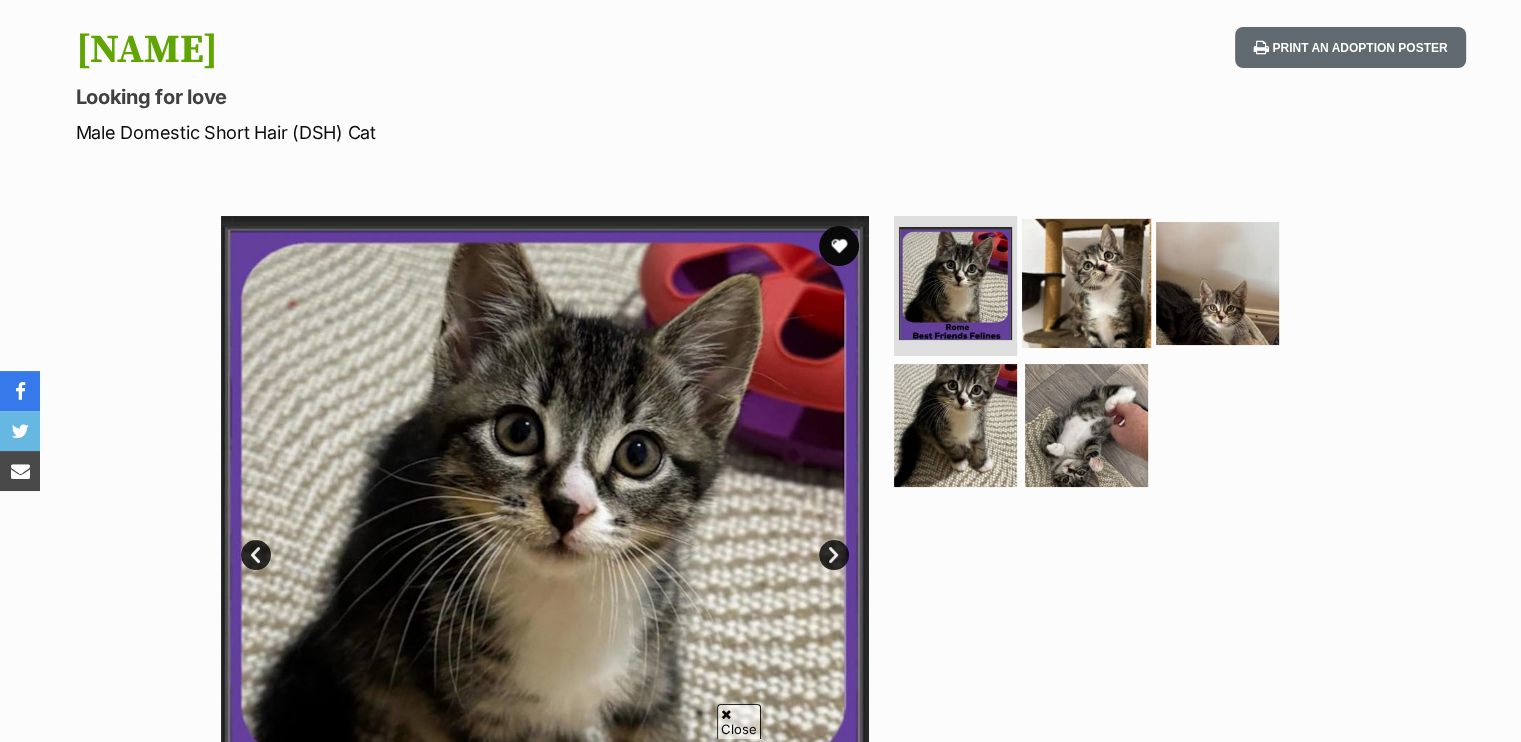 scroll, scrollTop: 200, scrollLeft: 0, axis: vertical 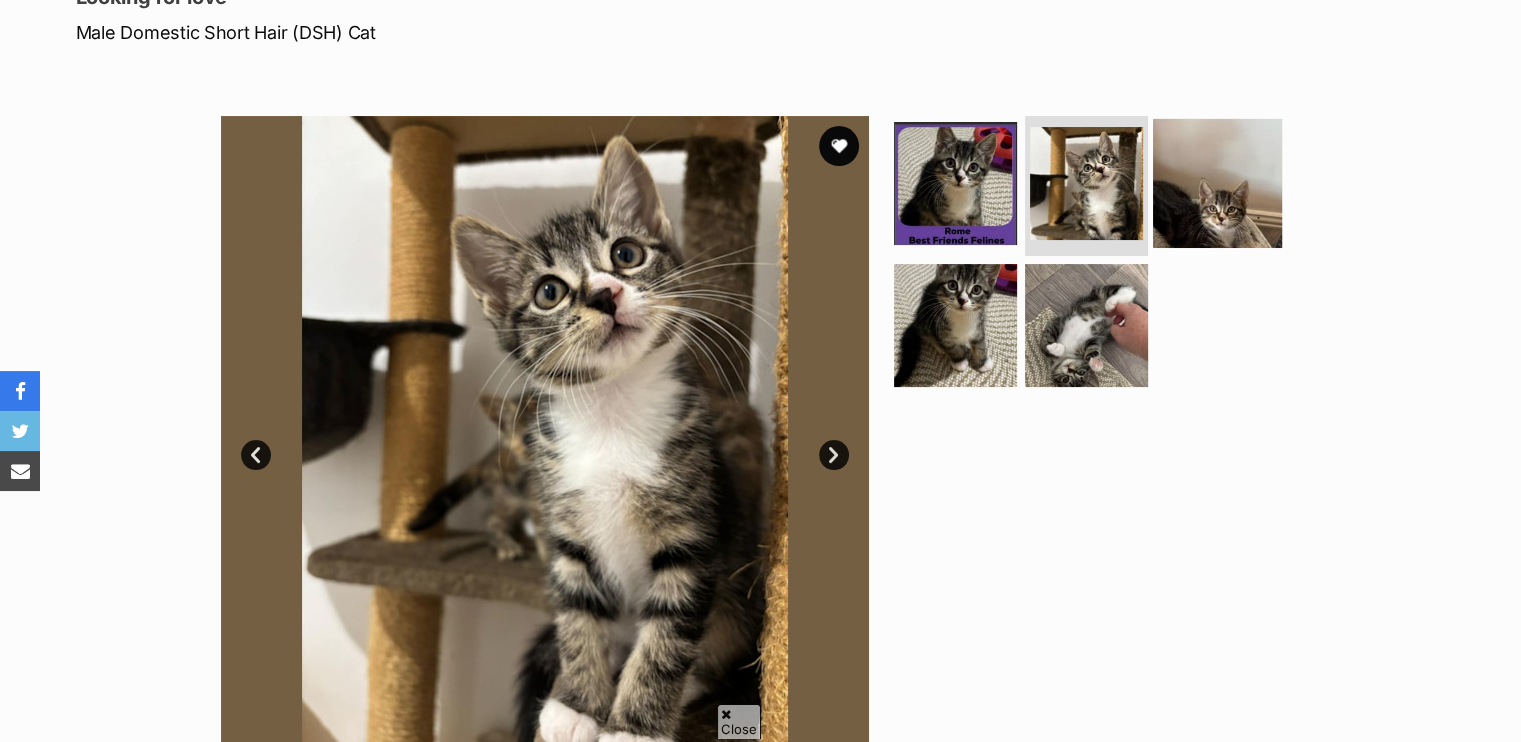 click at bounding box center (1217, 183) 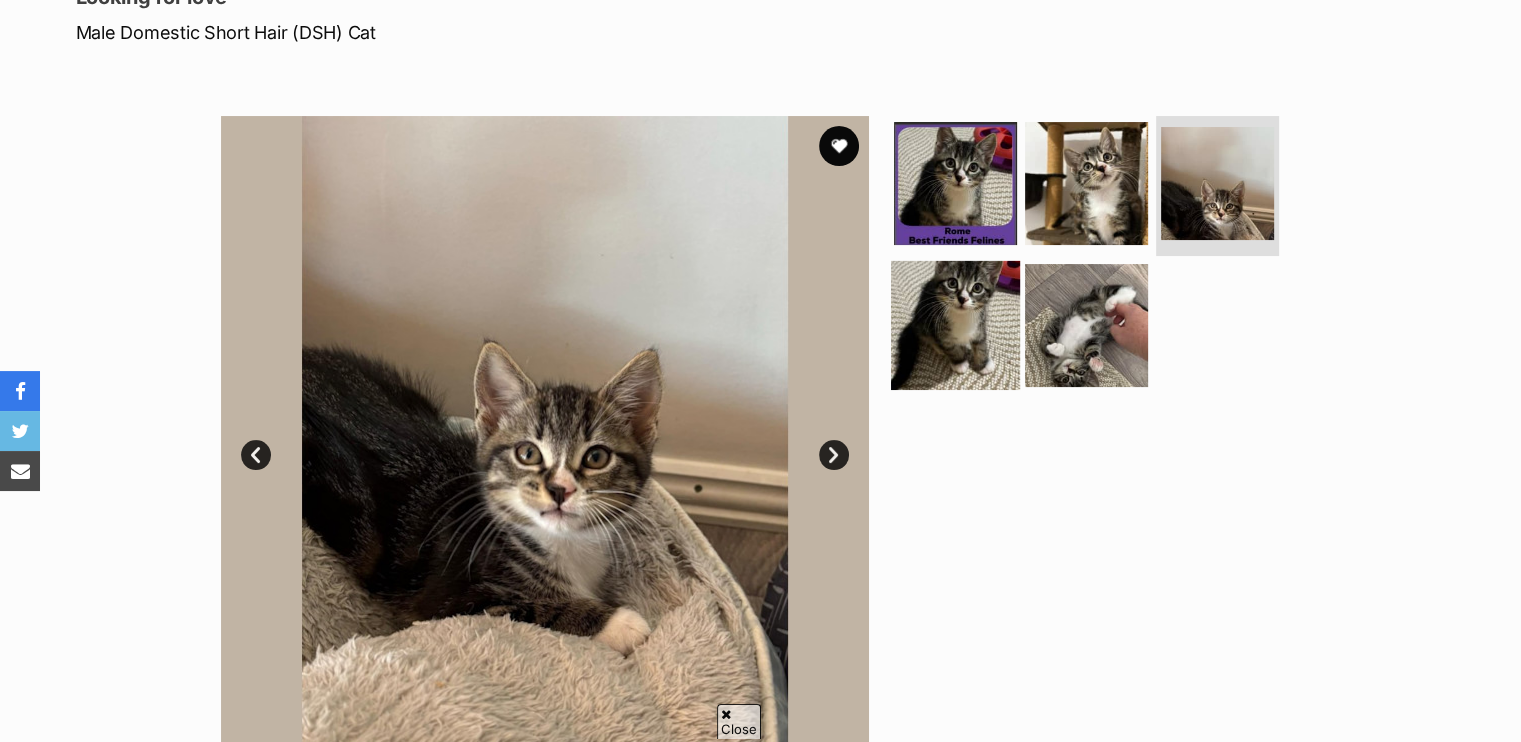 scroll, scrollTop: 0, scrollLeft: 0, axis: both 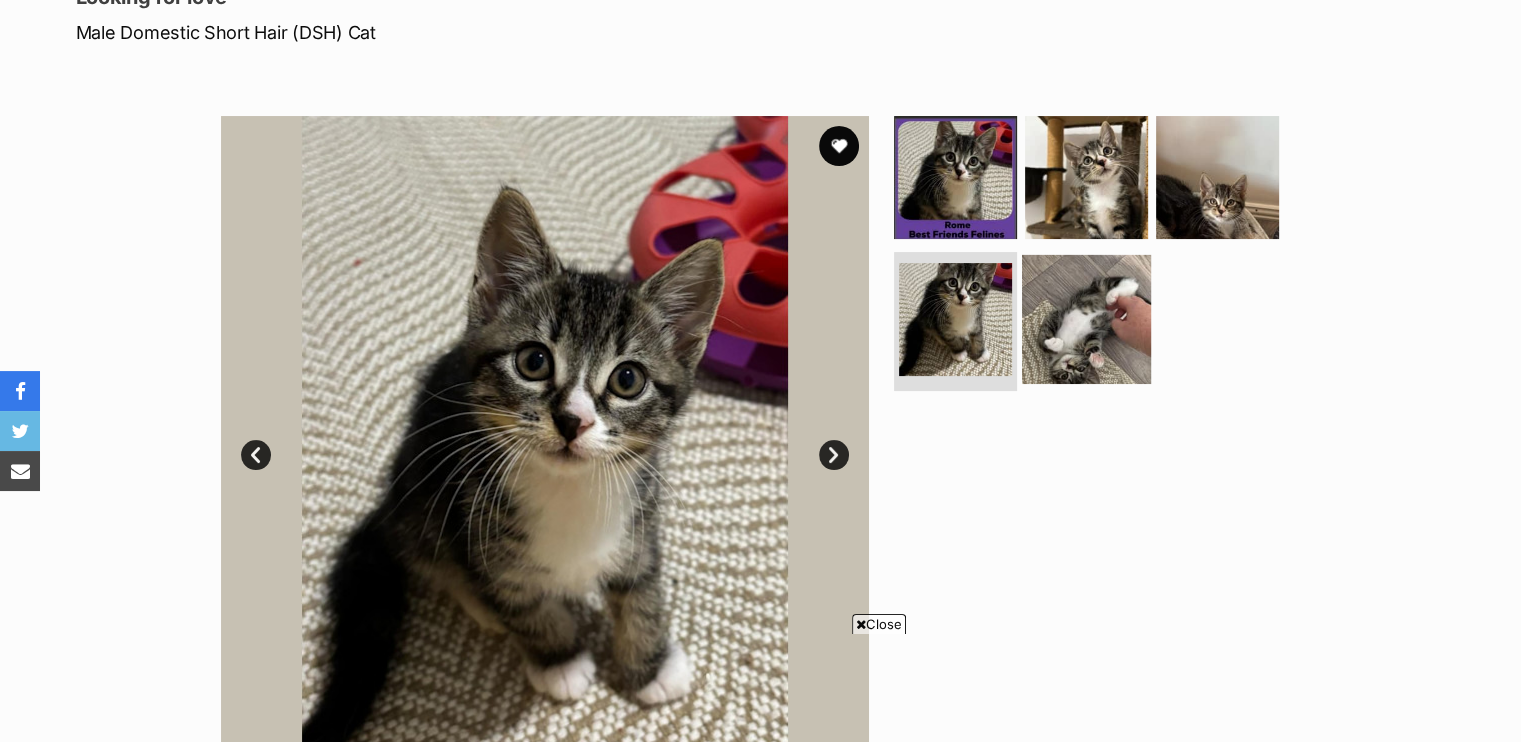 click at bounding box center (1086, 318) 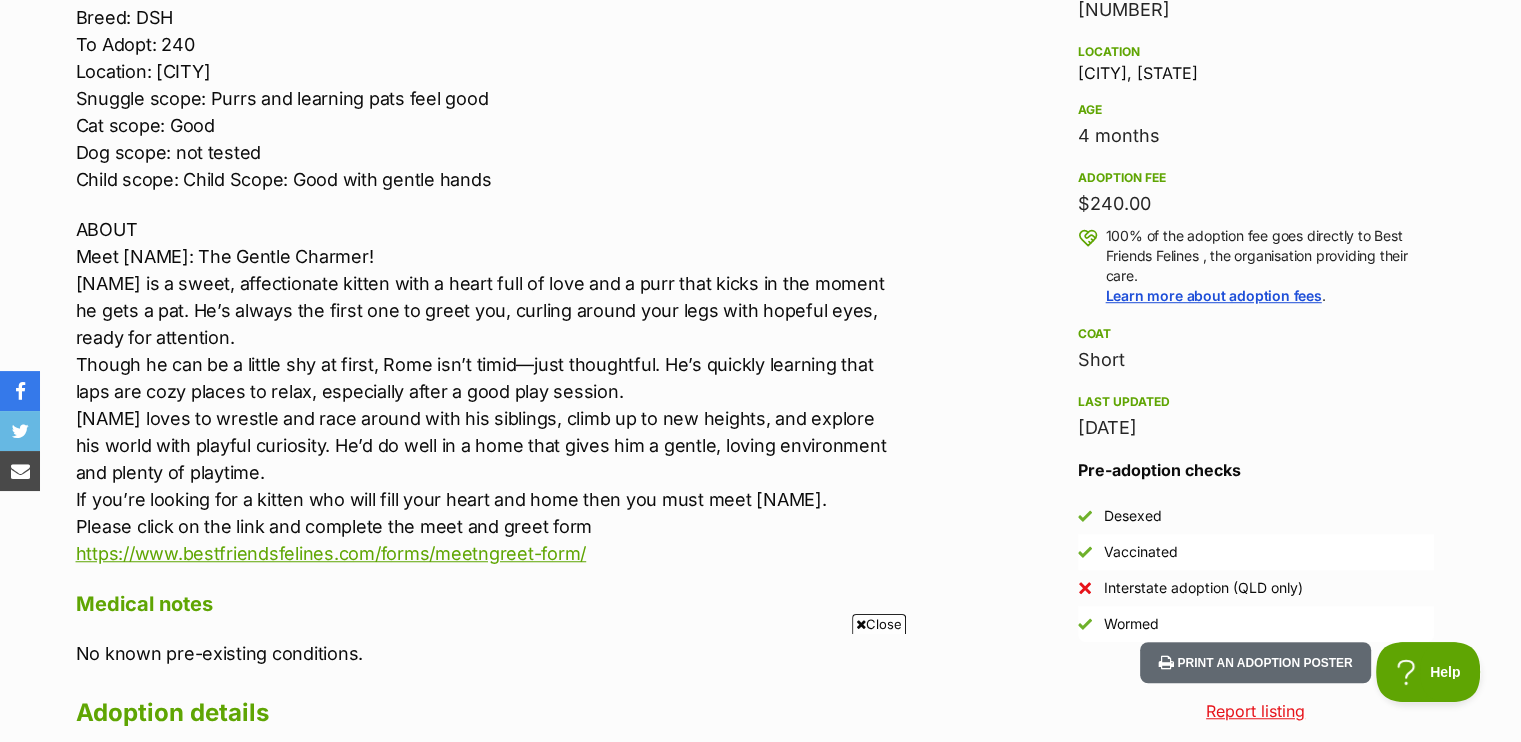 scroll, scrollTop: 0, scrollLeft: 0, axis: both 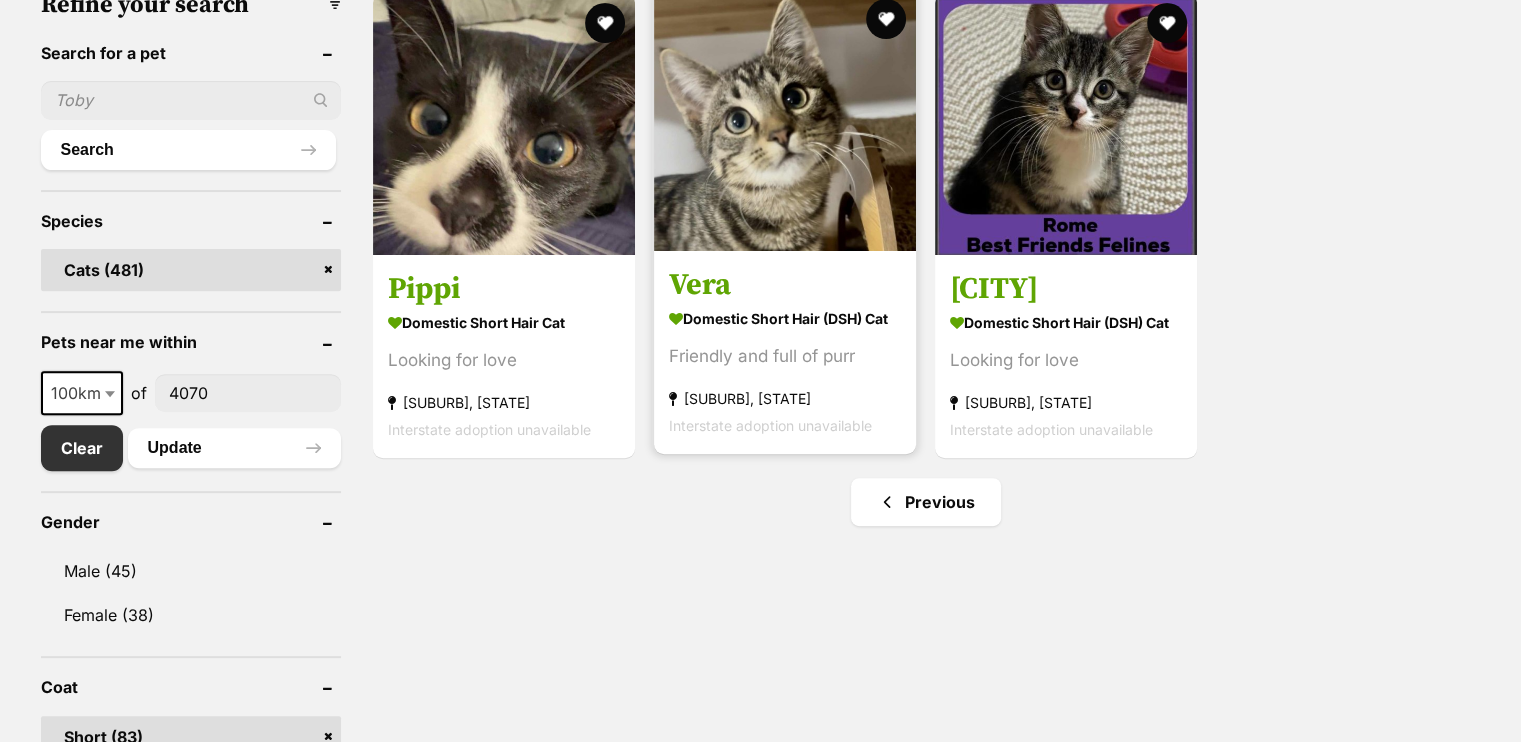click at bounding box center [785, 120] 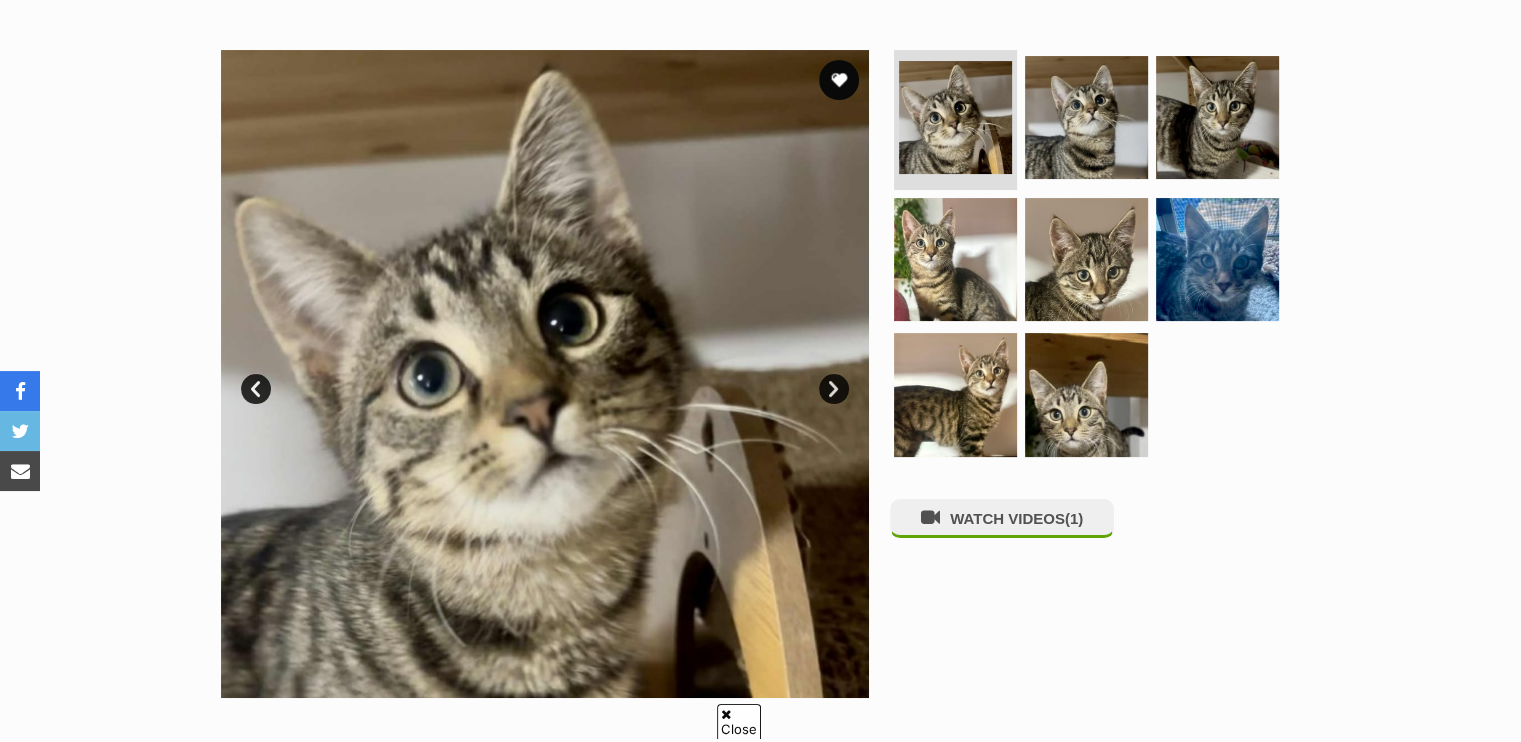 scroll, scrollTop: 400, scrollLeft: 0, axis: vertical 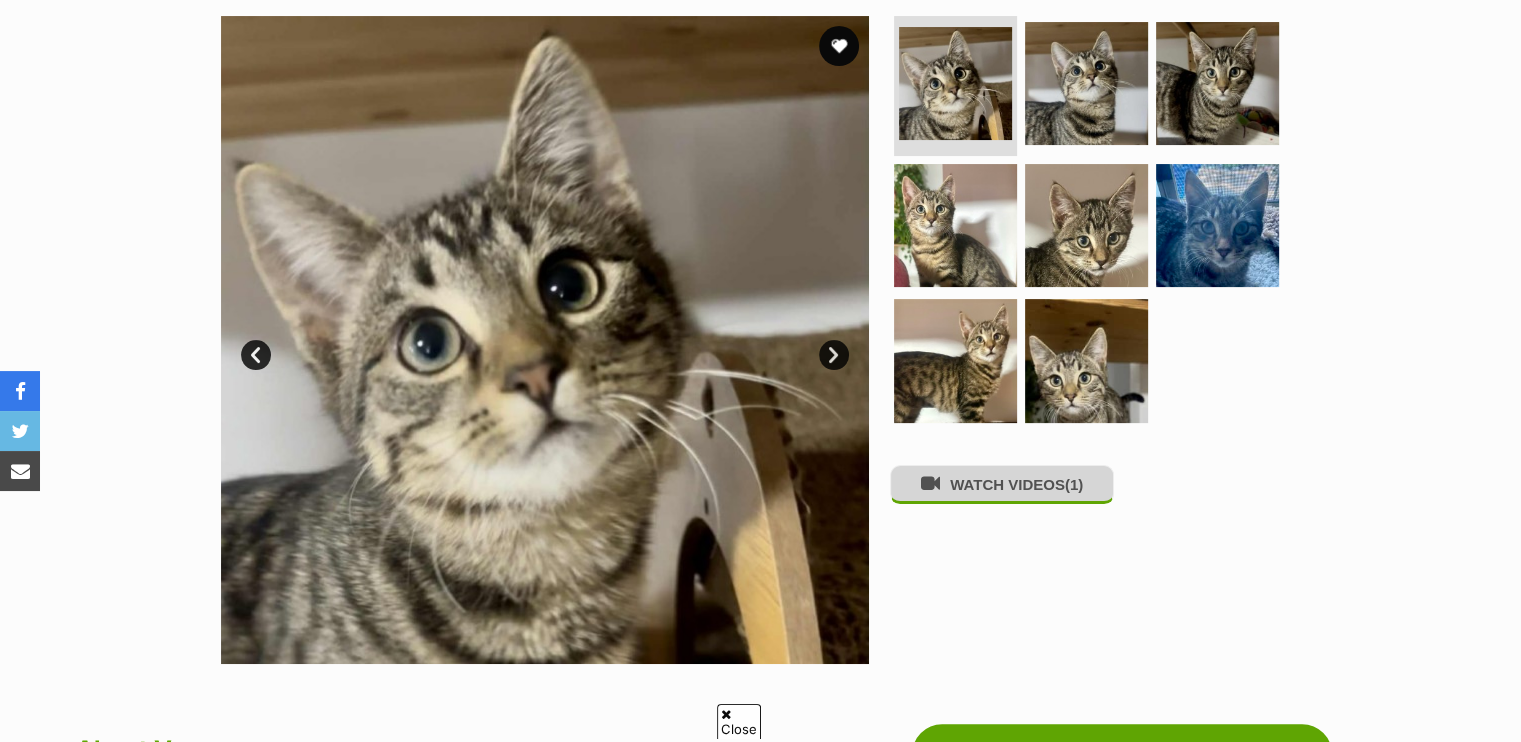 click on "WATCH VIDEOS
(1)" at bounding box center [1095, 340] 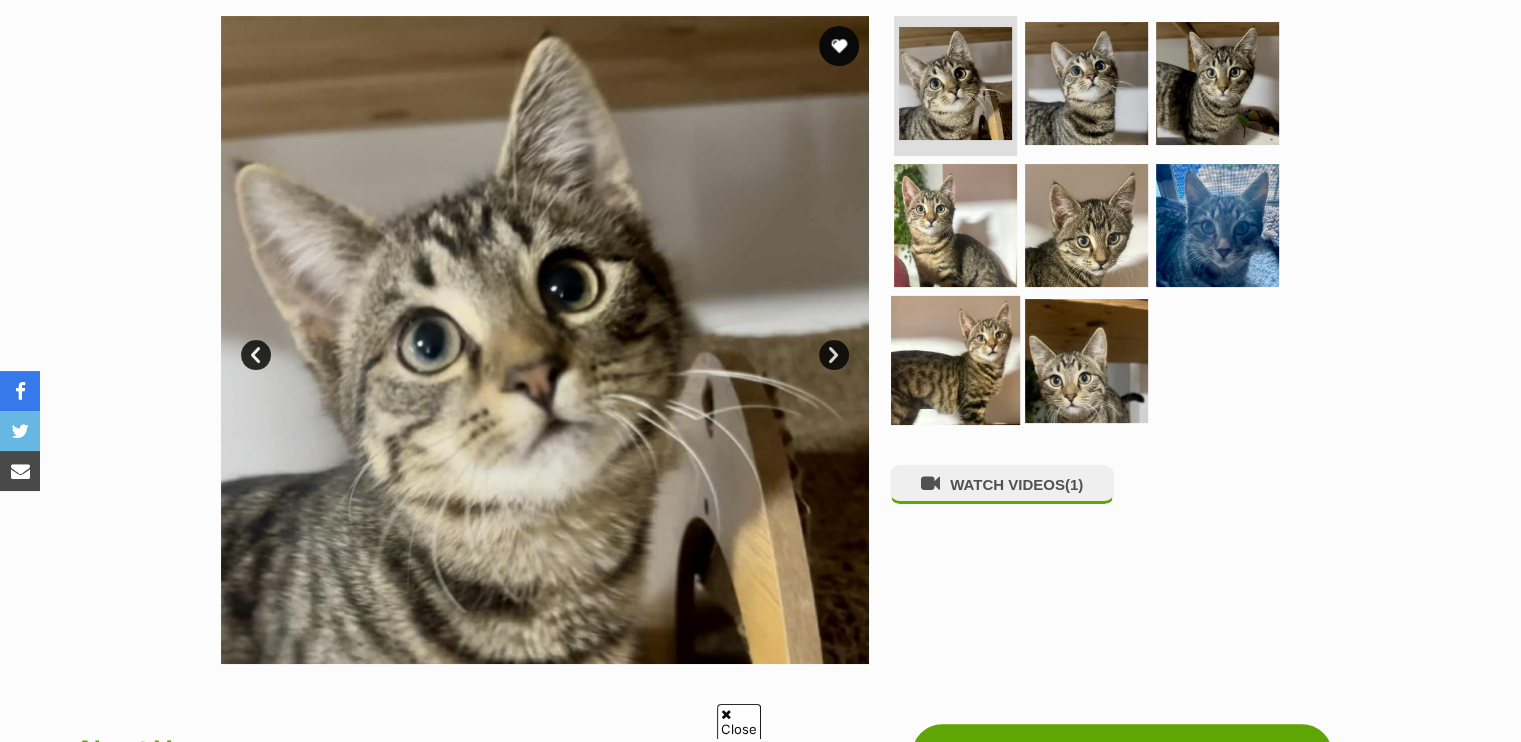 scroll, scrollTop: 0, scrollLeft: 0, axis: both 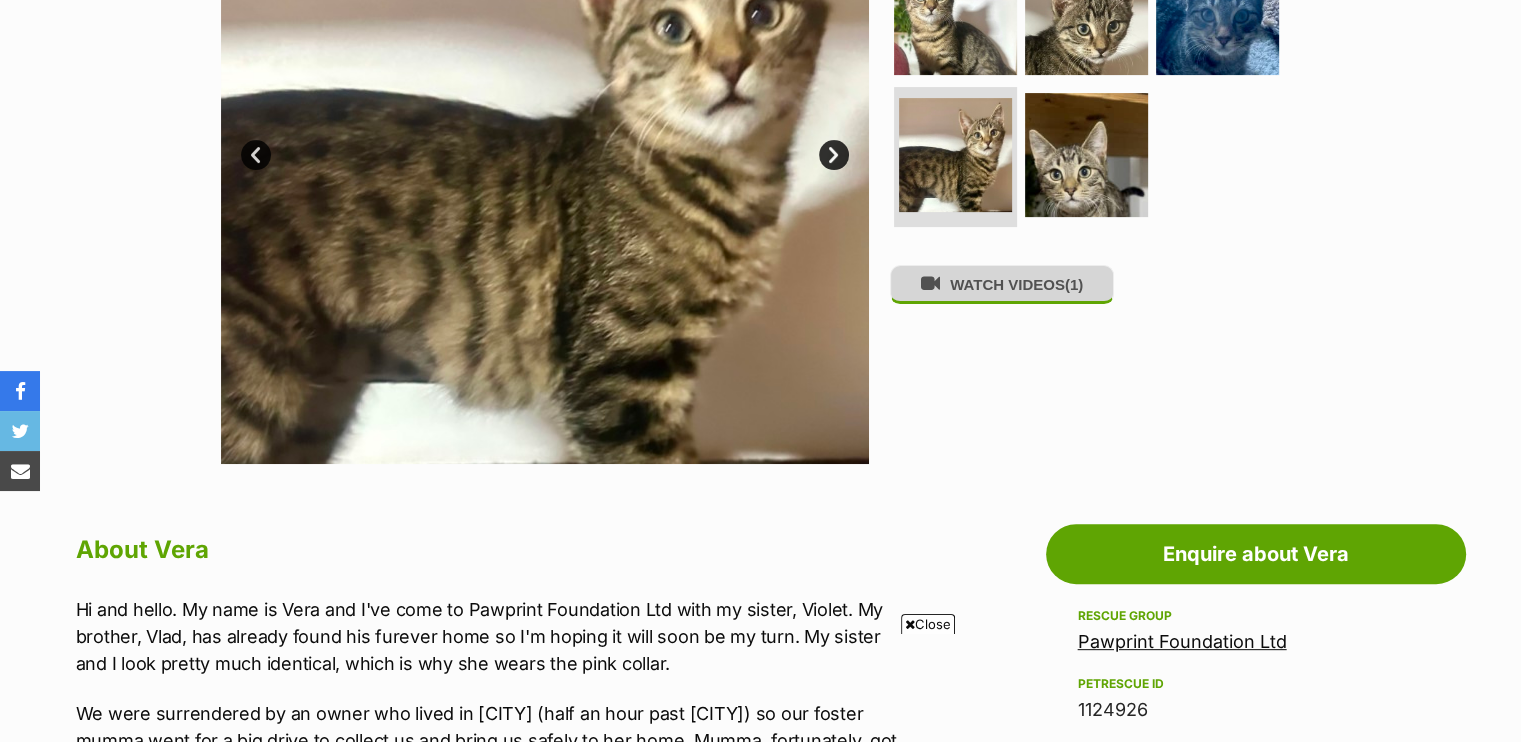click on "WATCH VIDEOS
(1)" at bounding box center [1002, 284] 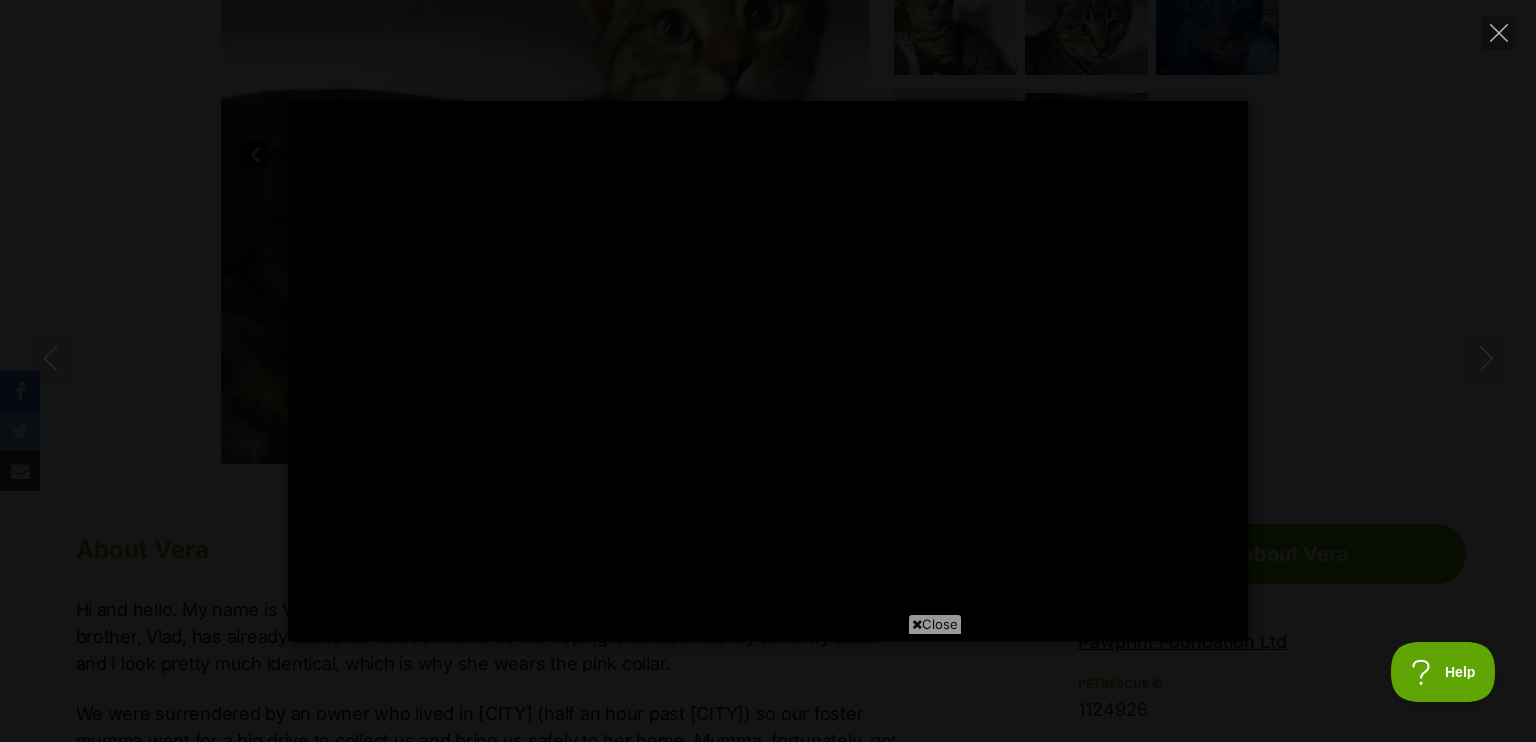 scroll, scrollTop: 0, scrollLeft: 0, axis: both 